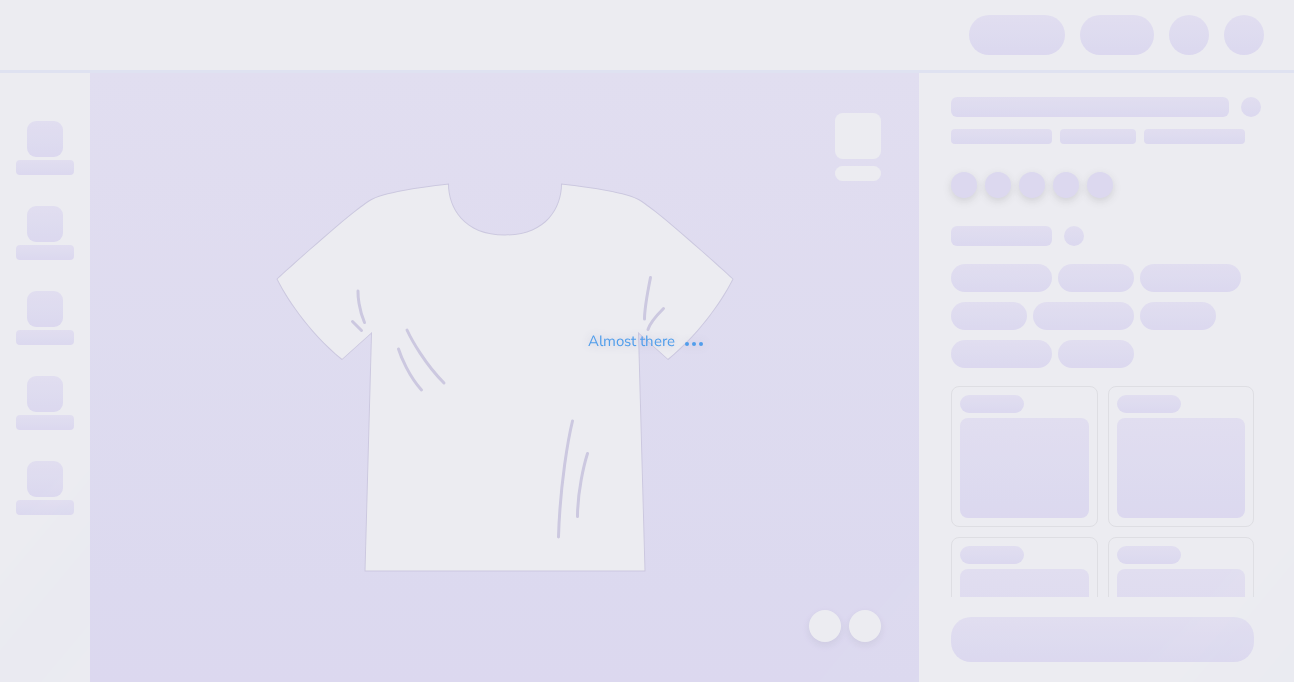 scroll, scrollTop: 0, scrollLeft: 0, axis: both 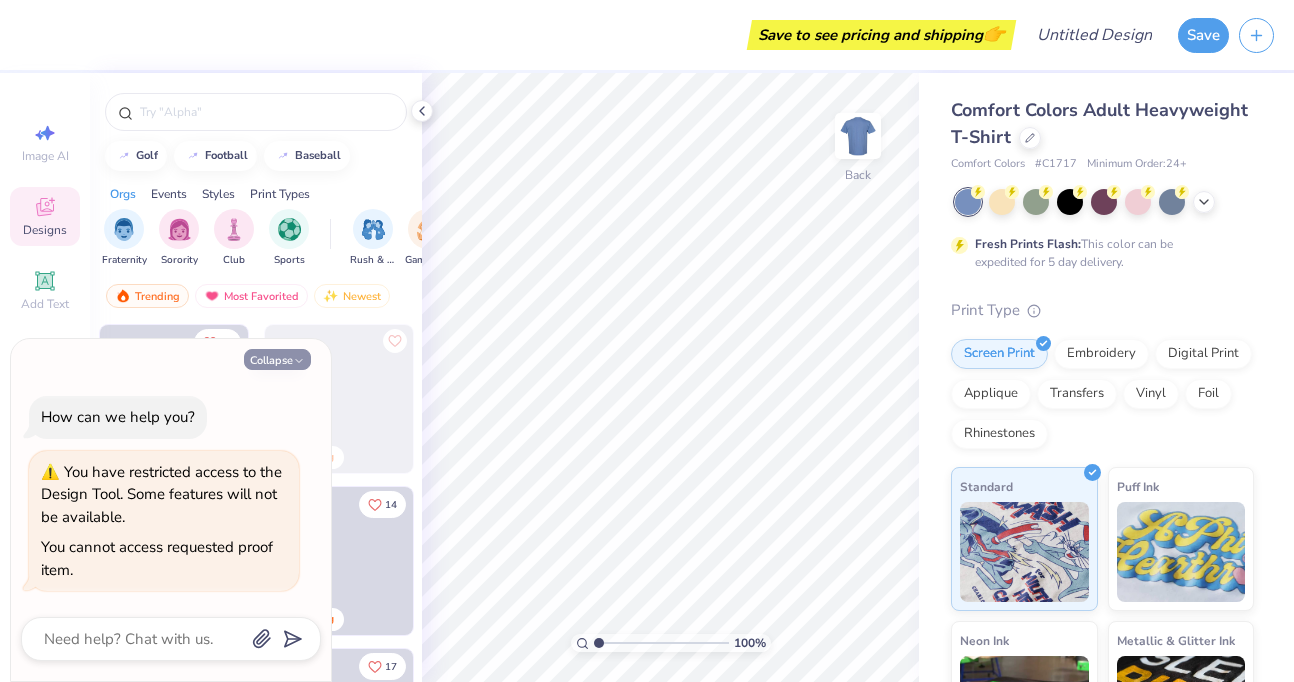 click on "Collapse" at bounding box center [277, 359] 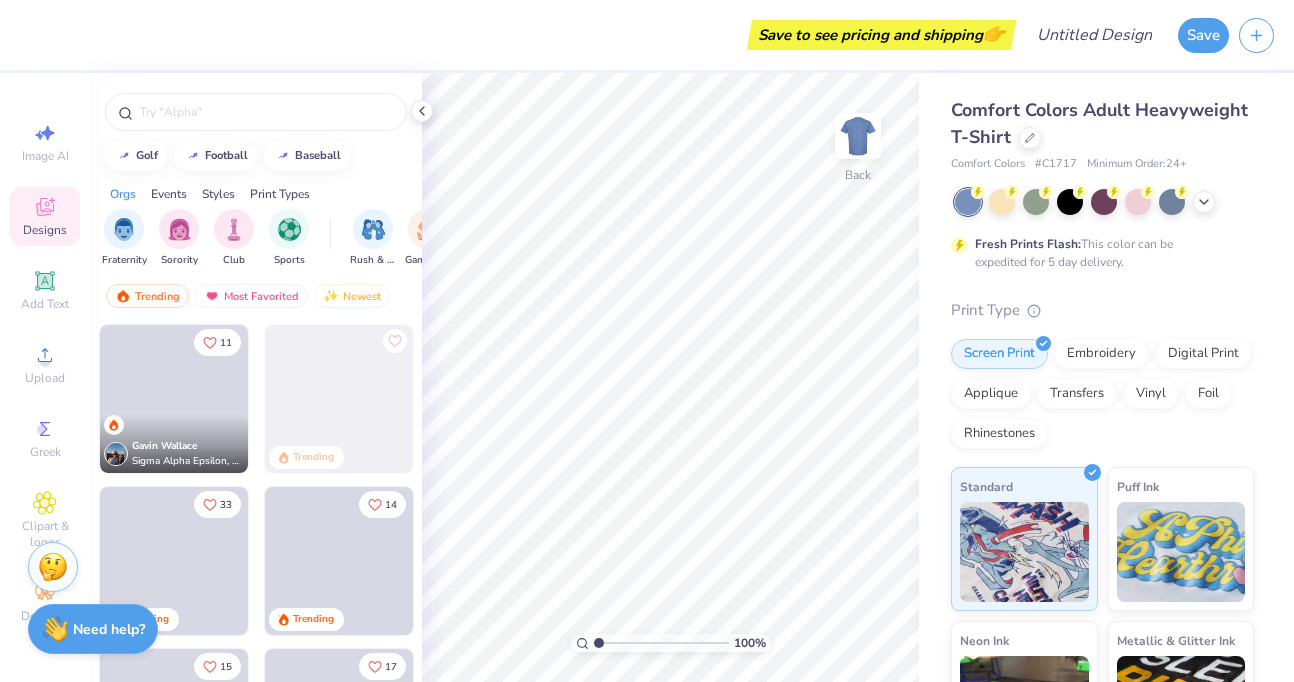 type on "x" 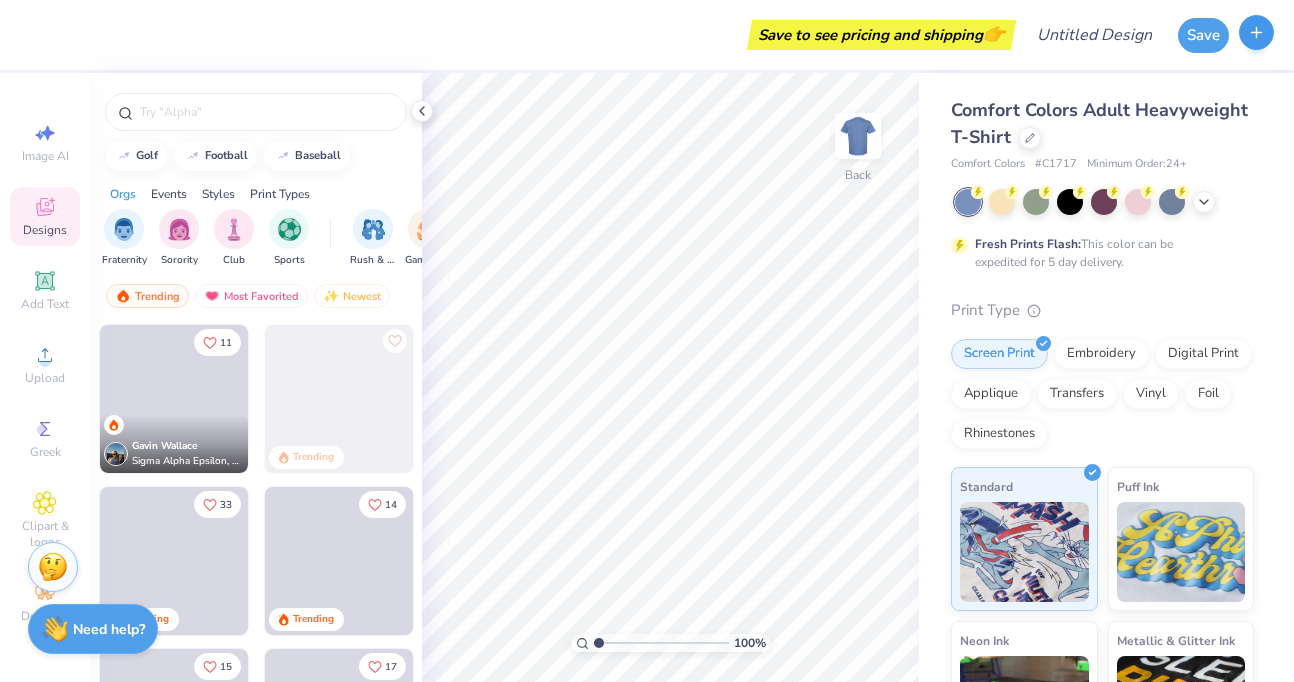 click 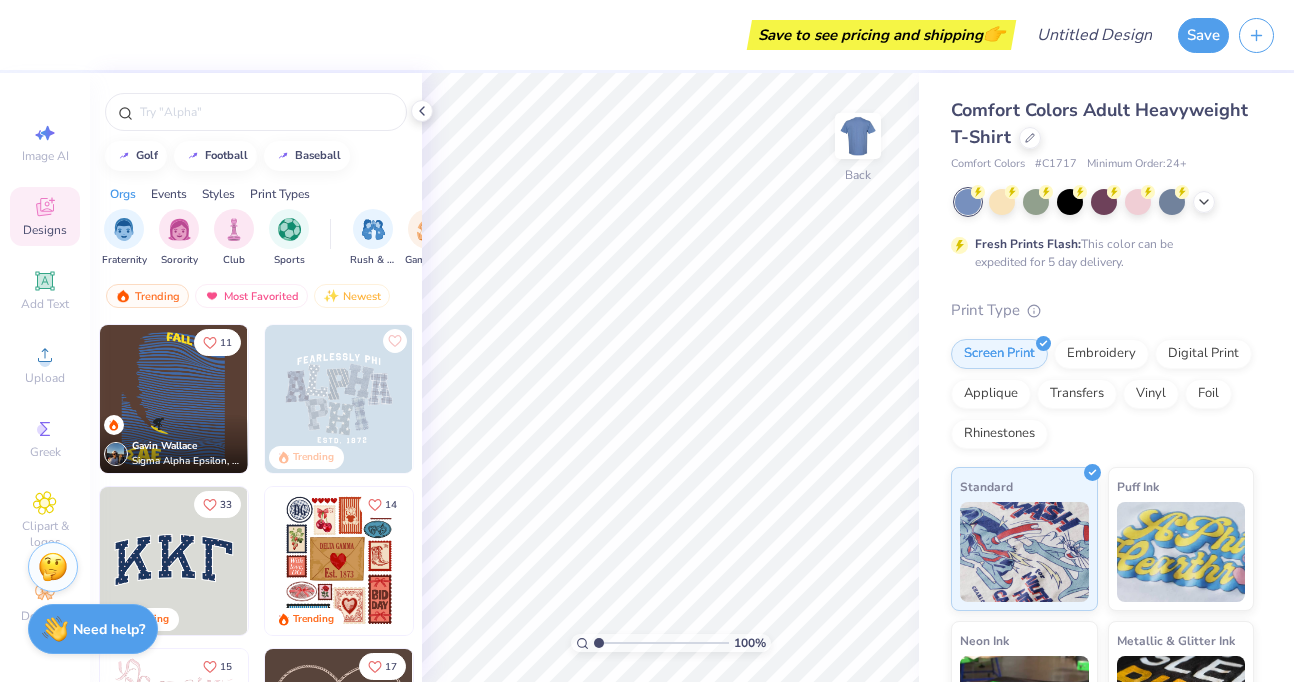 click on "Save to see pricing and shipping  👉 Design Title Save" at bounding box center (647, 35) 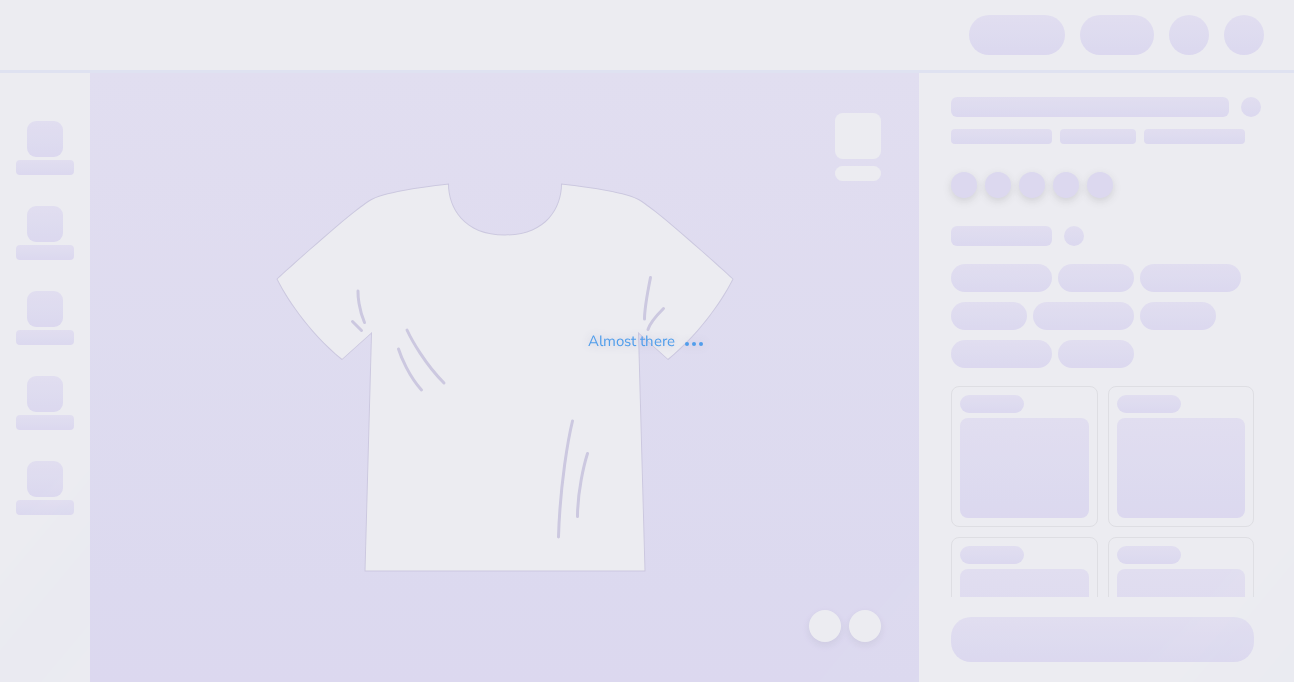 scroll, scrollTop: 0, scrollLeft: 0, axis: both 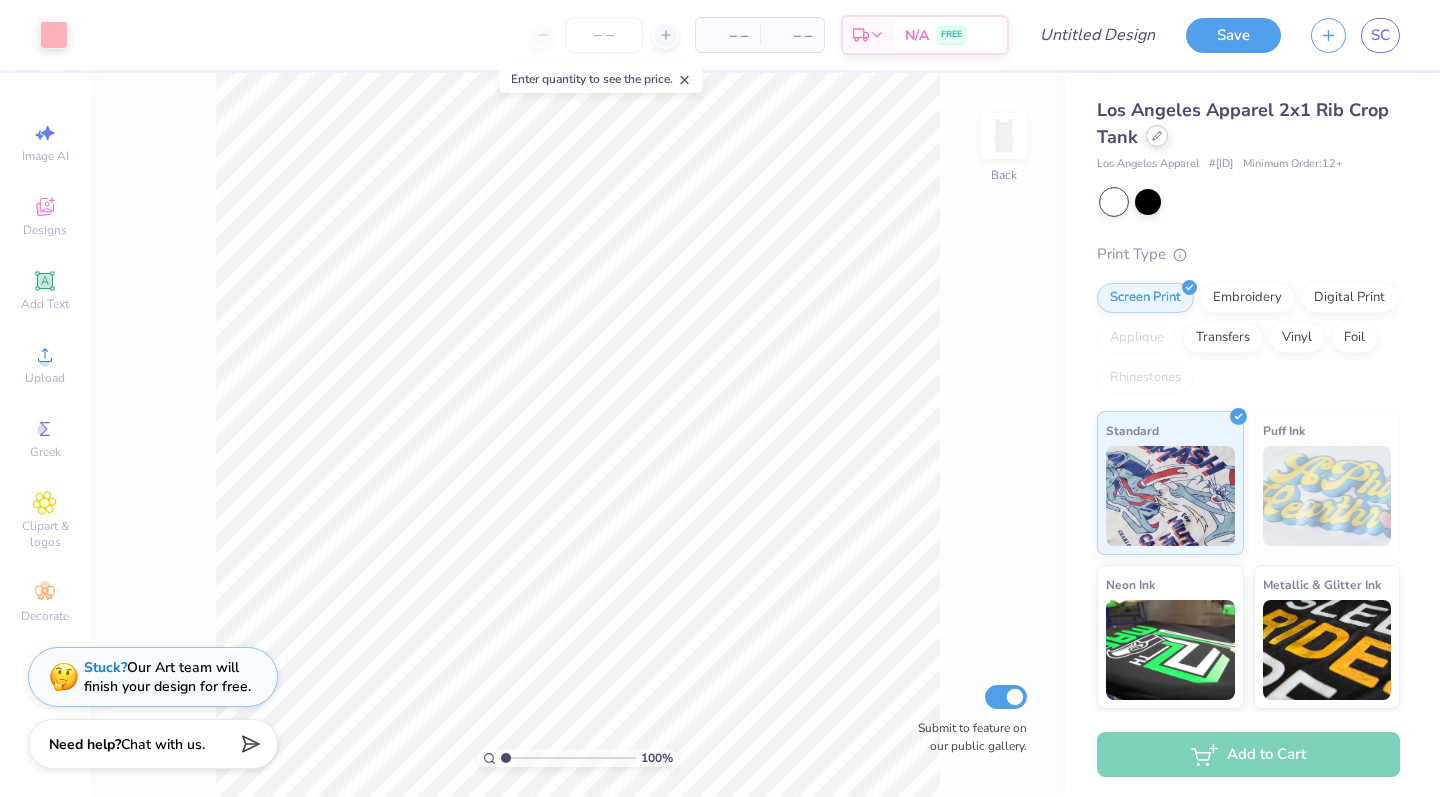 click at bounding box center [1157, 136] 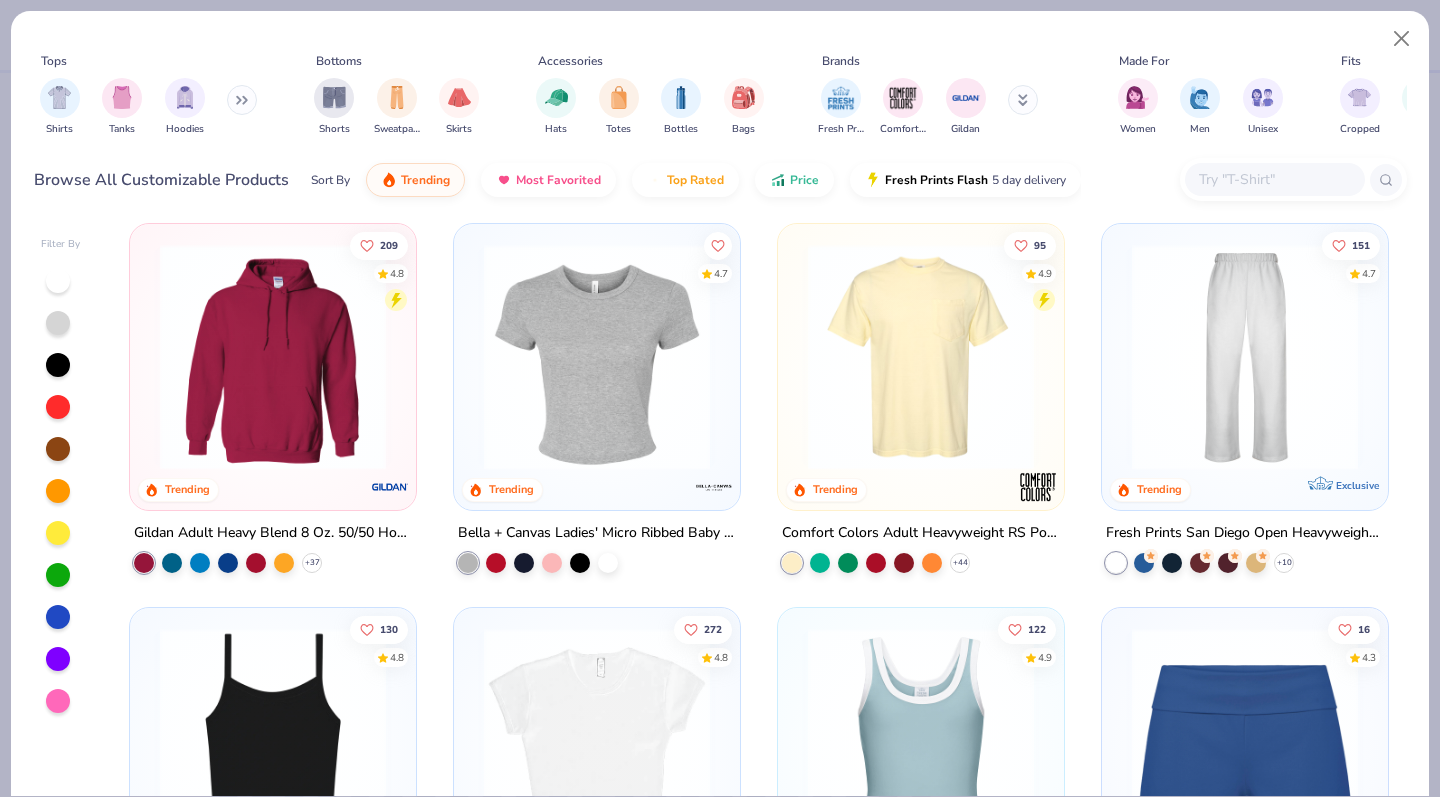 scroll, scrollTop: 777, scrollLeft: 0, axis: vertical 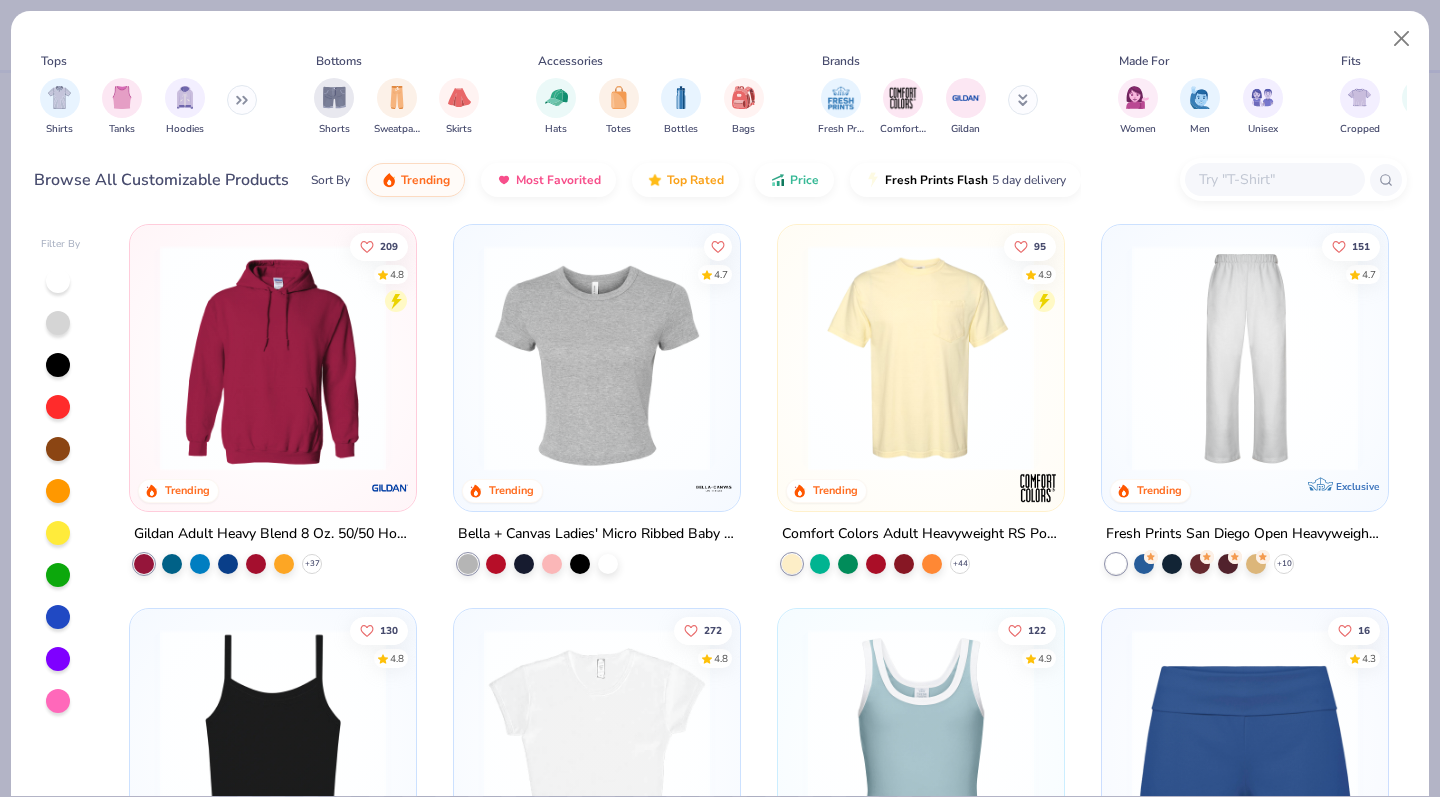 click at bounding box center (597, 357) 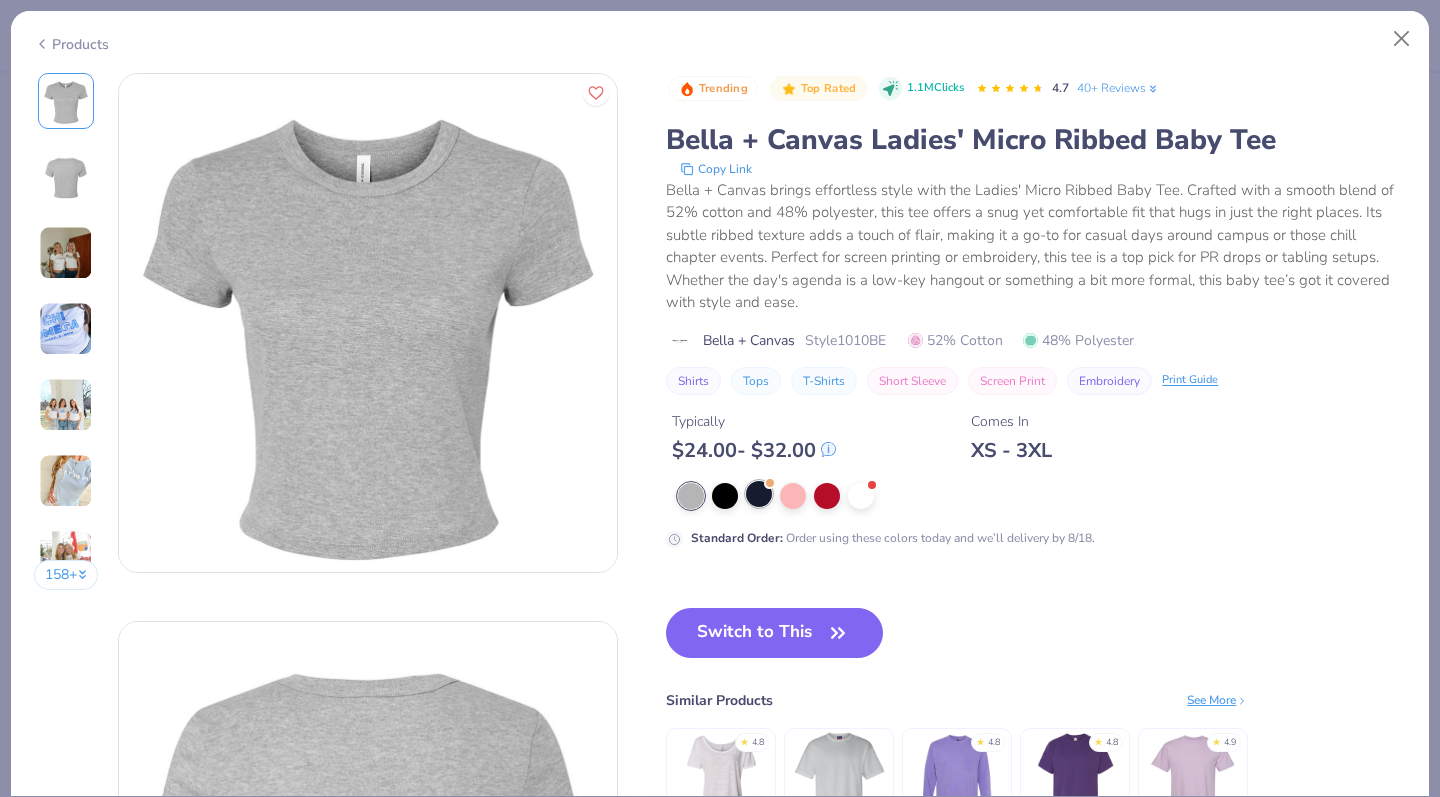 click at bounding box center [759, 494] 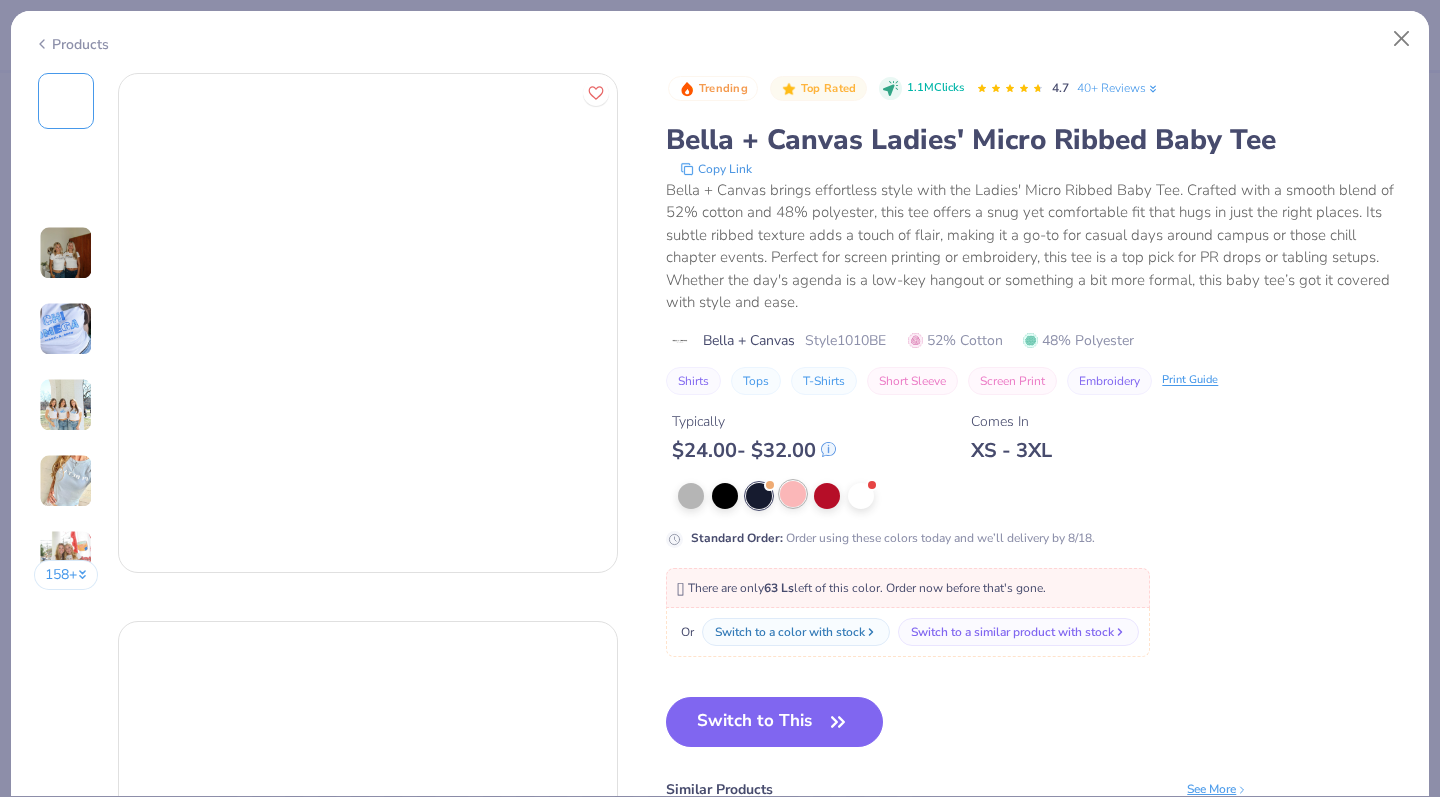 click at bounding box center [793, 494] 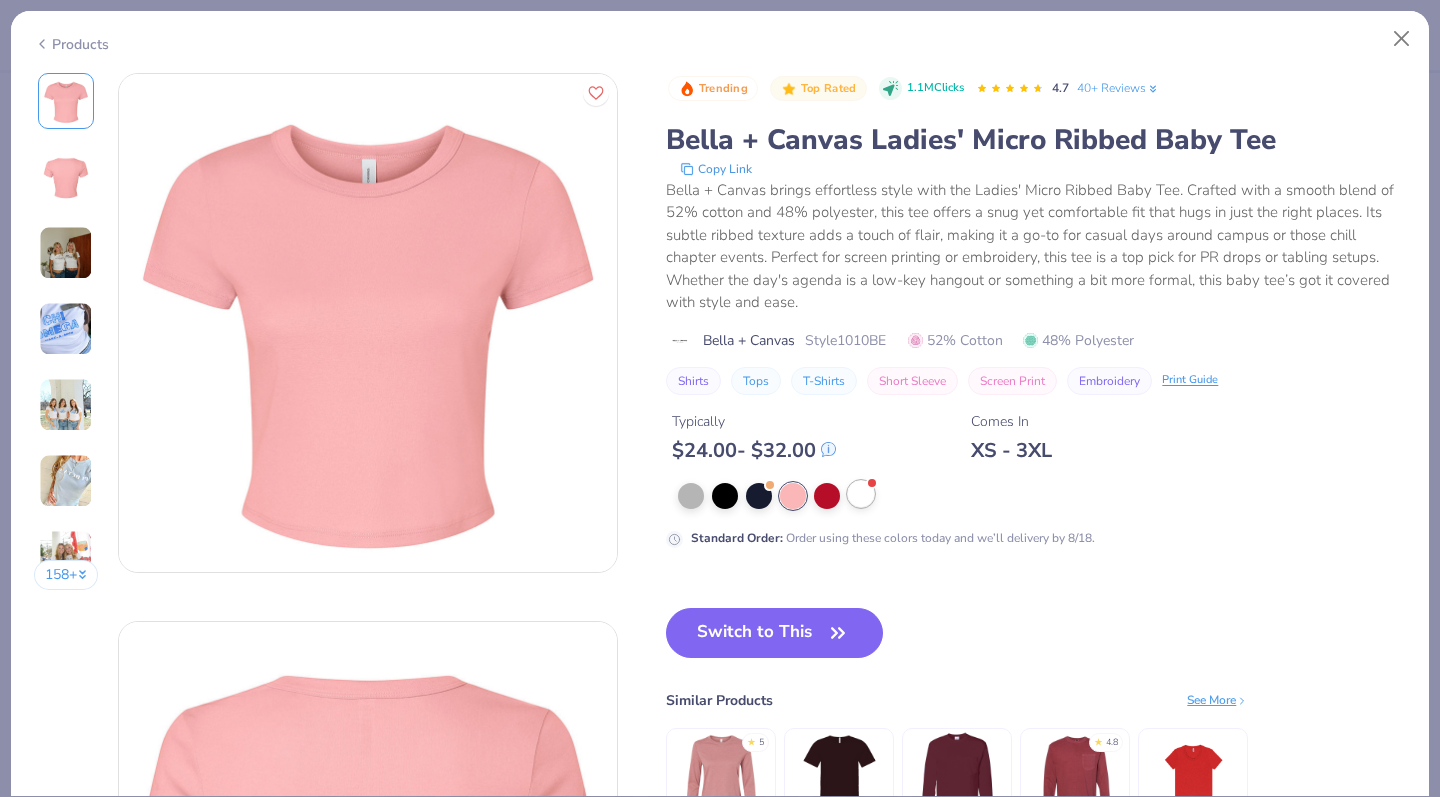 click at bounding box center [861, 494] 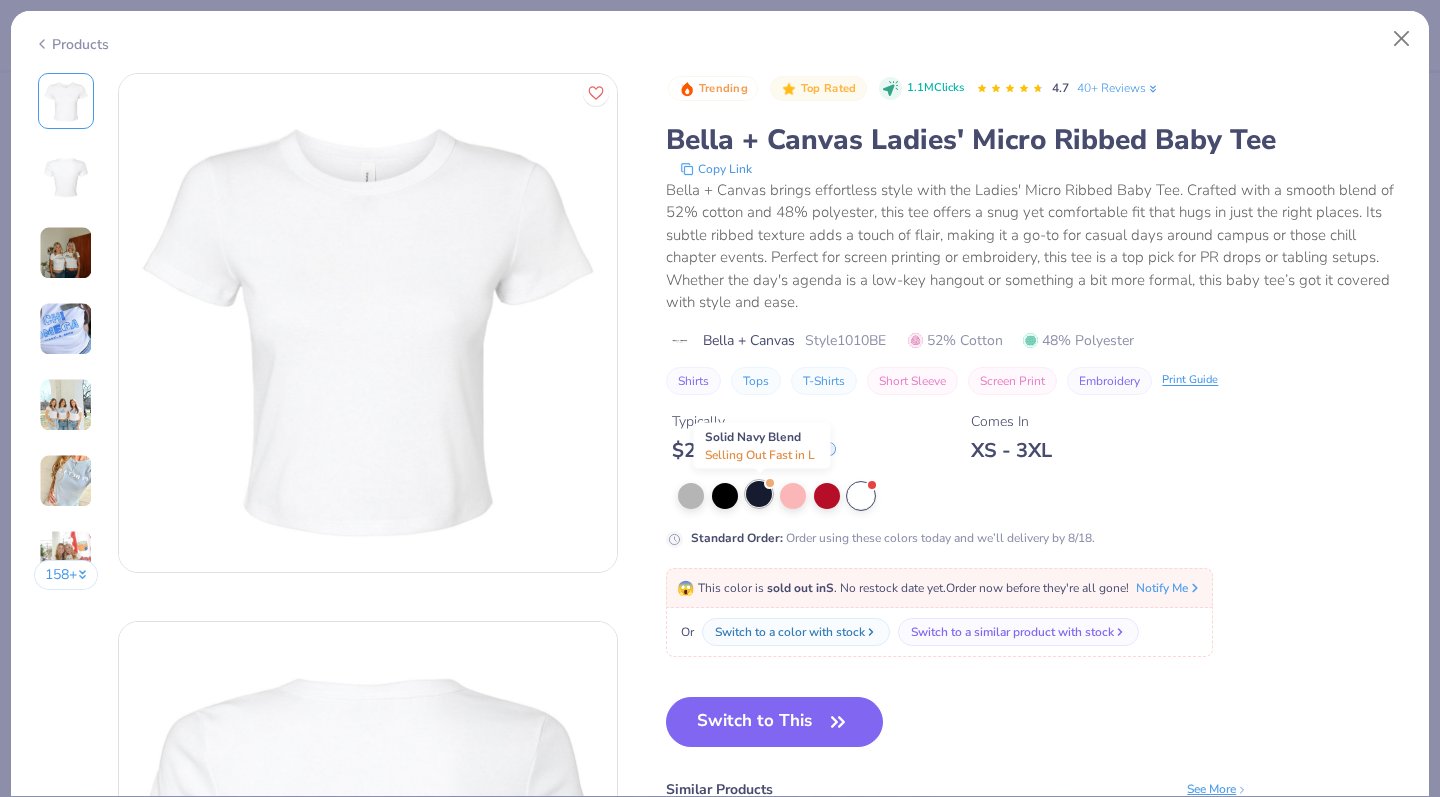 click at bounding box center [759, 494] 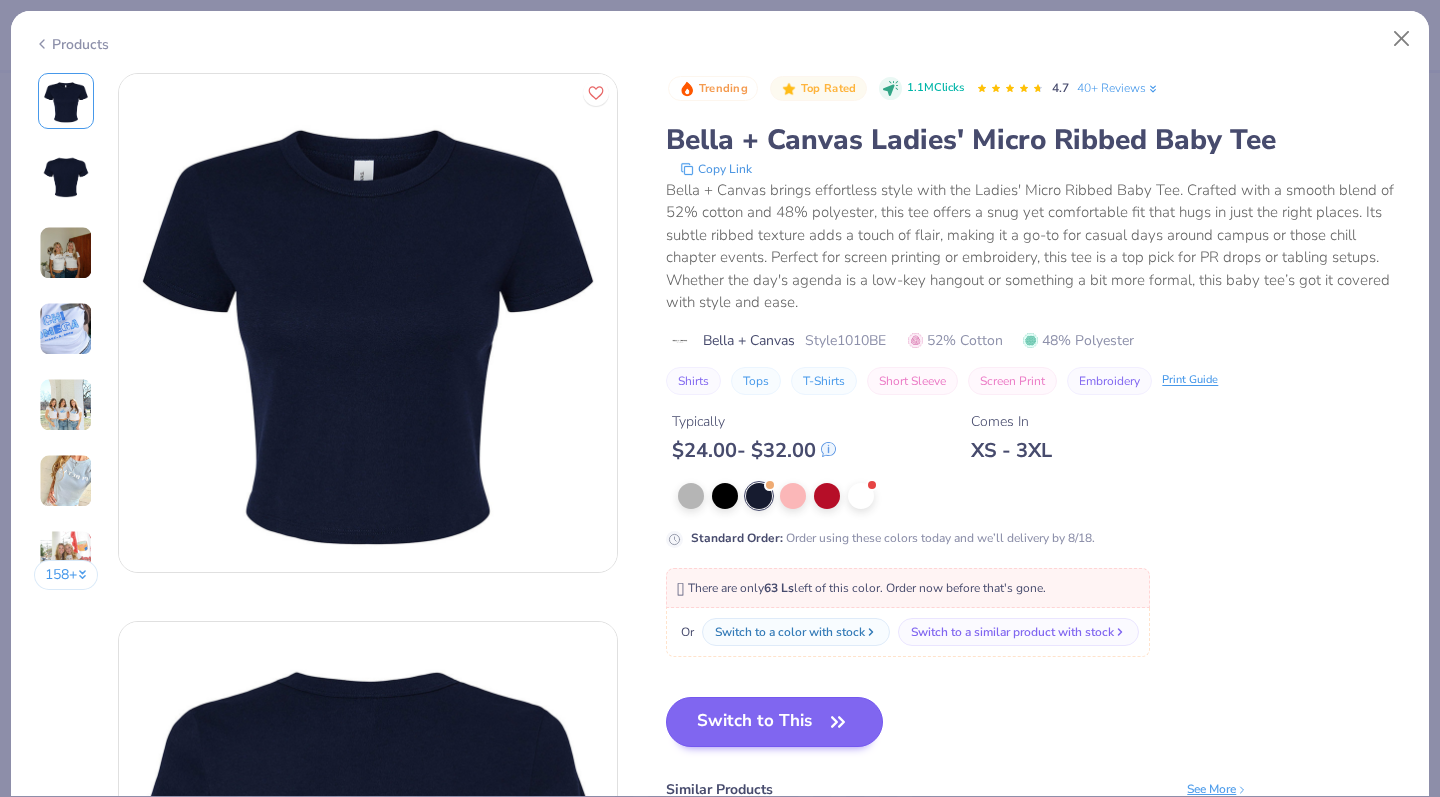 click on "Switch to This" at bounding box center [774, 722] 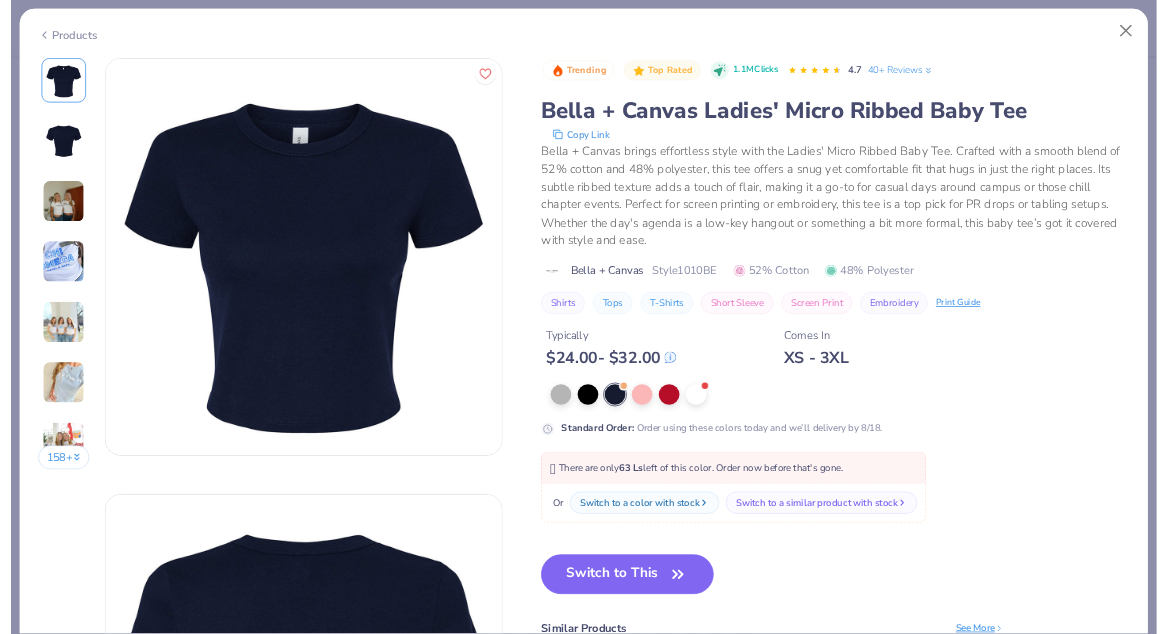 scroll, scrollTop: 0, scrollLeft: 0, axis: both 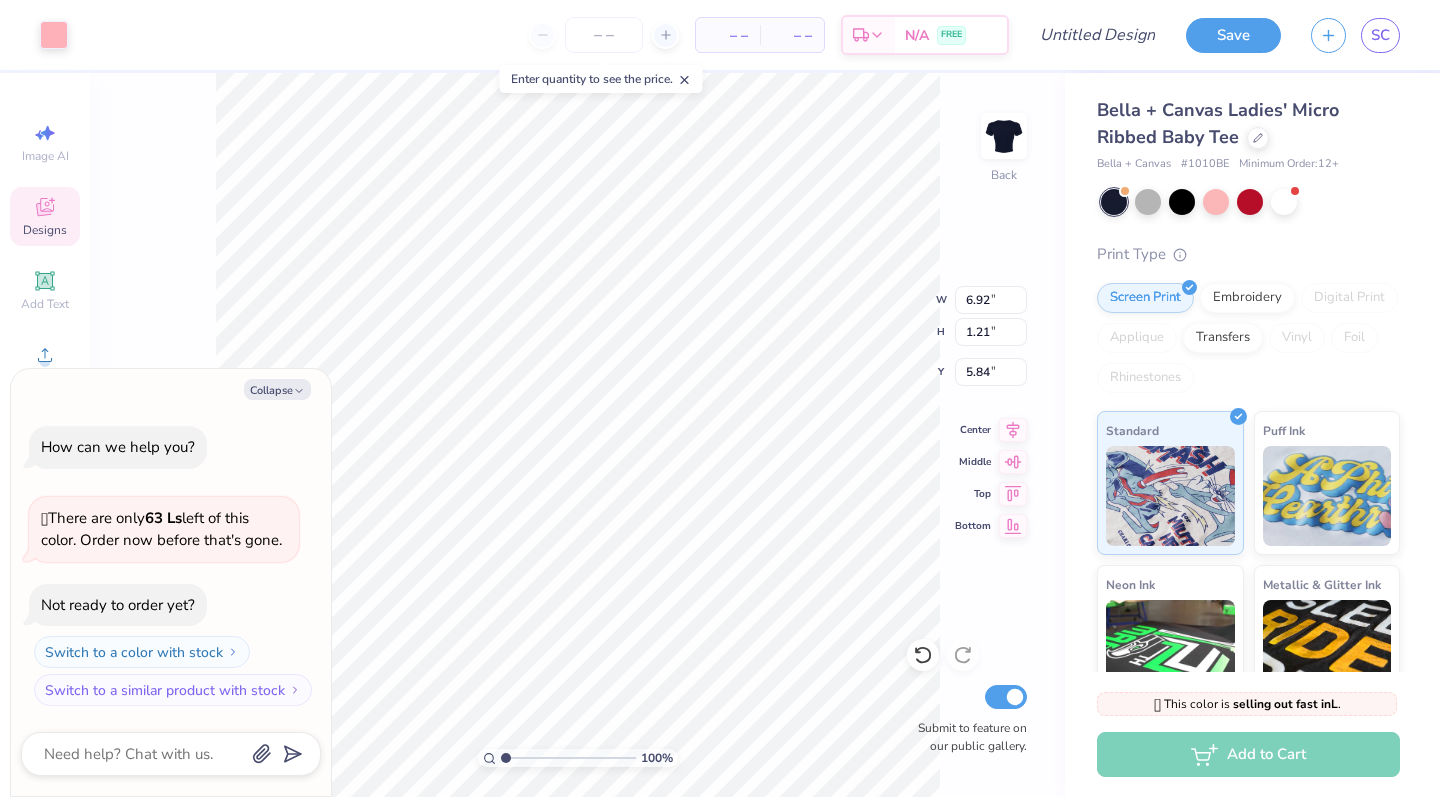 type on "x" 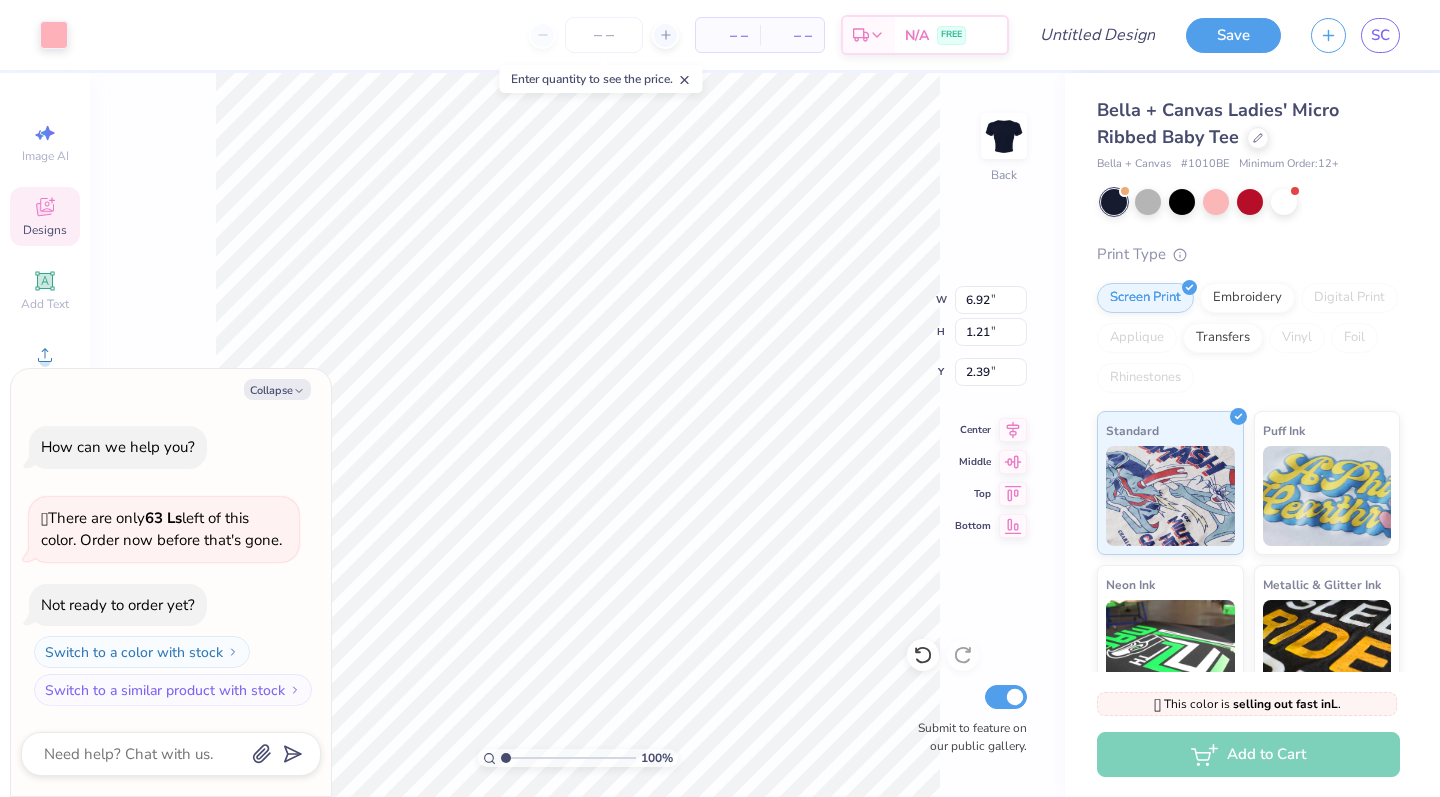 type on "x" 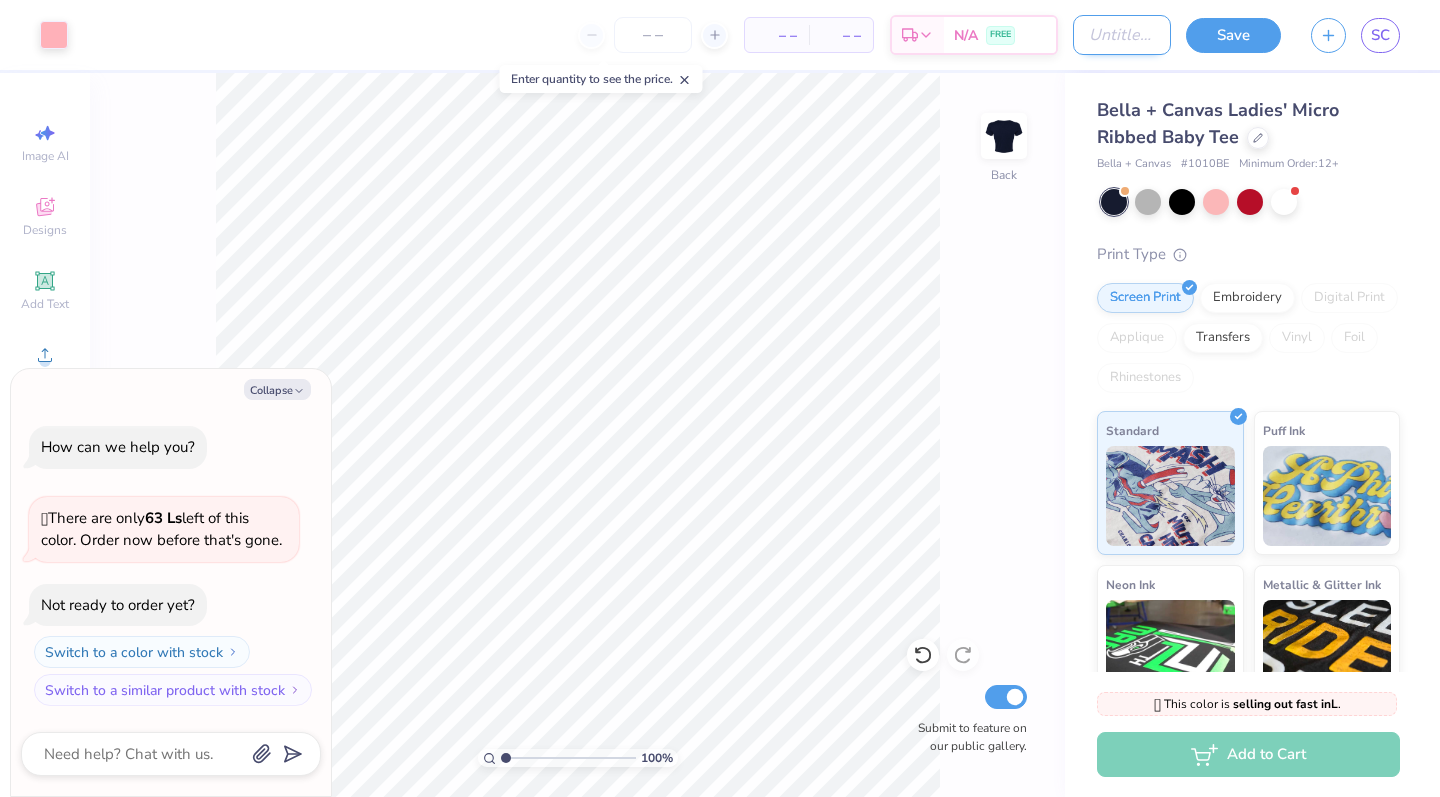 click on "Design Title" at bounding box center (1122, 35) 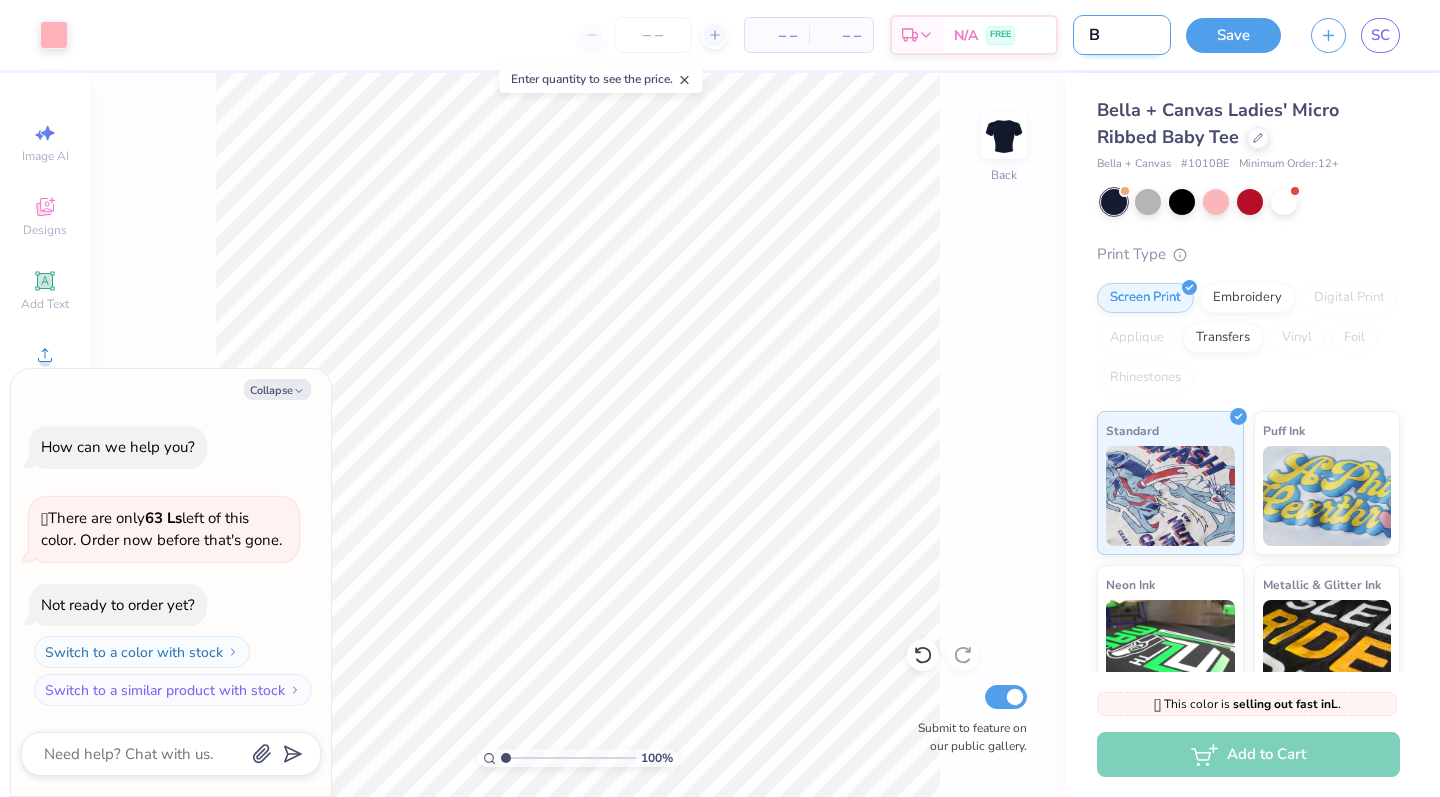 type on "B@" 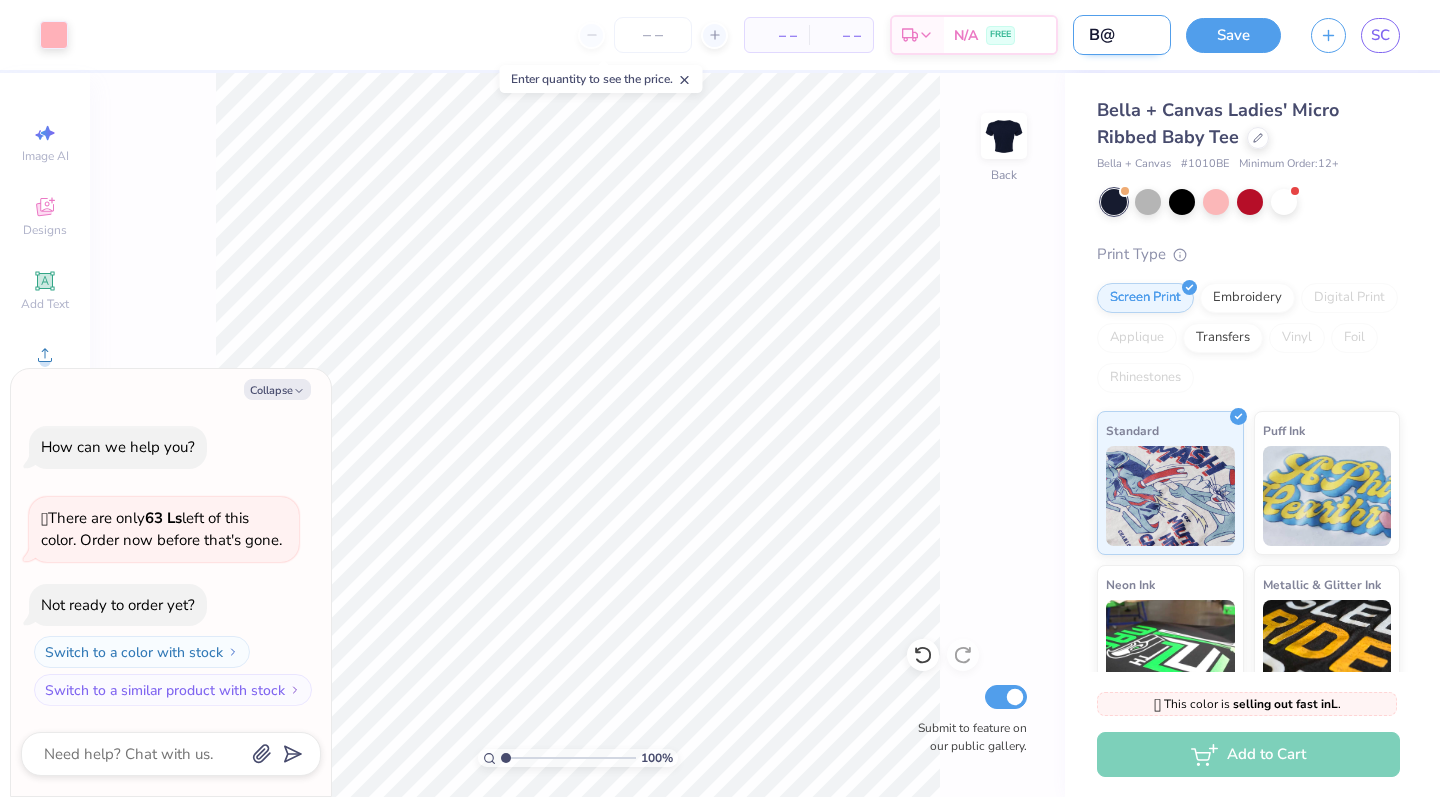 type on "B@S" 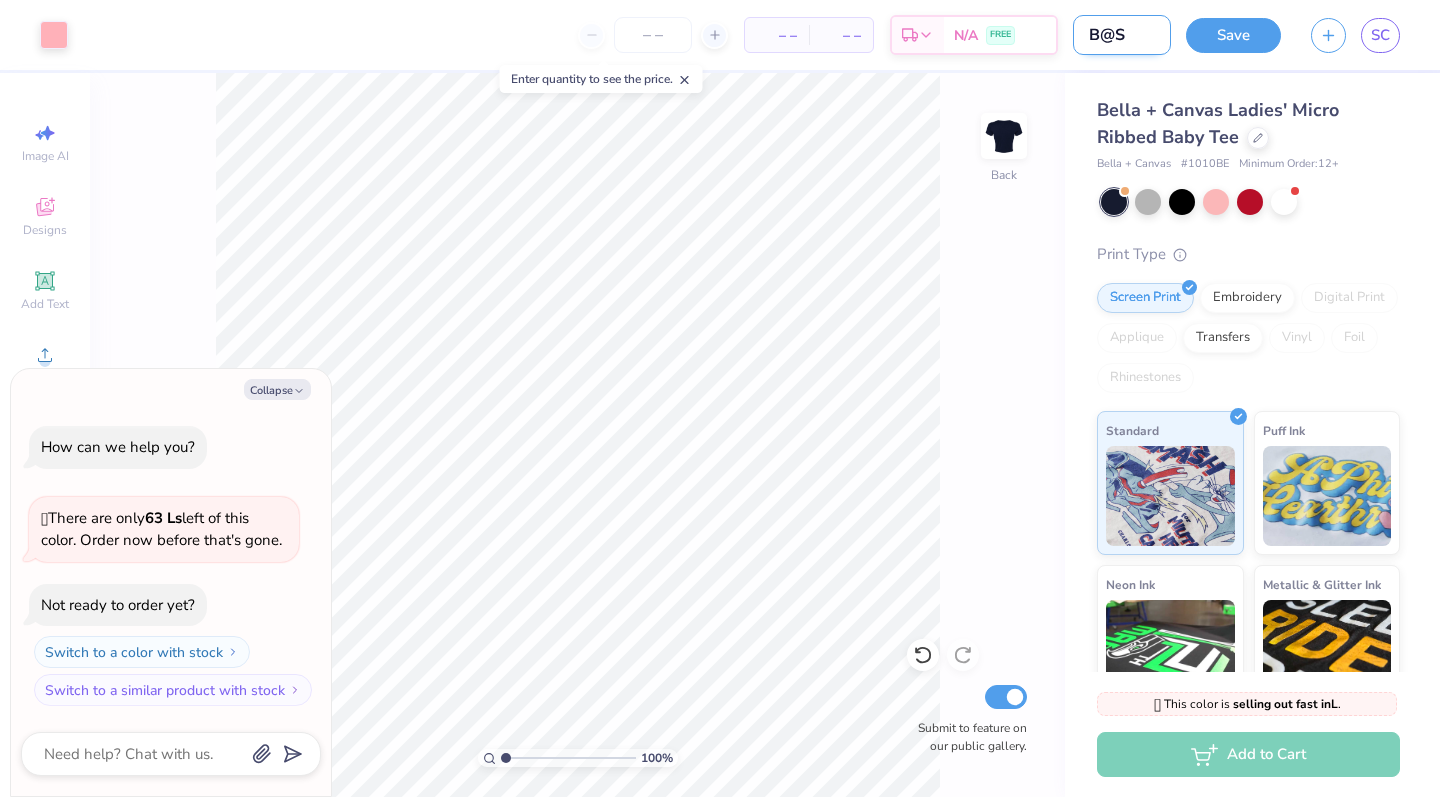 type on "B@S" 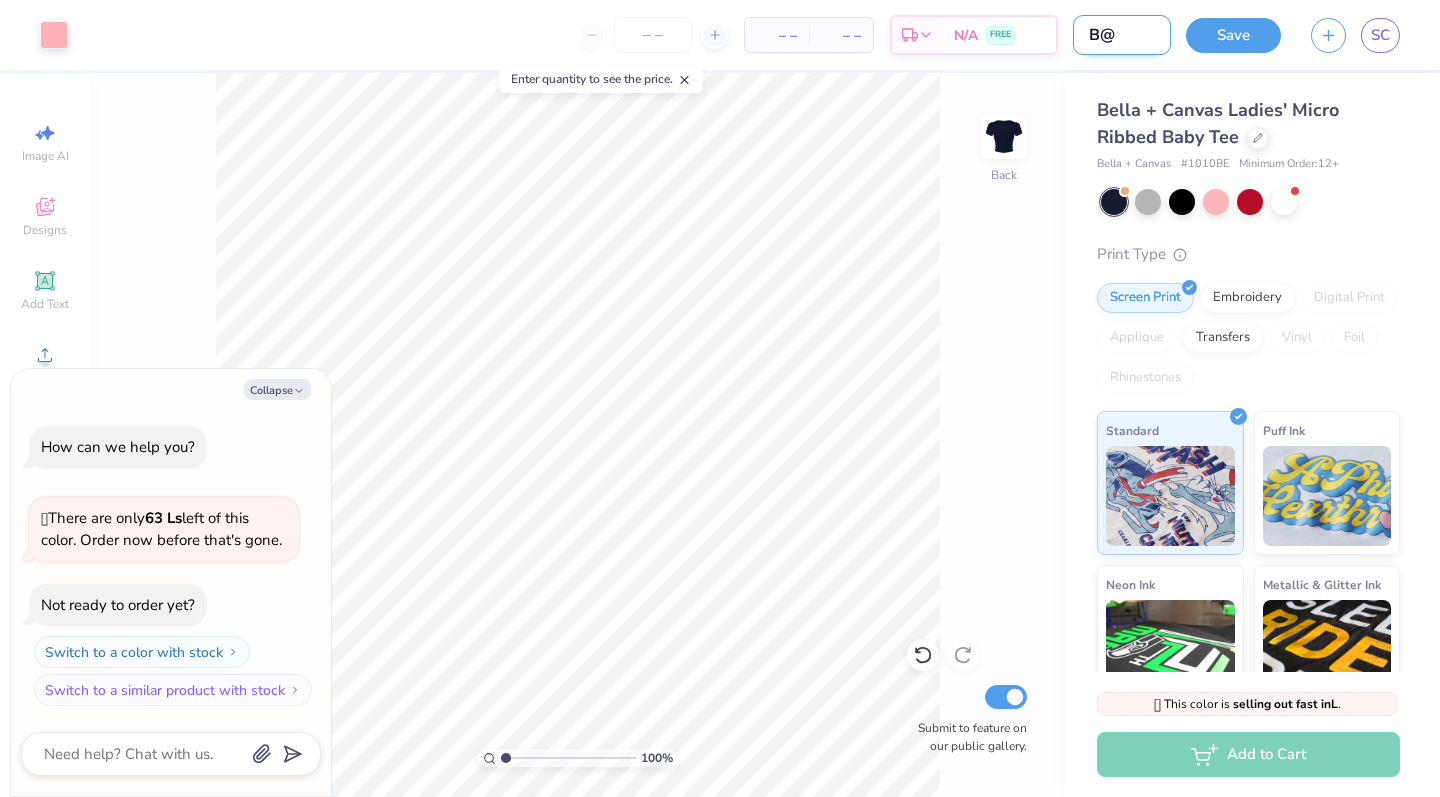 type on "B" 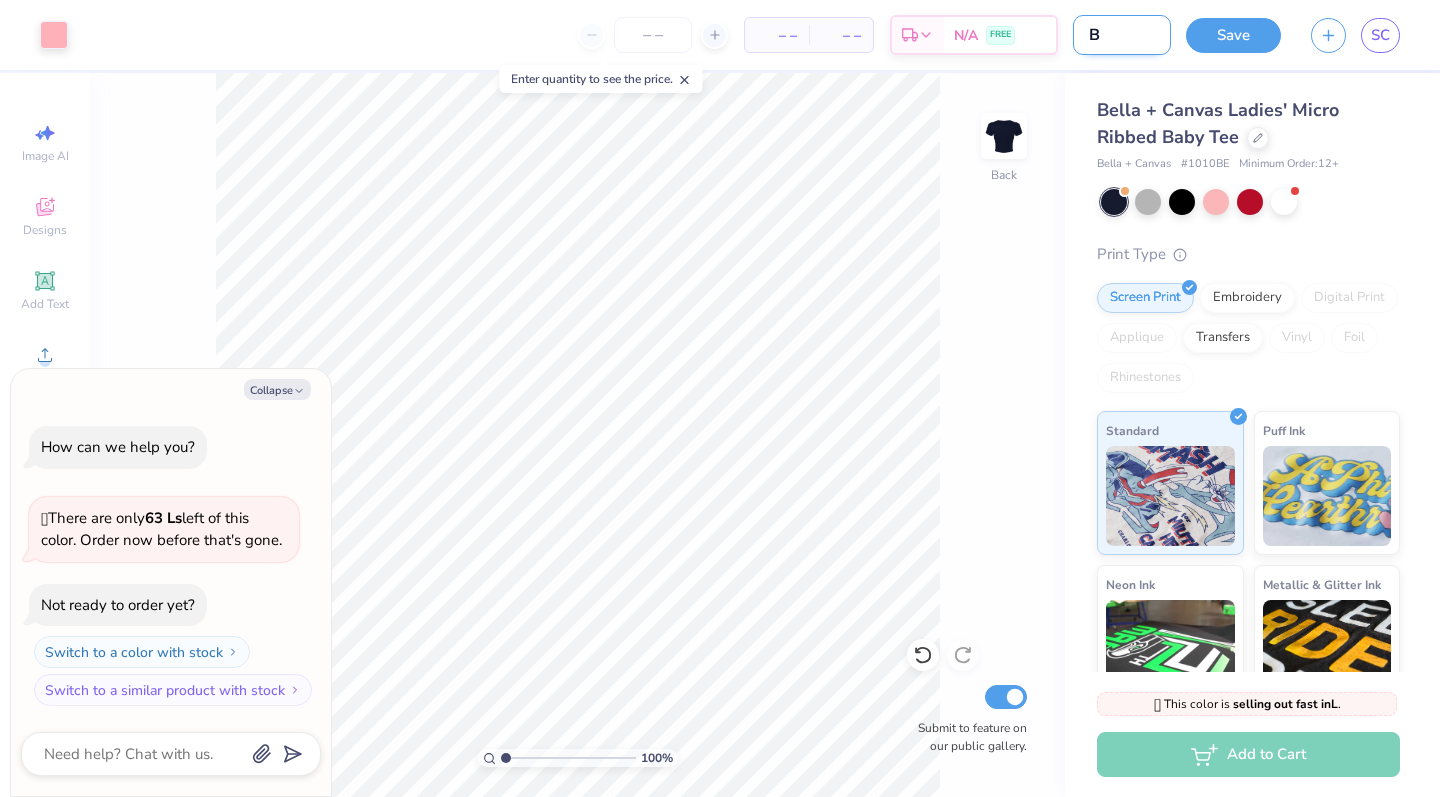 type on "B2" 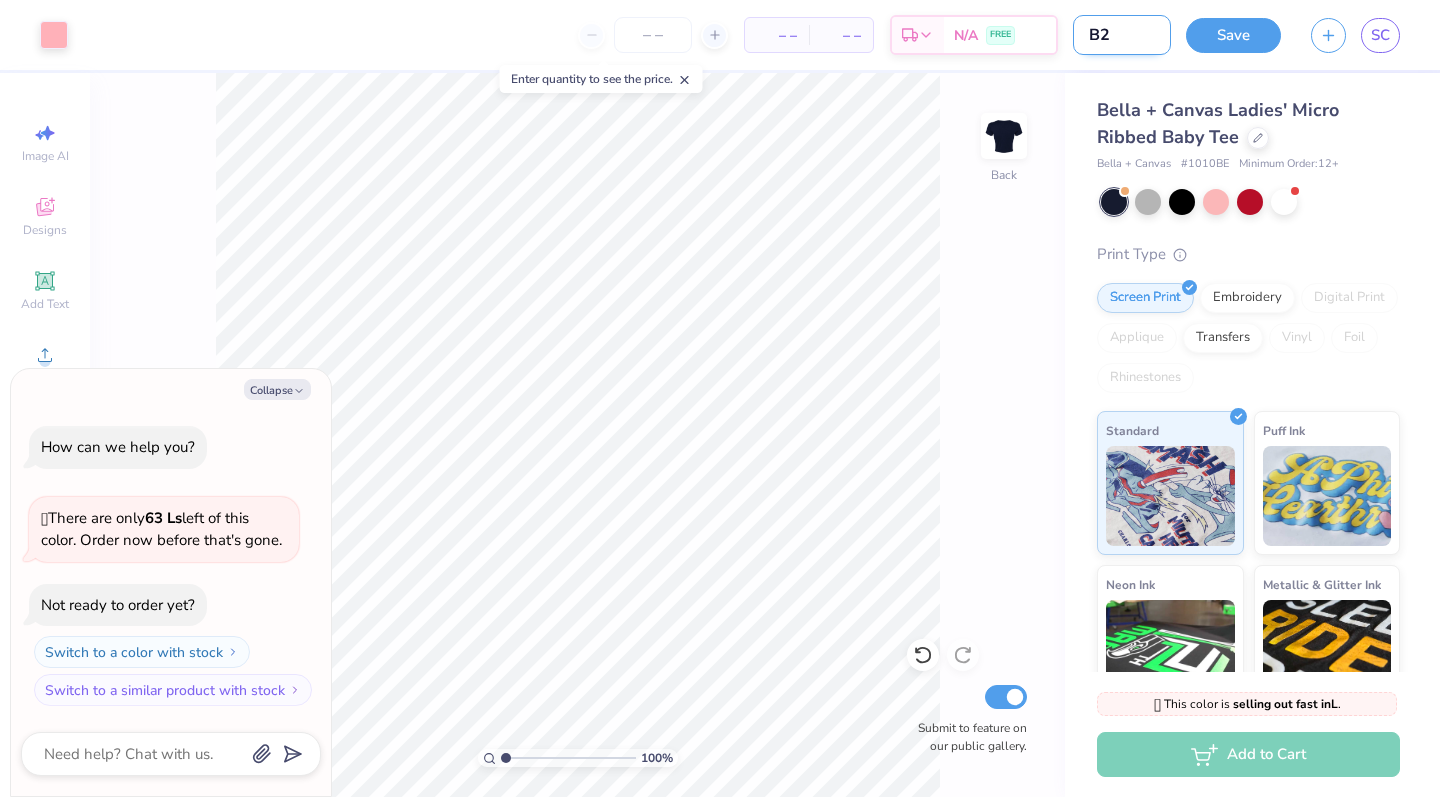 type on "B2s" 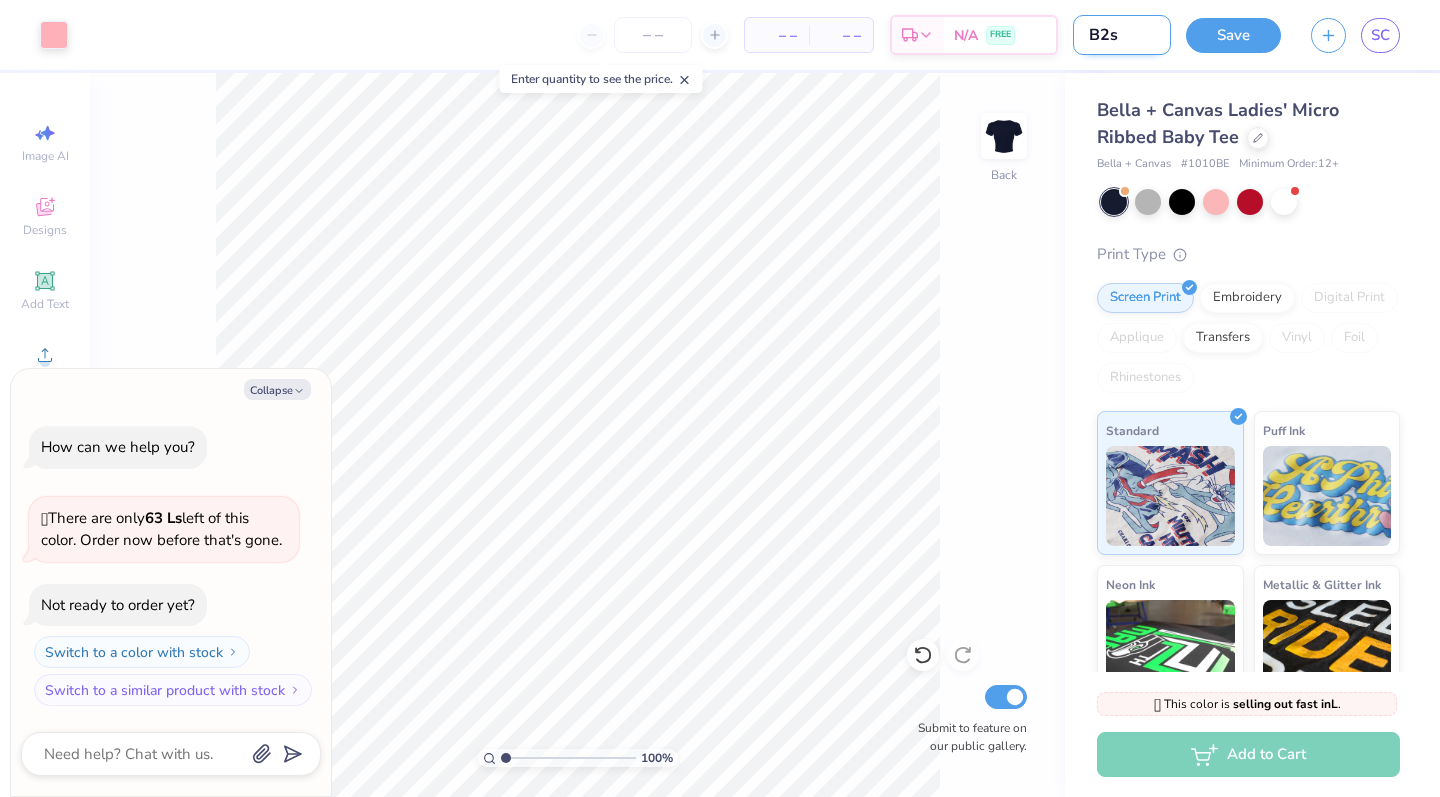 type on "B2" 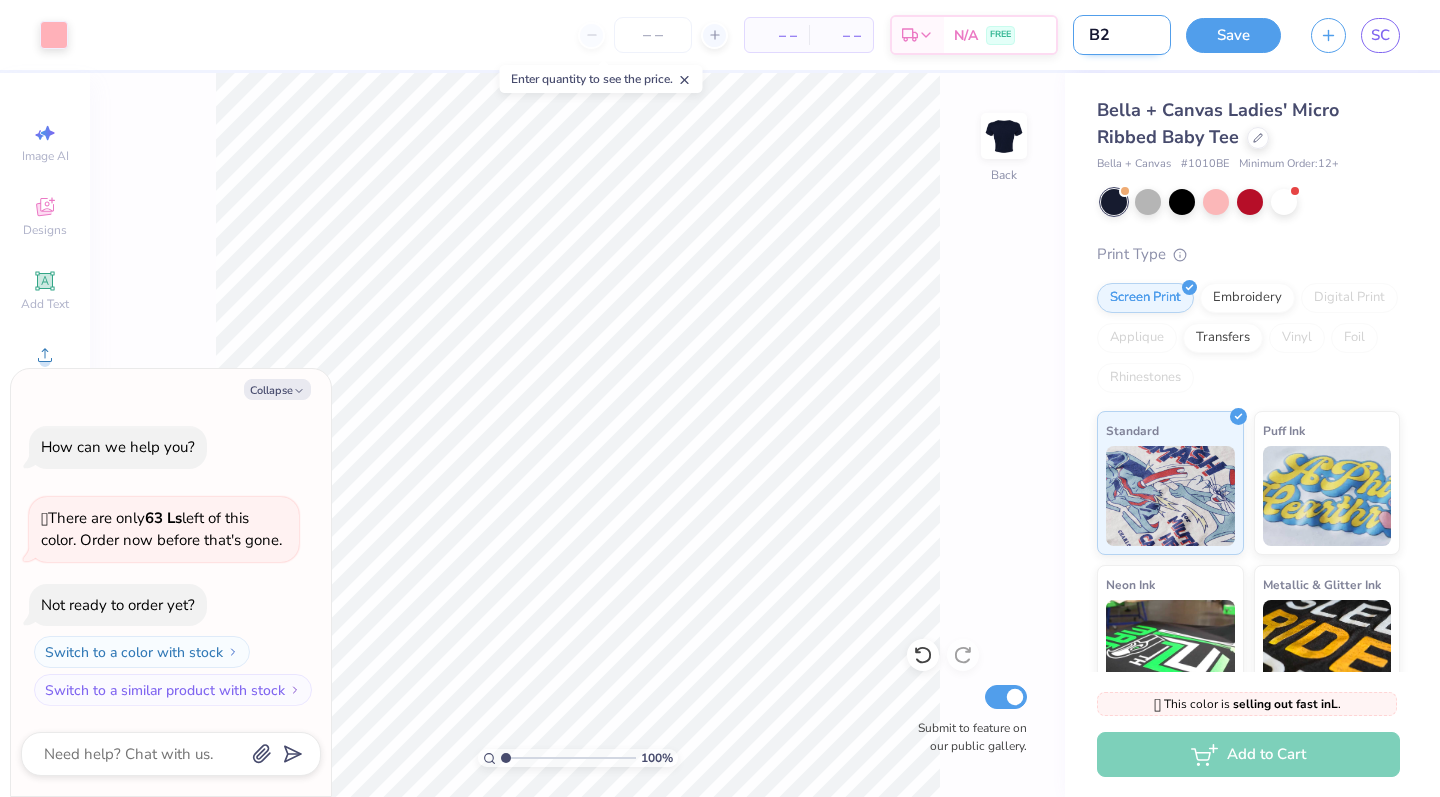 type on "B2S" 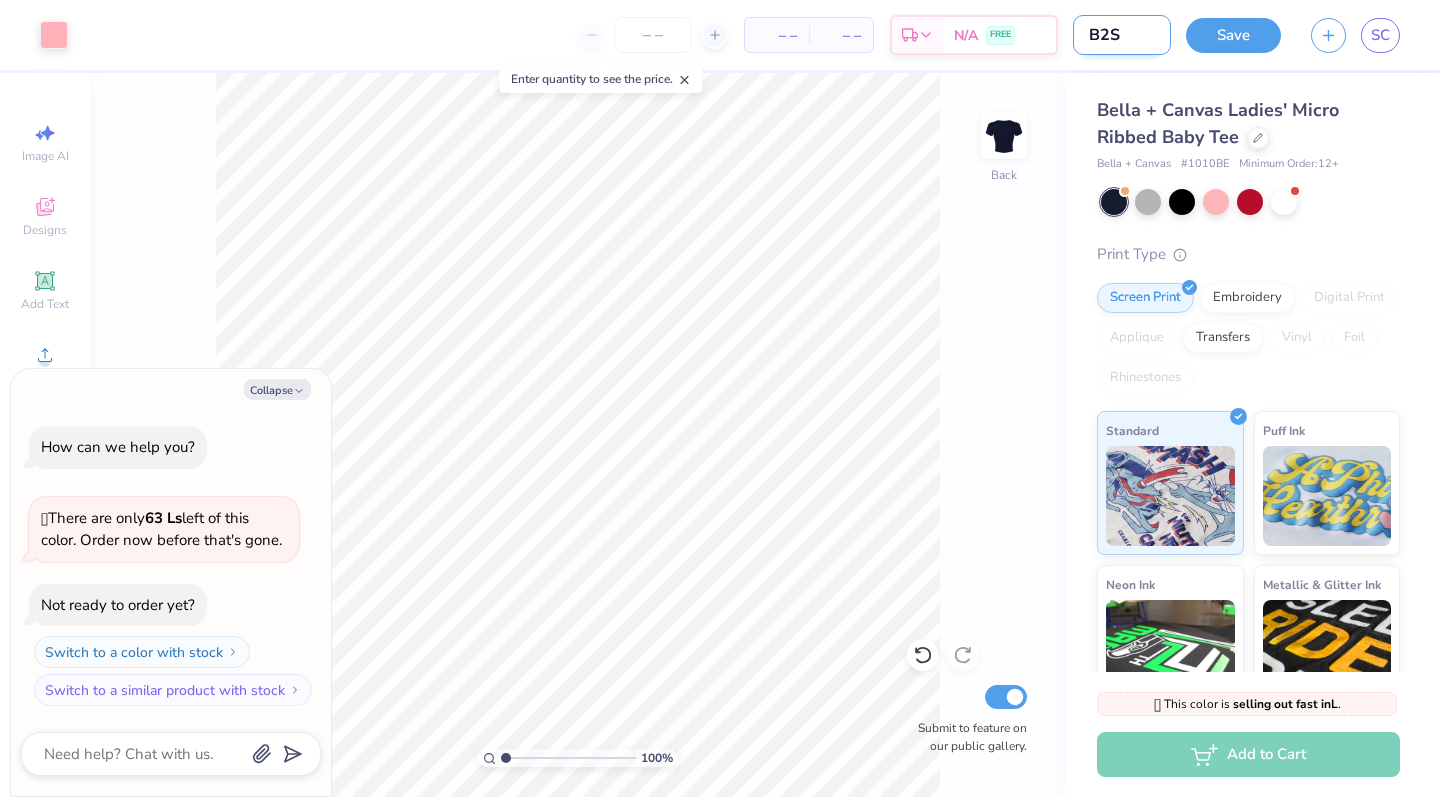 type on "B2S" 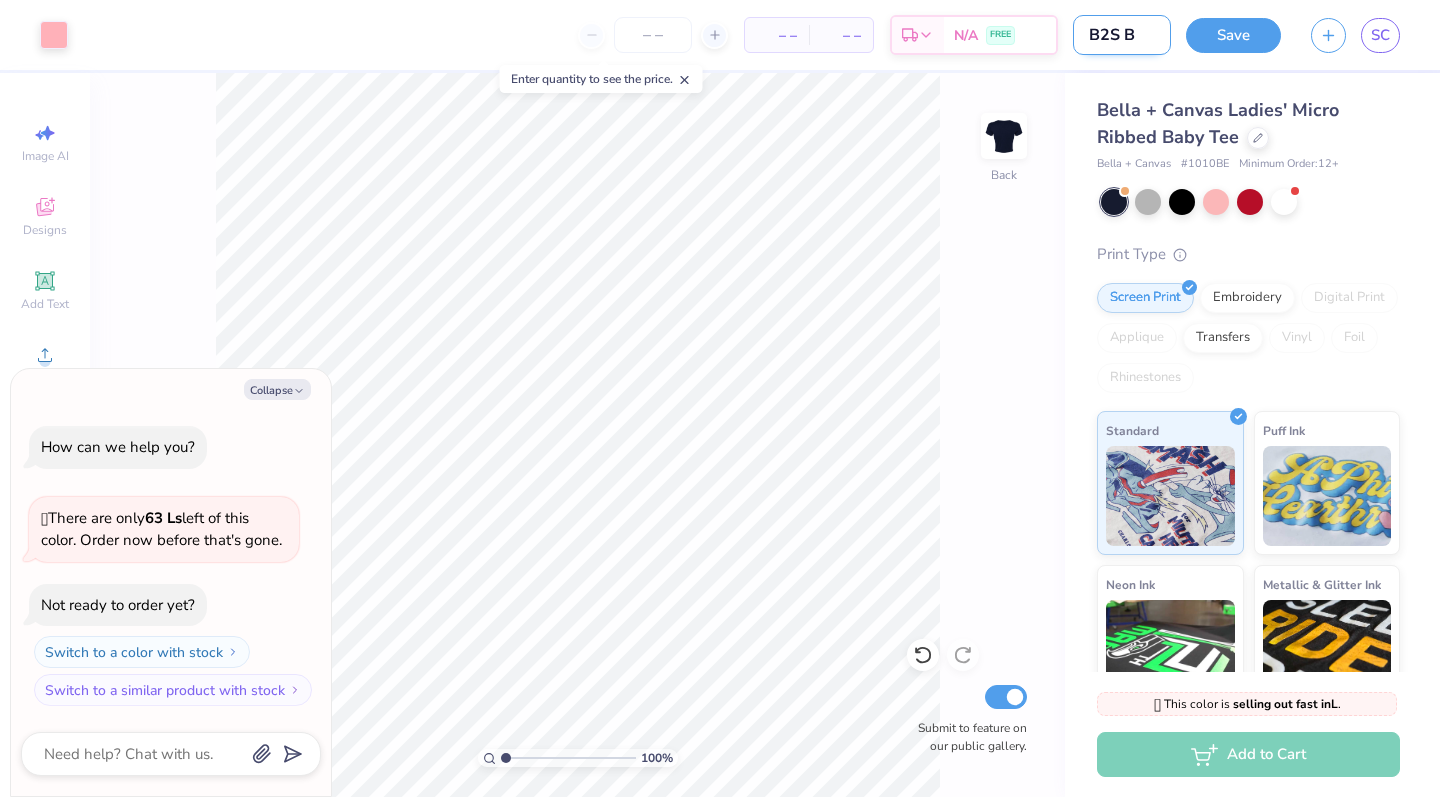 type on "x" 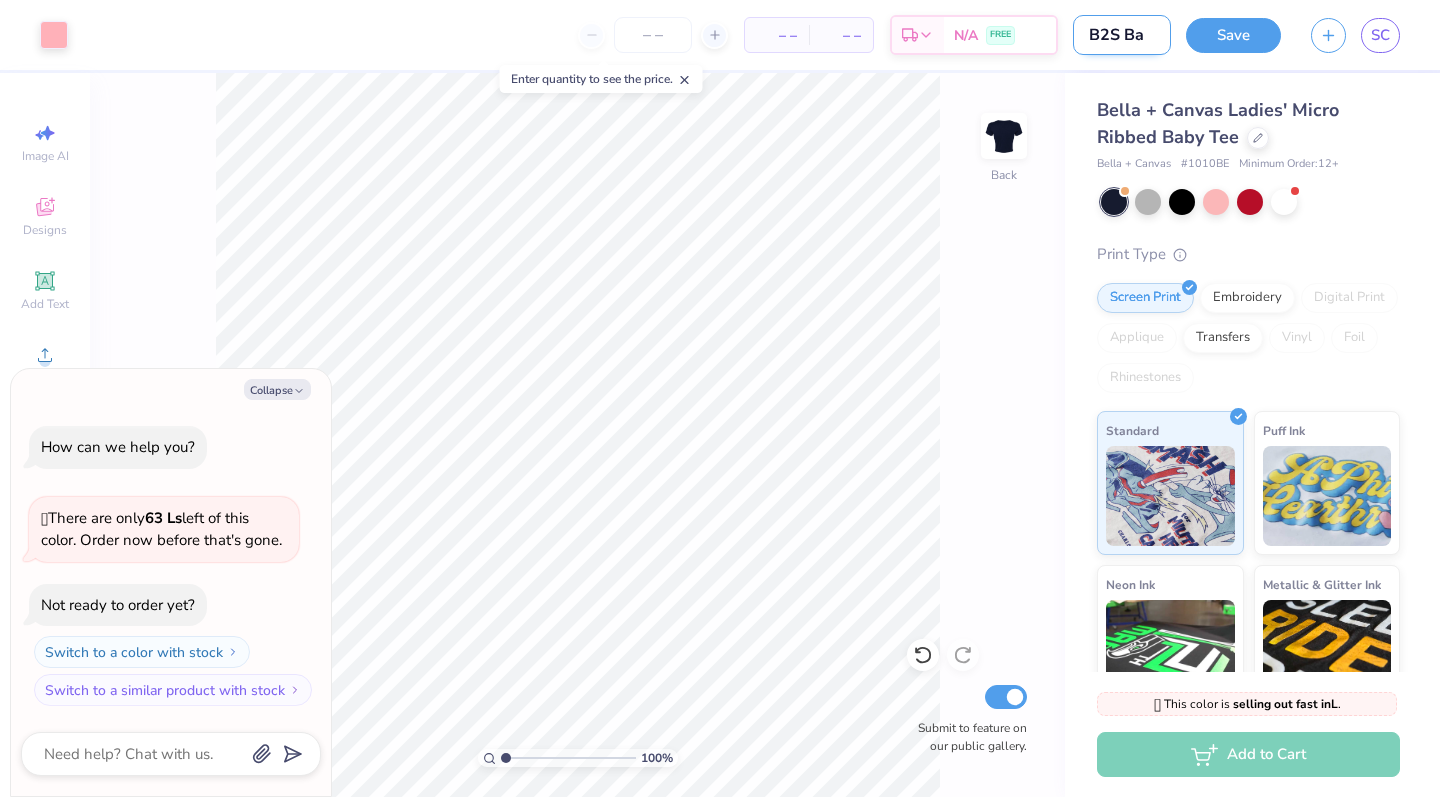 type on "B2S Bab" 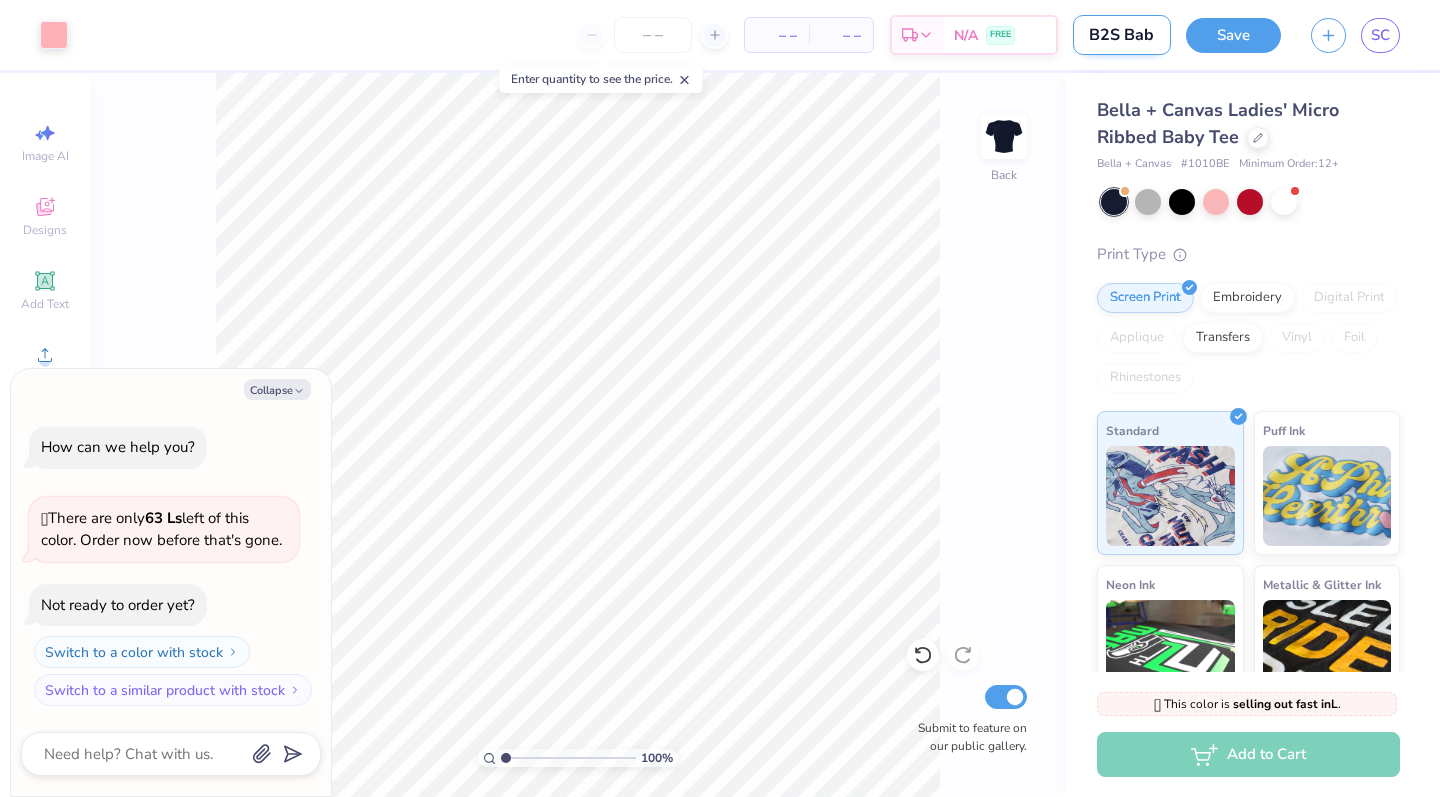 type on "B2S Baby" 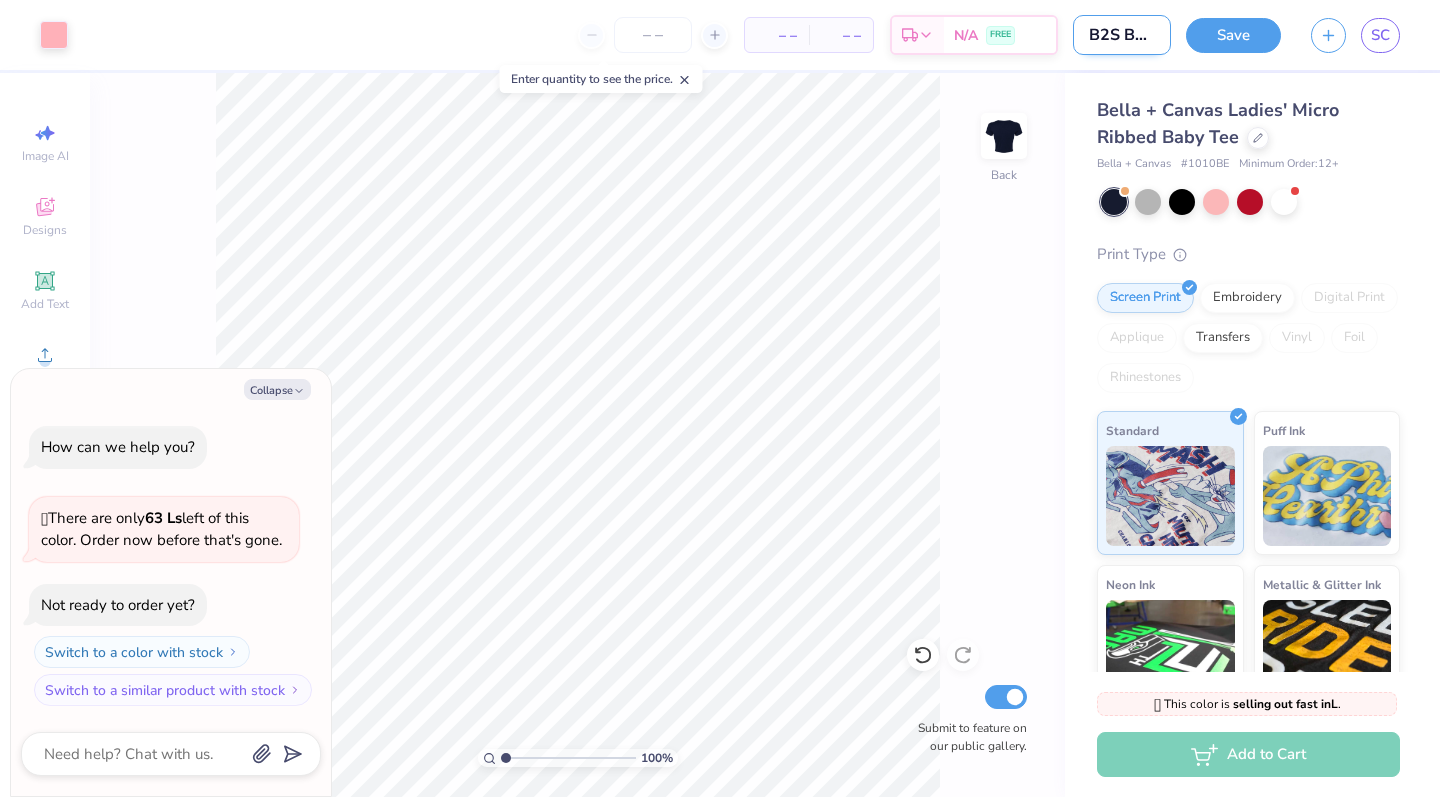type on "B2S Baby" 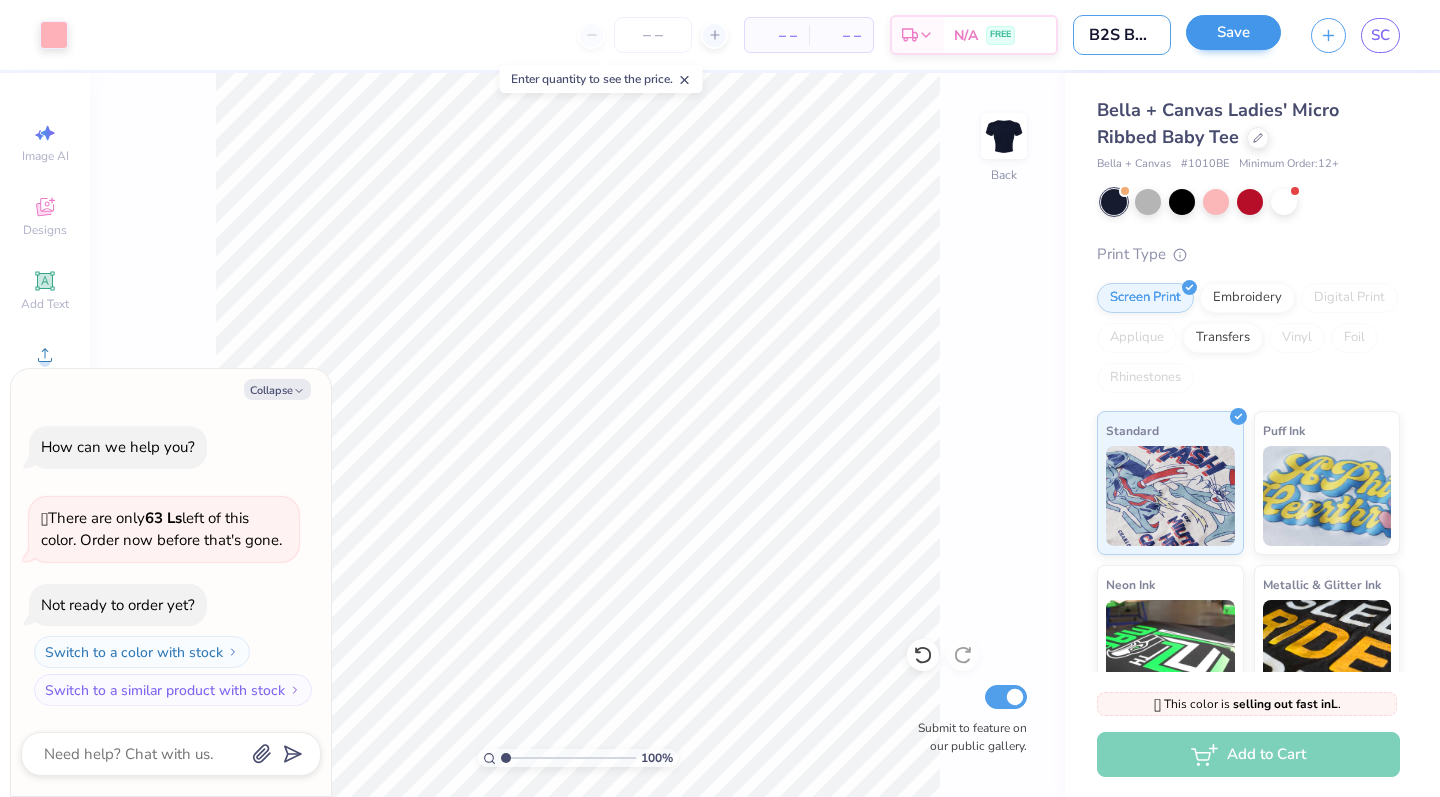type on "B2S Baby Tee" 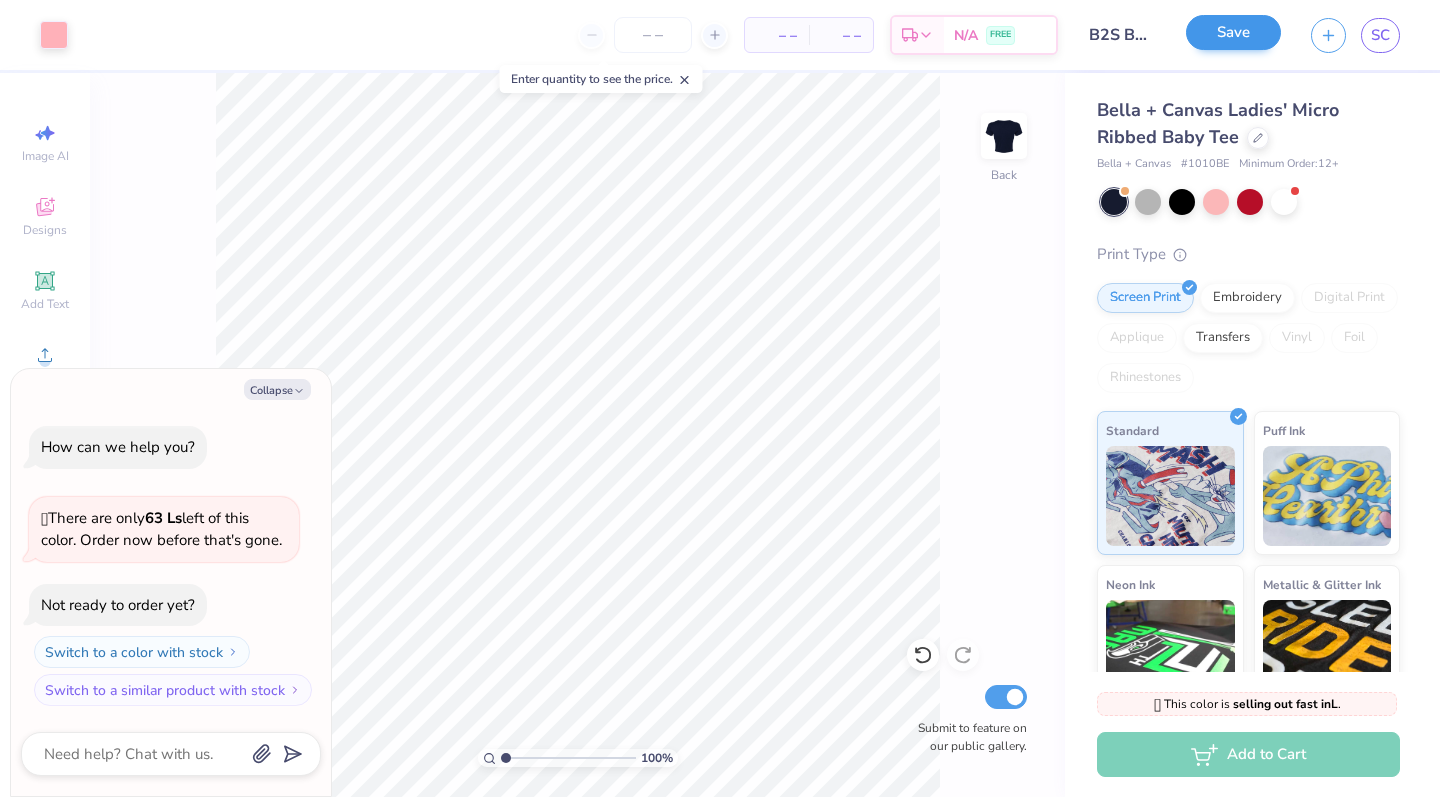 click on "Save" at bounding box center [1233, 32] 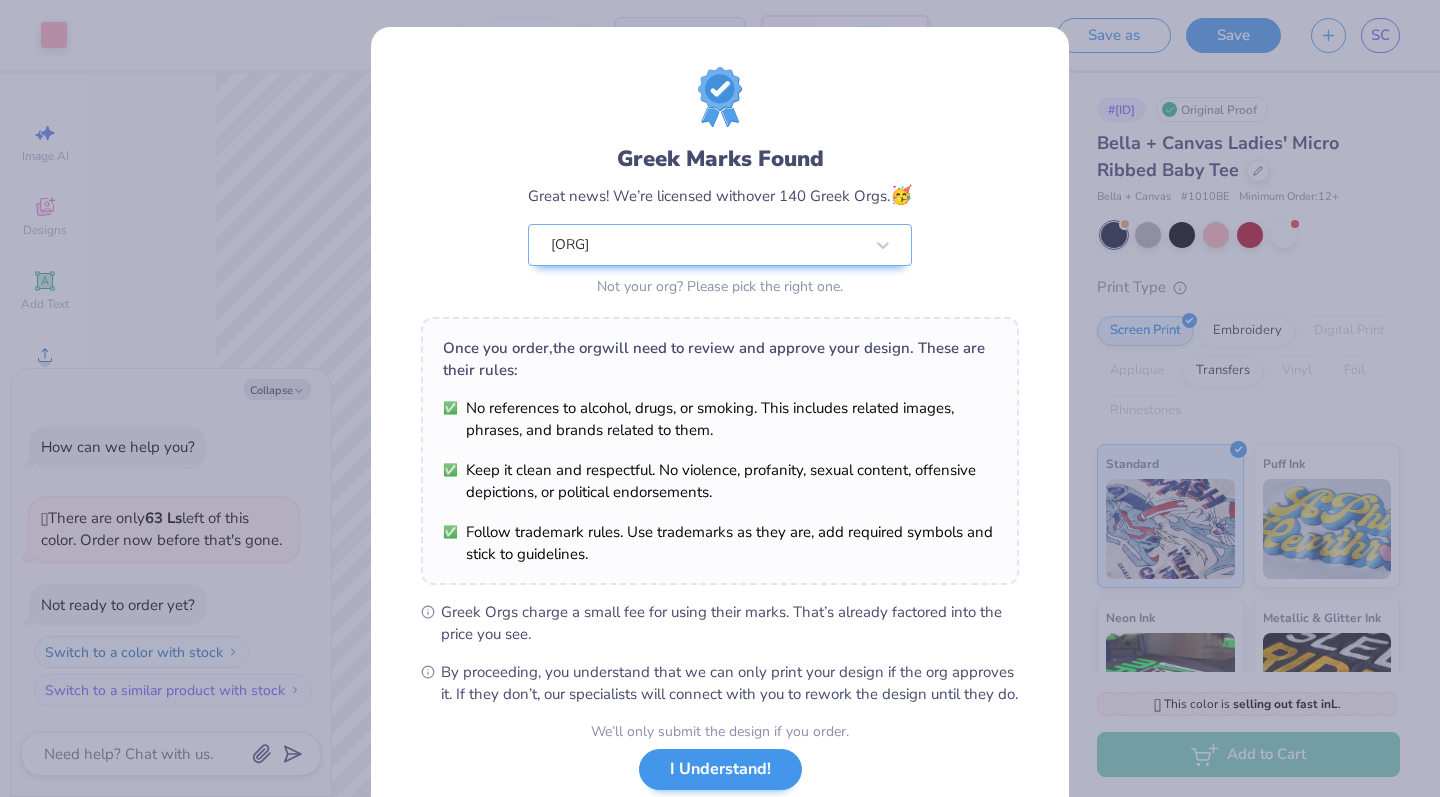 click on "I Understand!" at bounding box center (720, 769) 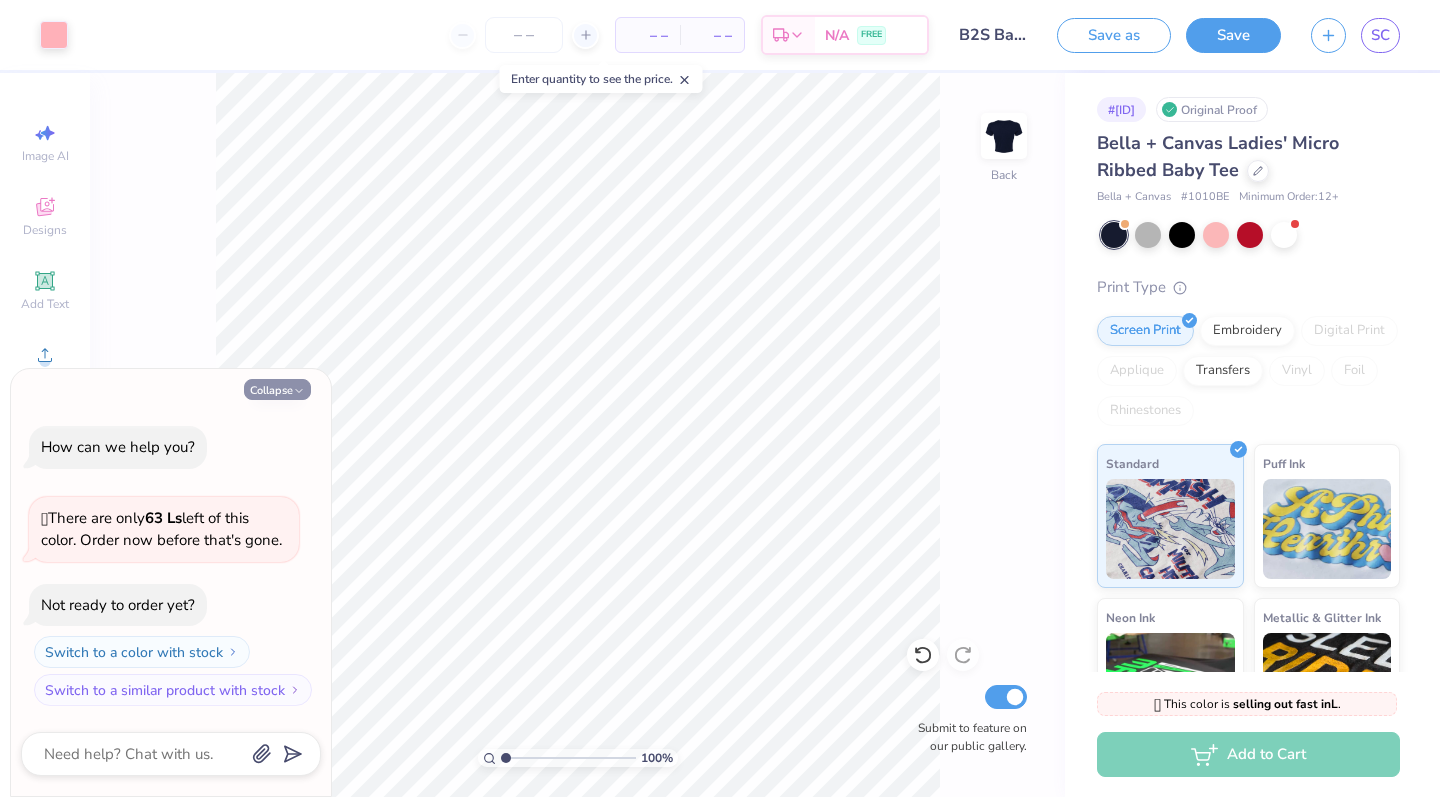 click 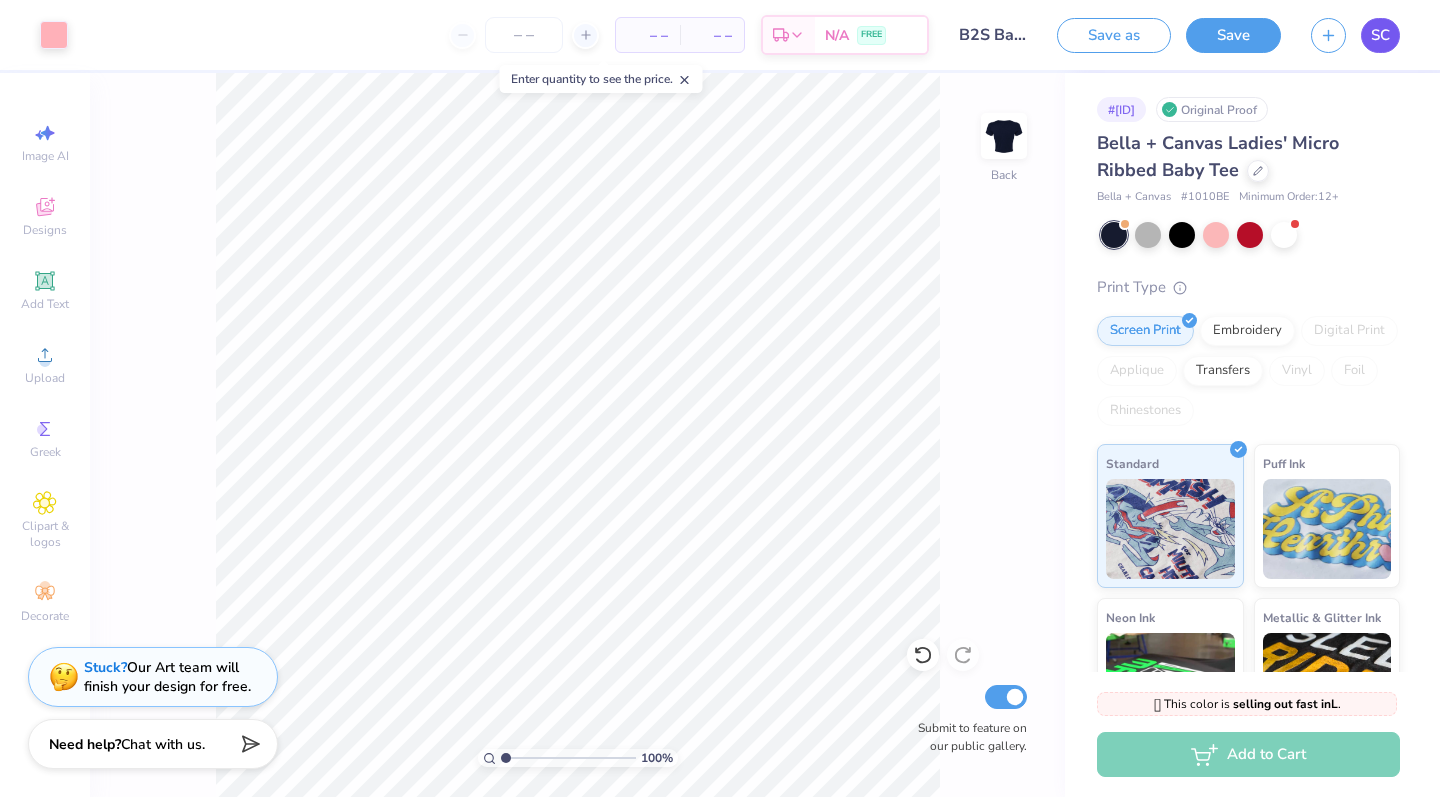 click on "SC" at bounding box center [1380, 35] 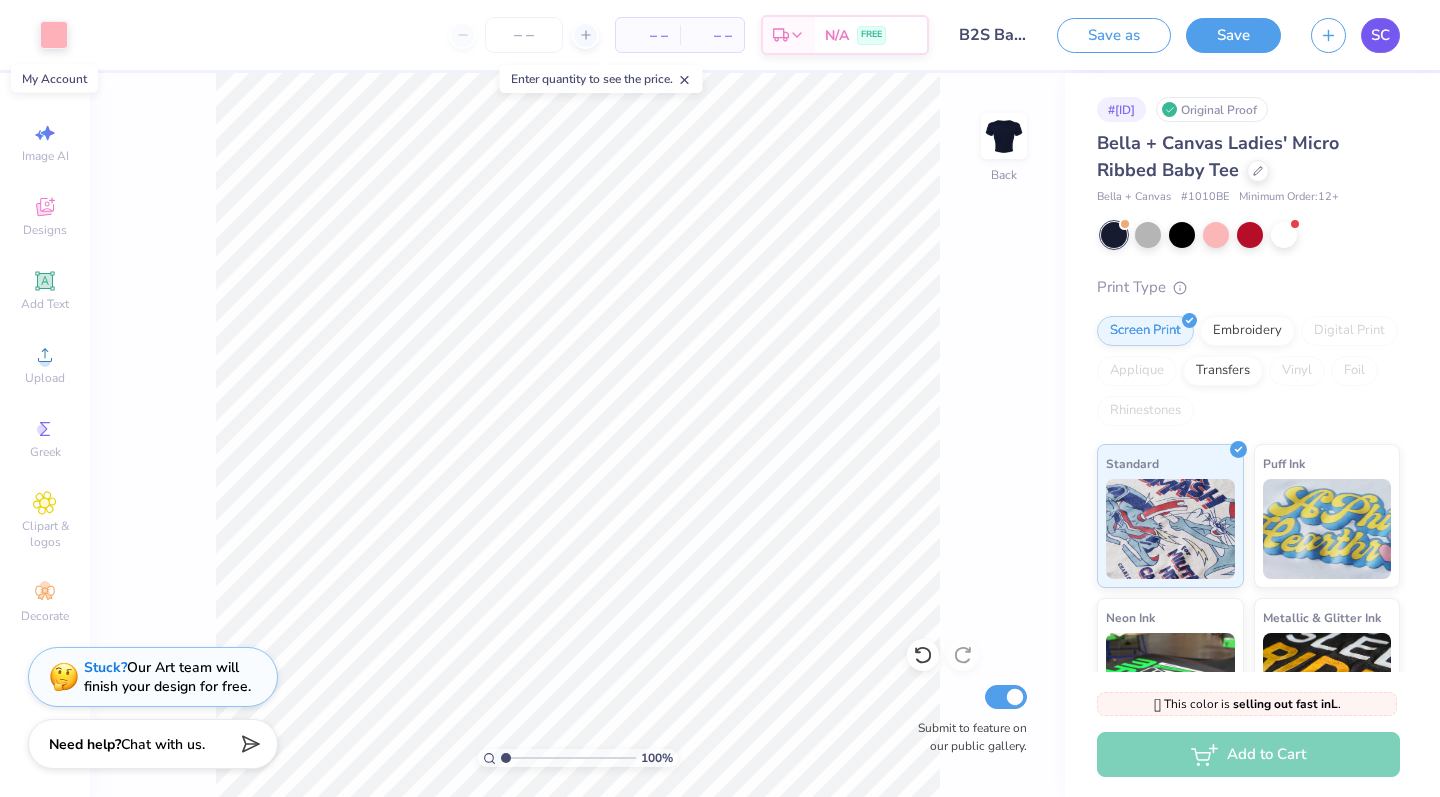 click on "SC" at bounding box center [1380, 35] 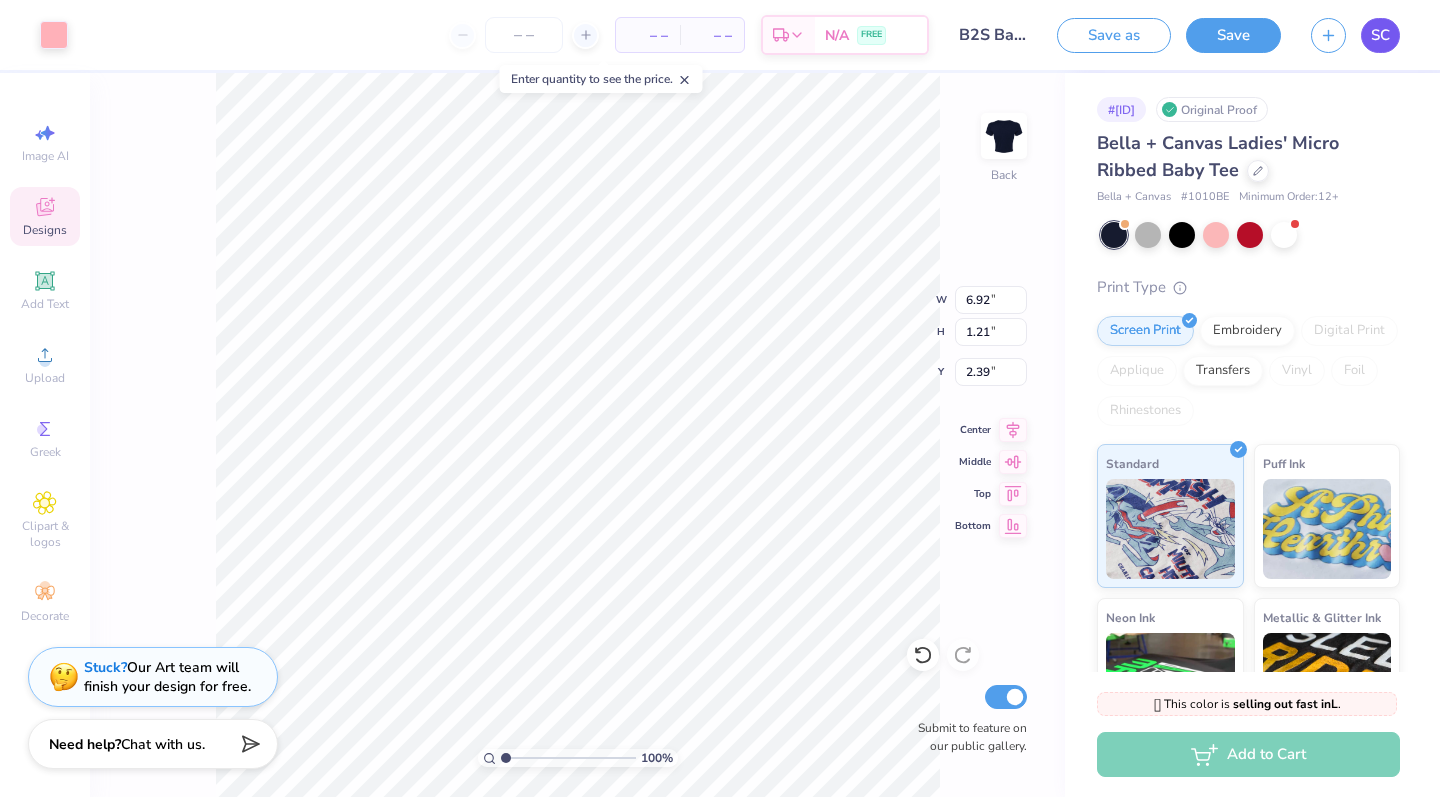 click on "SC" at bounding box center (1380, 35) 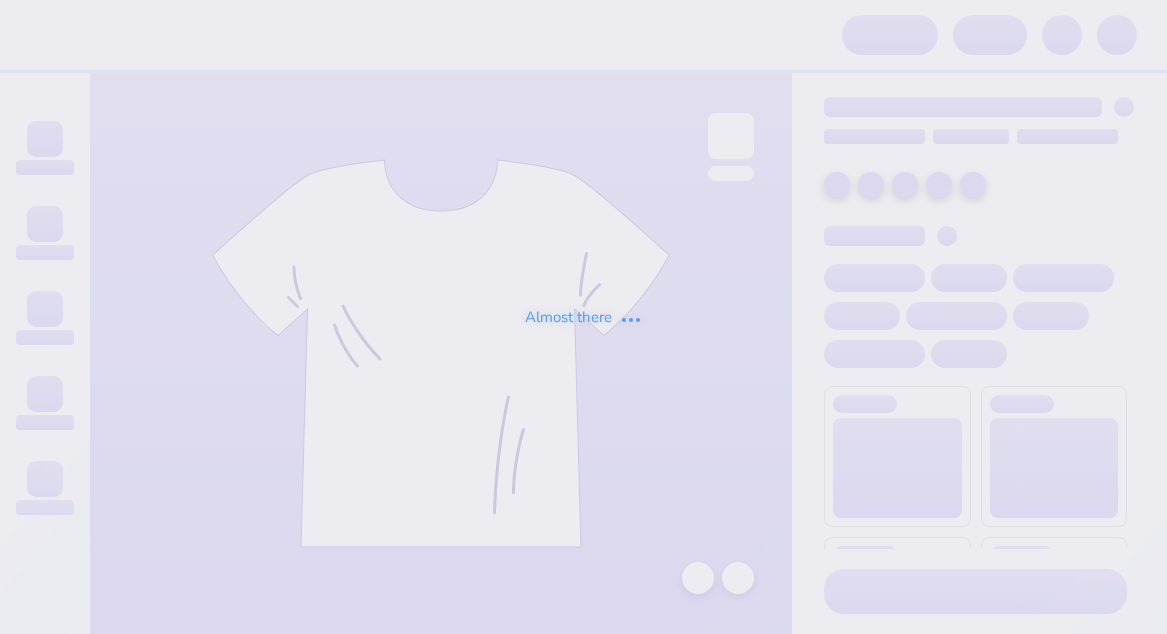 scroll, scrollTop: 0, scrollLeft: 0, axis: both 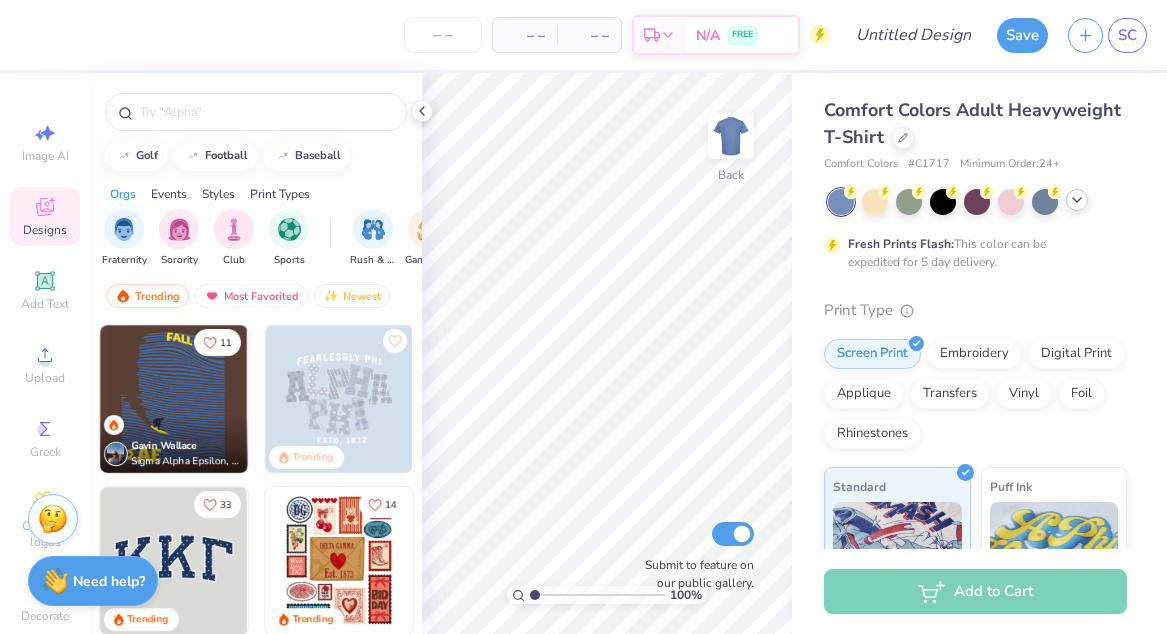 click 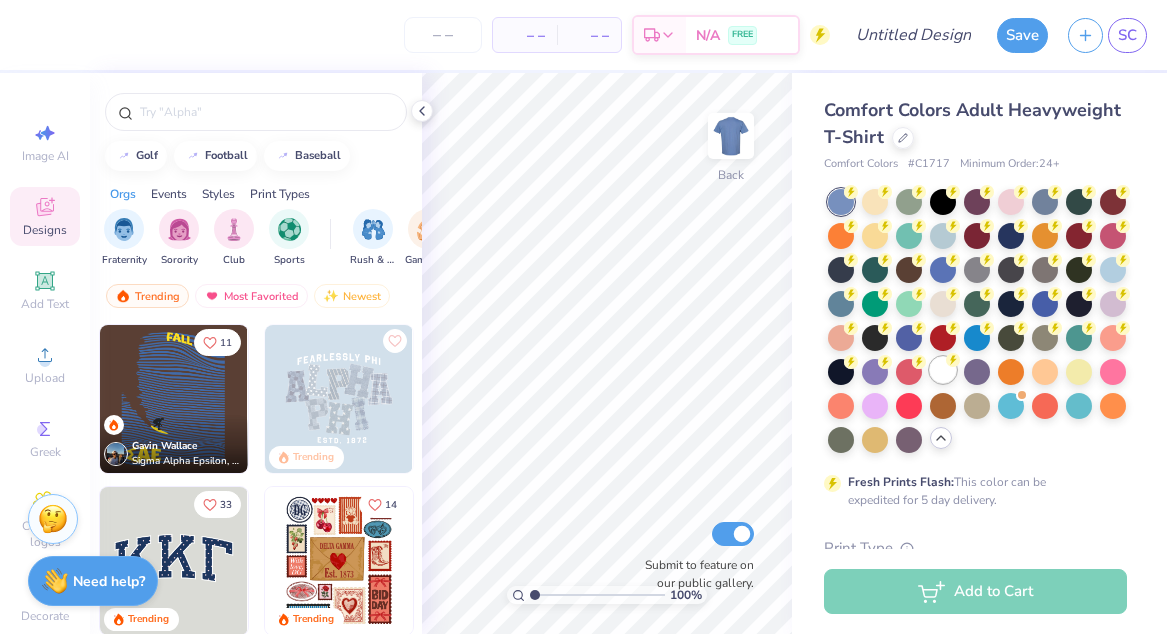 click at bounding box center (943, 370) 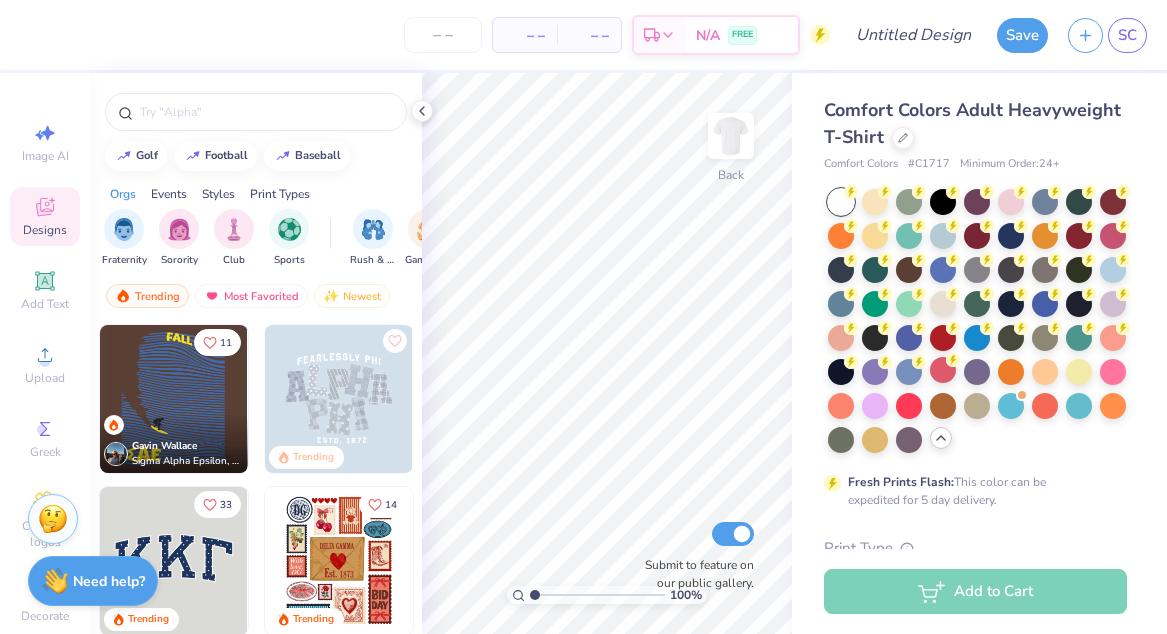 click on "Comfort Colors Adult Heavyweight T-Shirt" at bounding box center (972, 123) 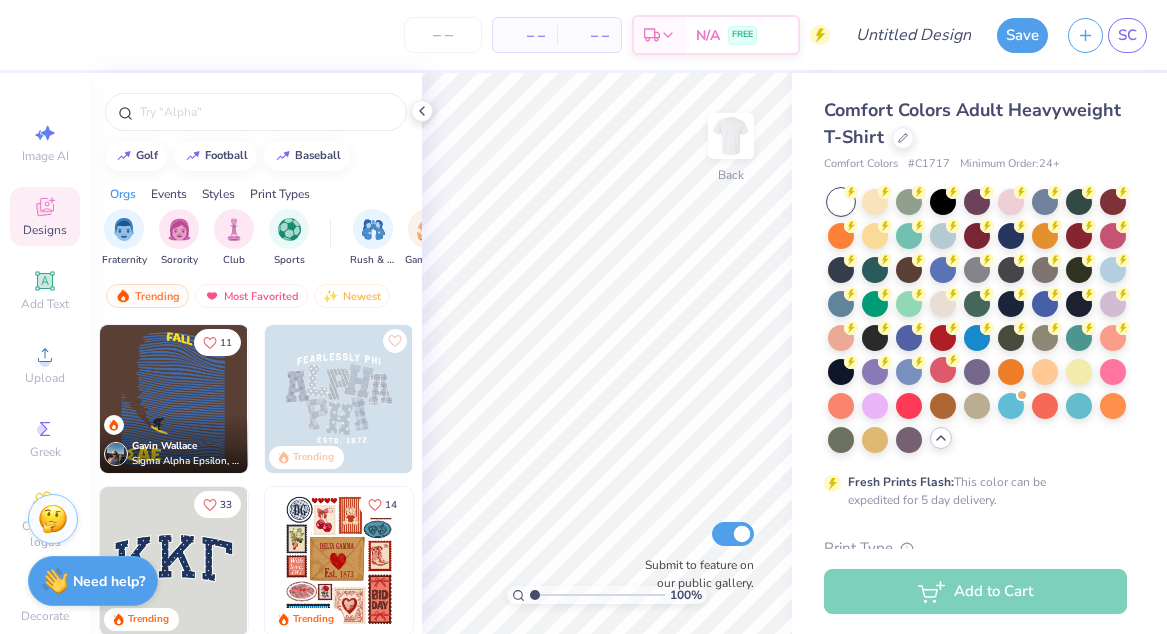 click at bounding box center (977, 321) 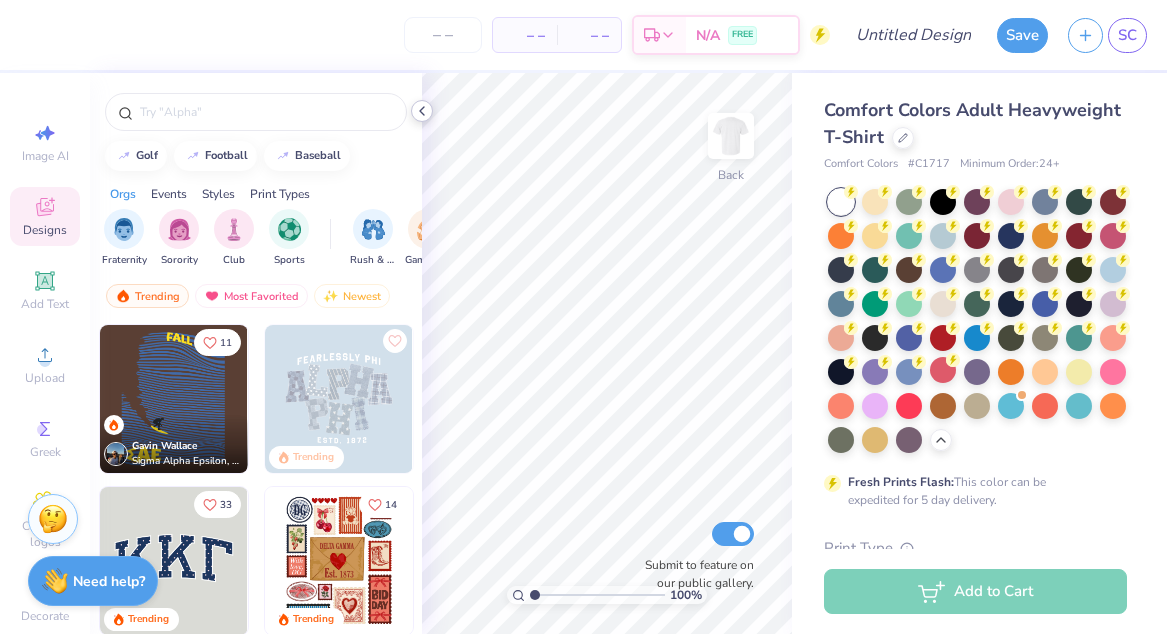 click at bounding box center (422, 111) 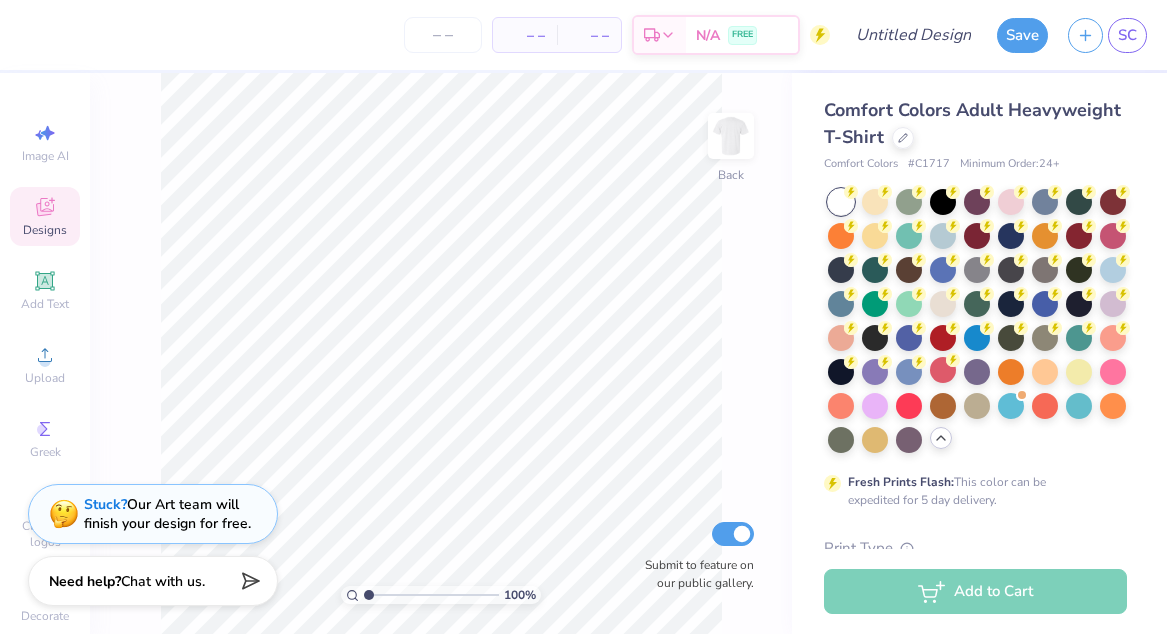 click 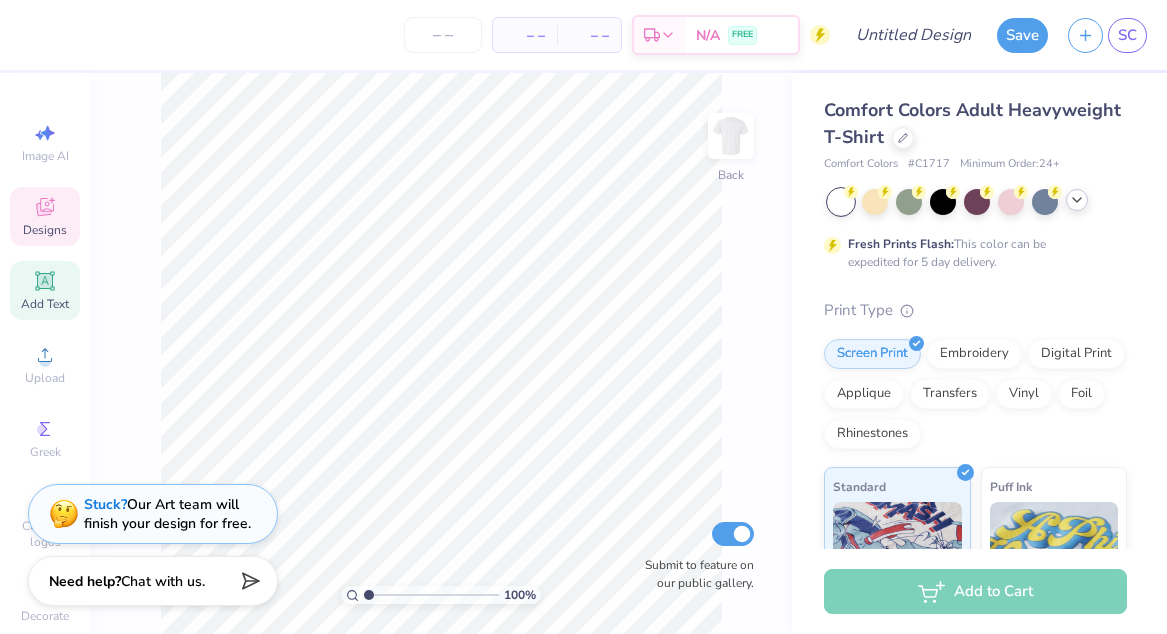 click 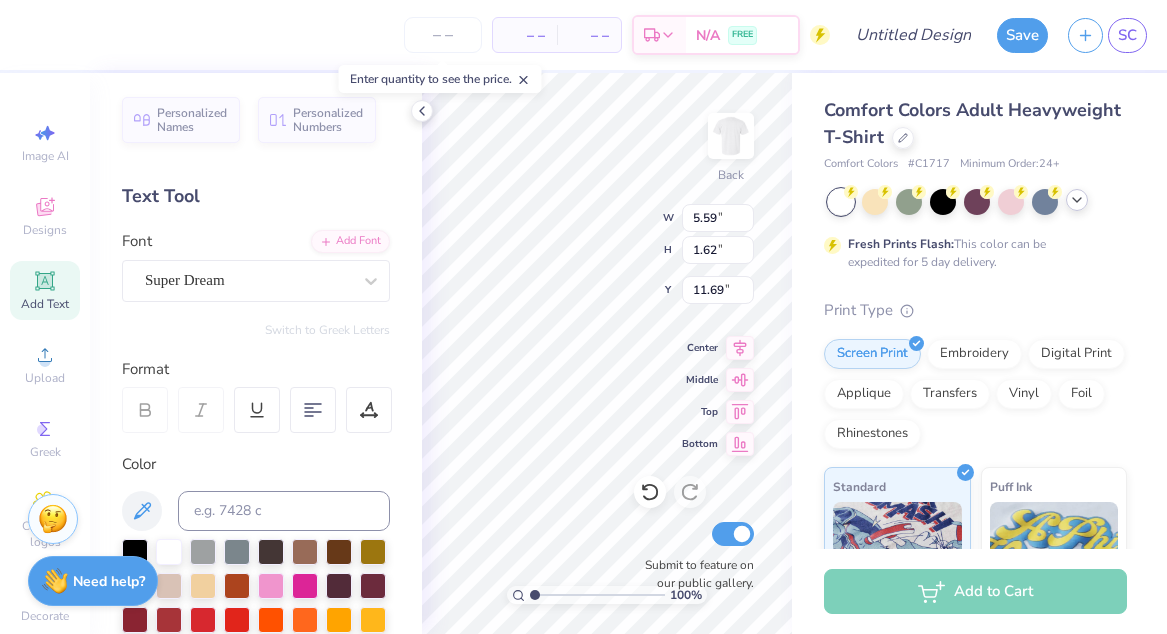 type on "3.50" 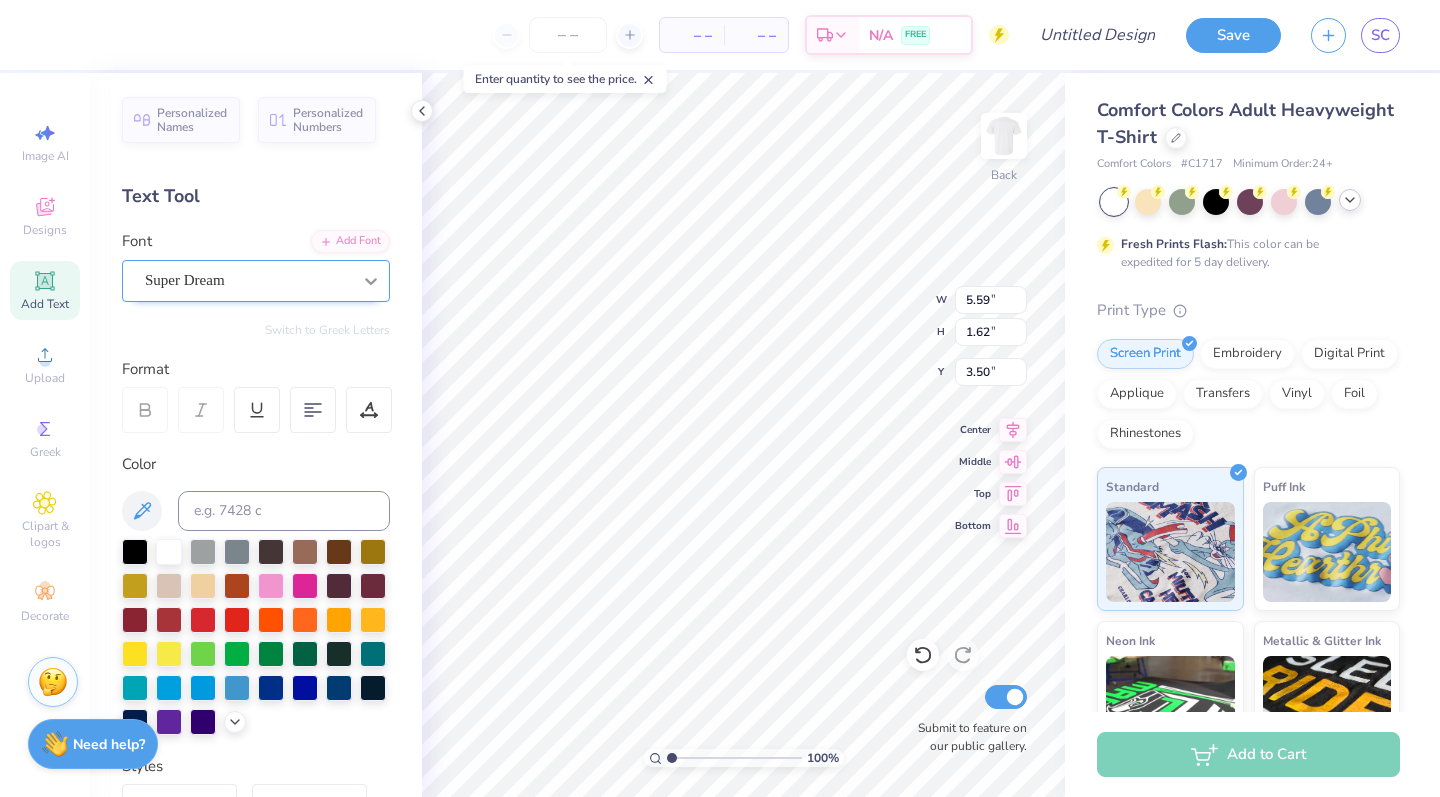 click 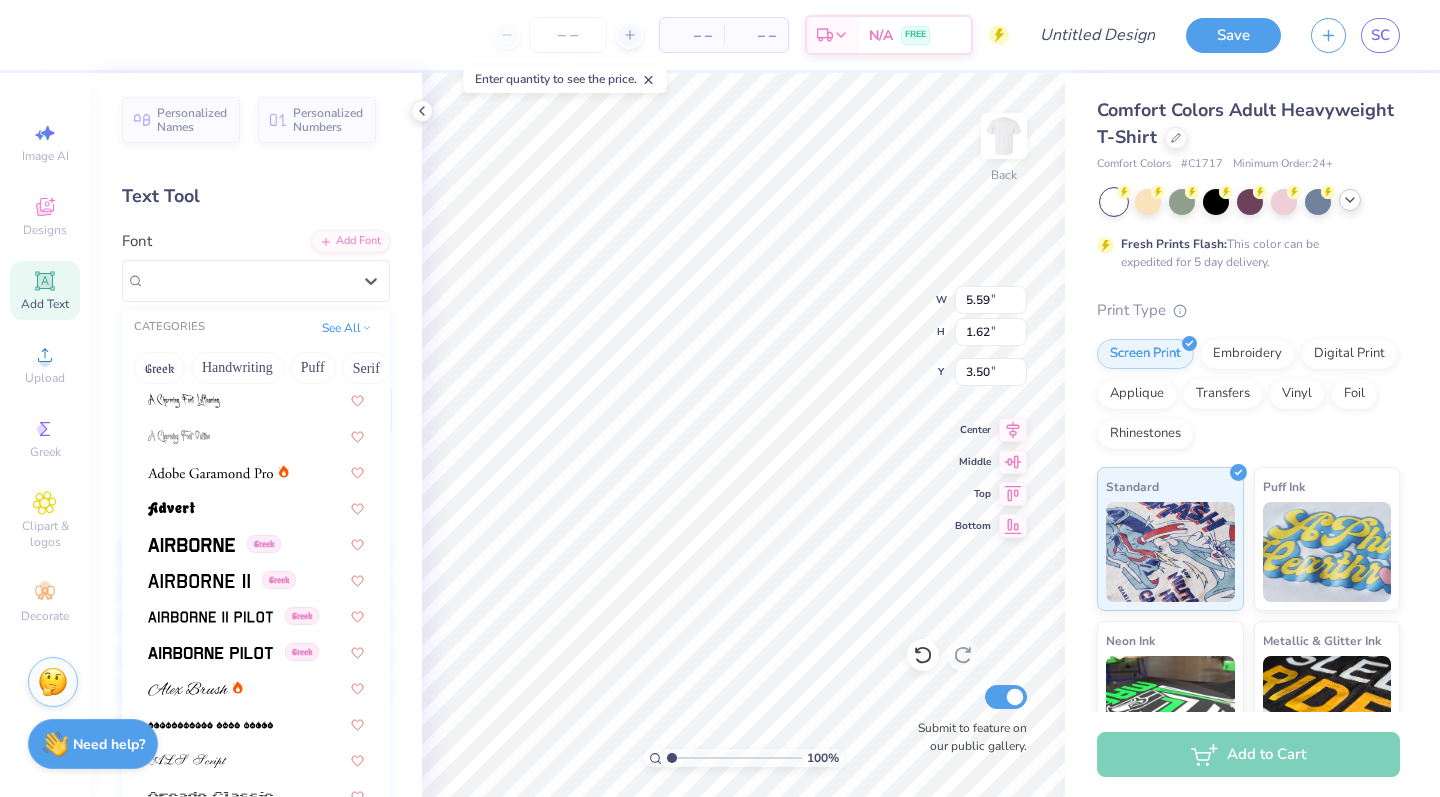 scroll, scrollTop: 556, scrollLeft: 0, axis: vertical 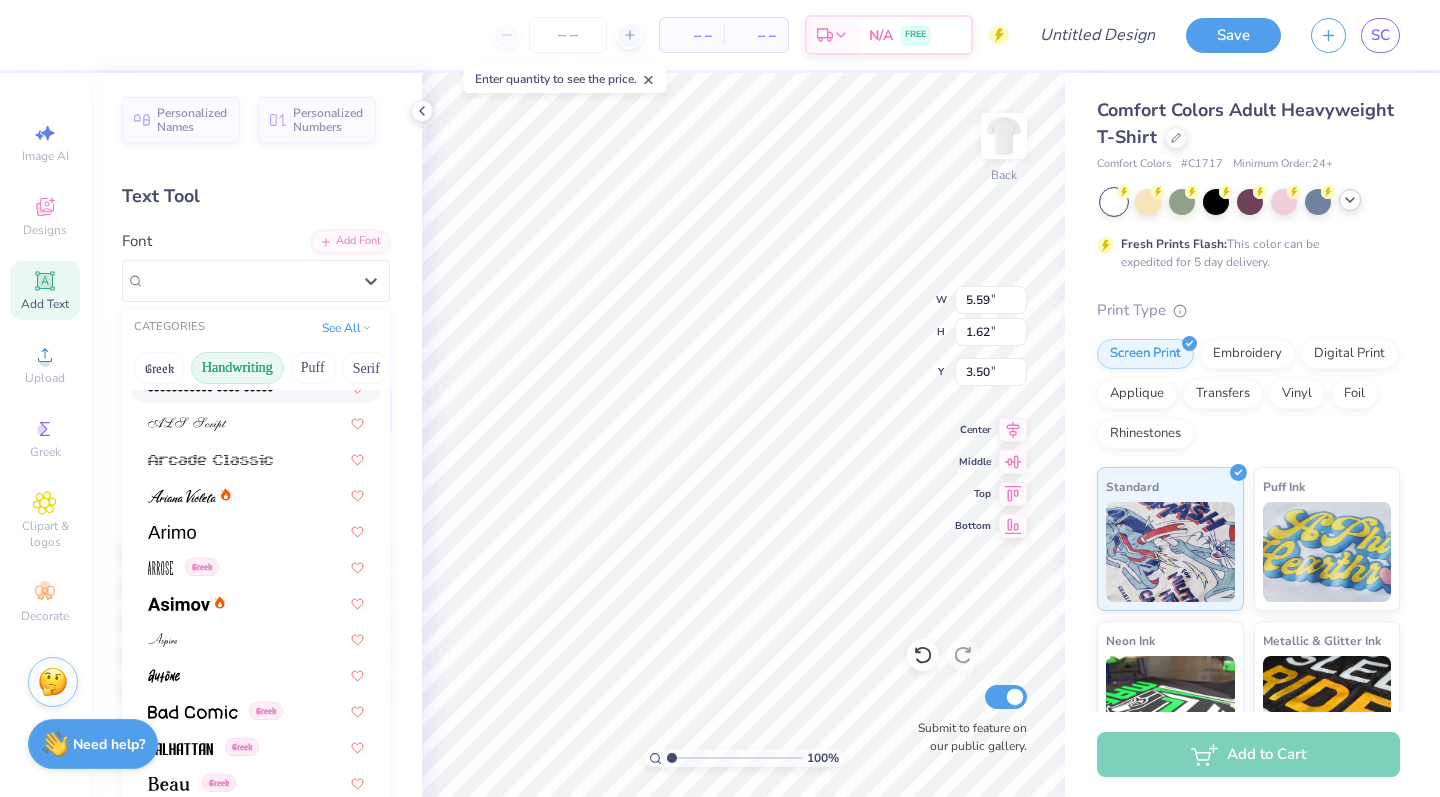 click on "Handwriting" at bounding box center (237, 368) 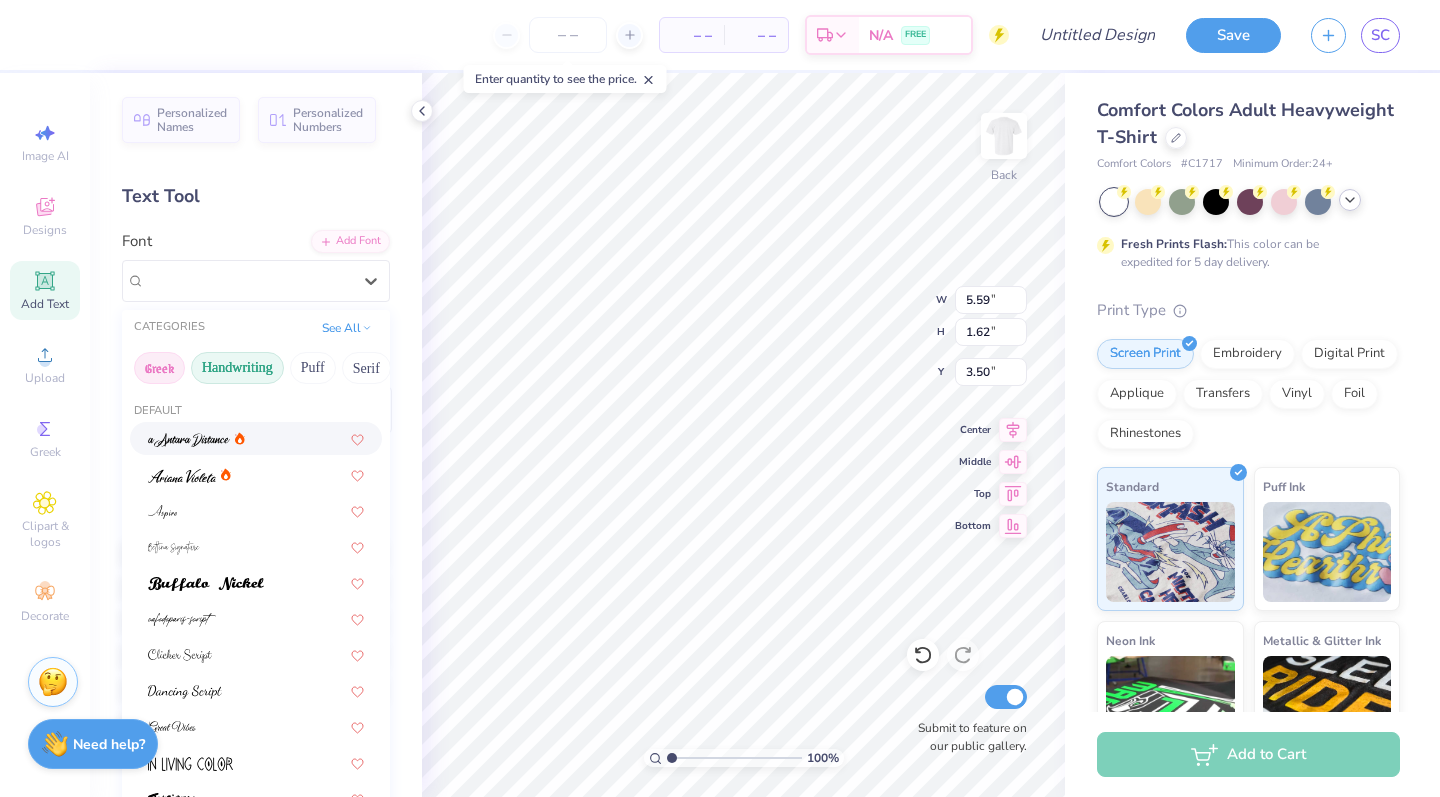 click on "Greek" at bounding box center (159, 368) 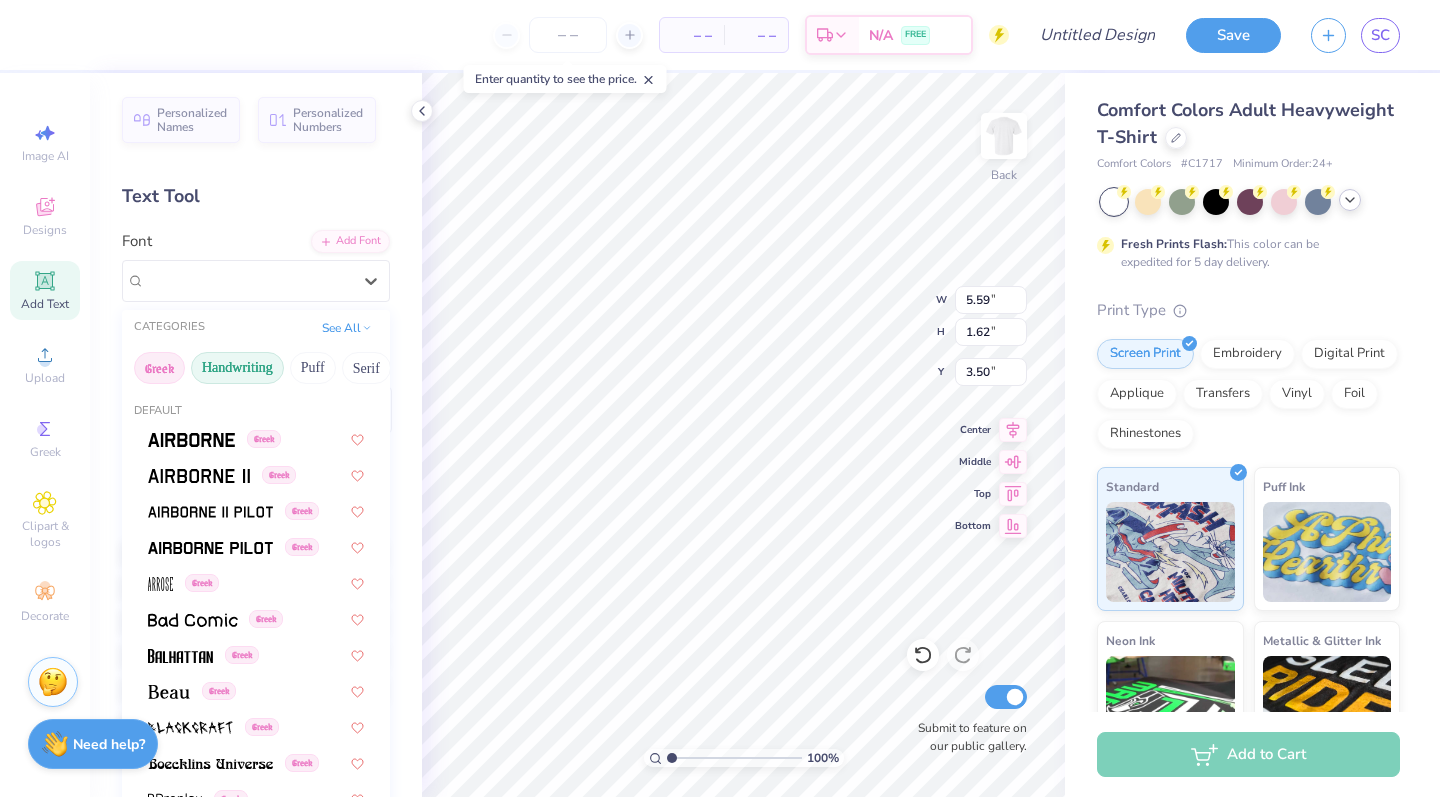 click on "Handwriting" at bounding box center (237, 368) 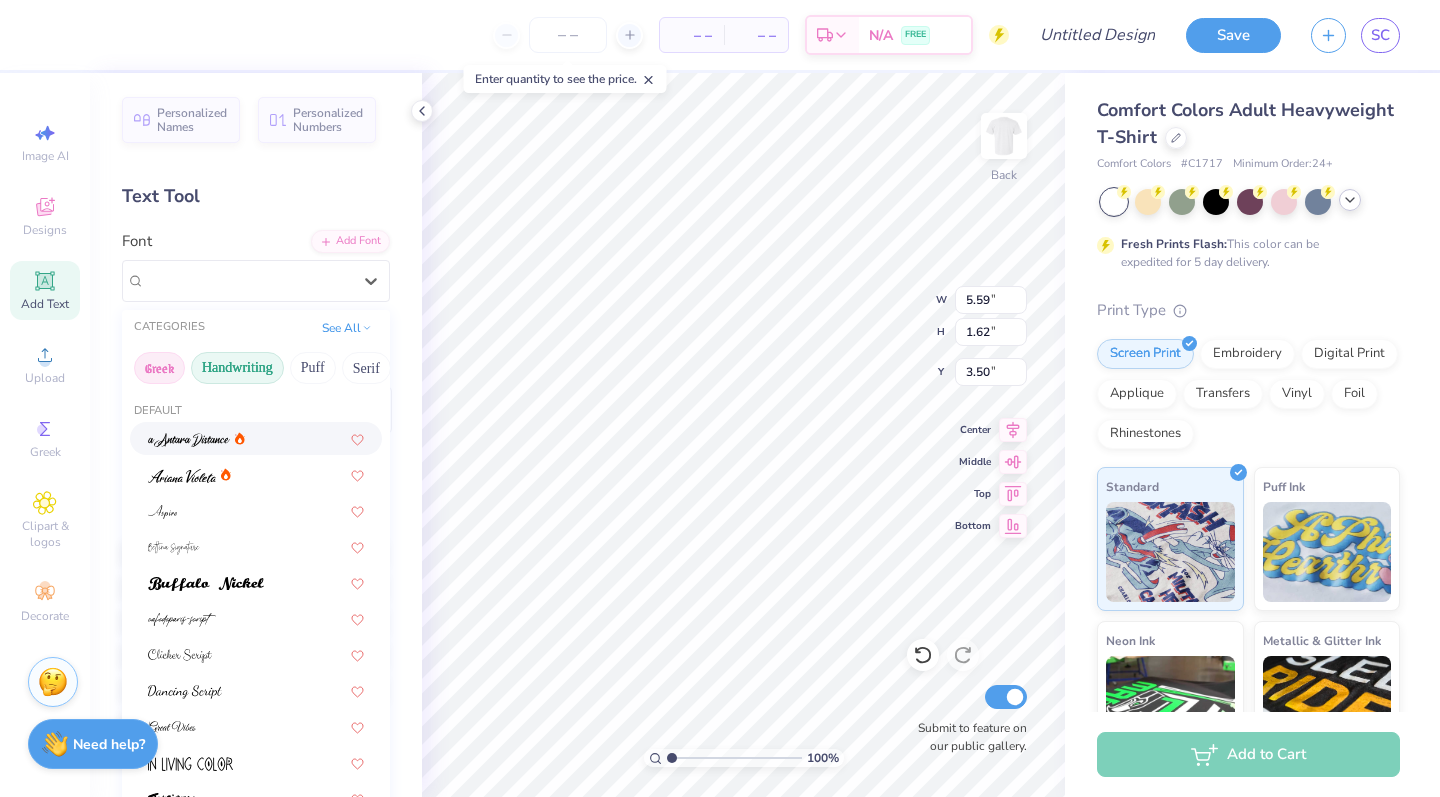 click on "Greek" at bounding box center (159, 368) 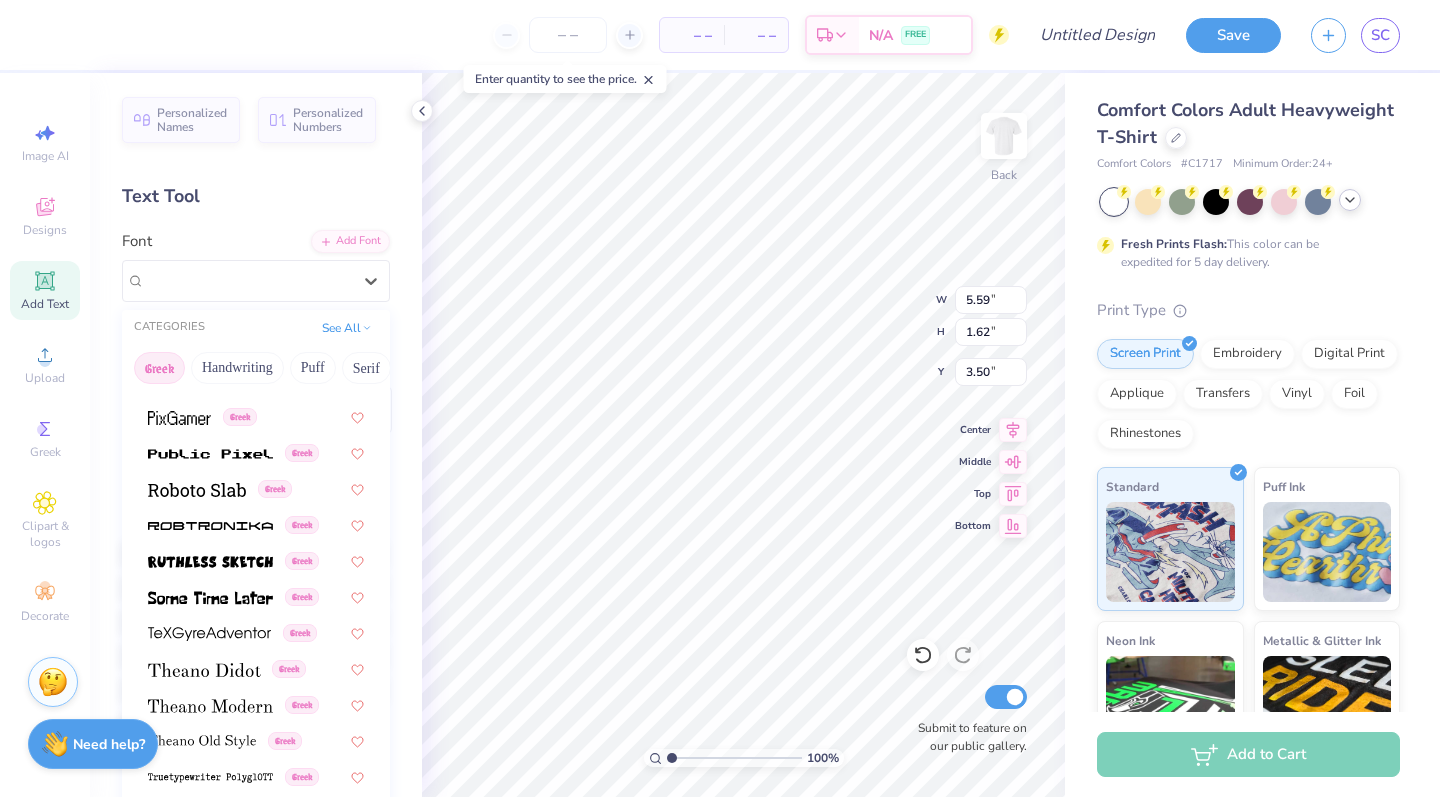 scroll, scrollTop: 1209, scrollLeft: 0, axis: vertical 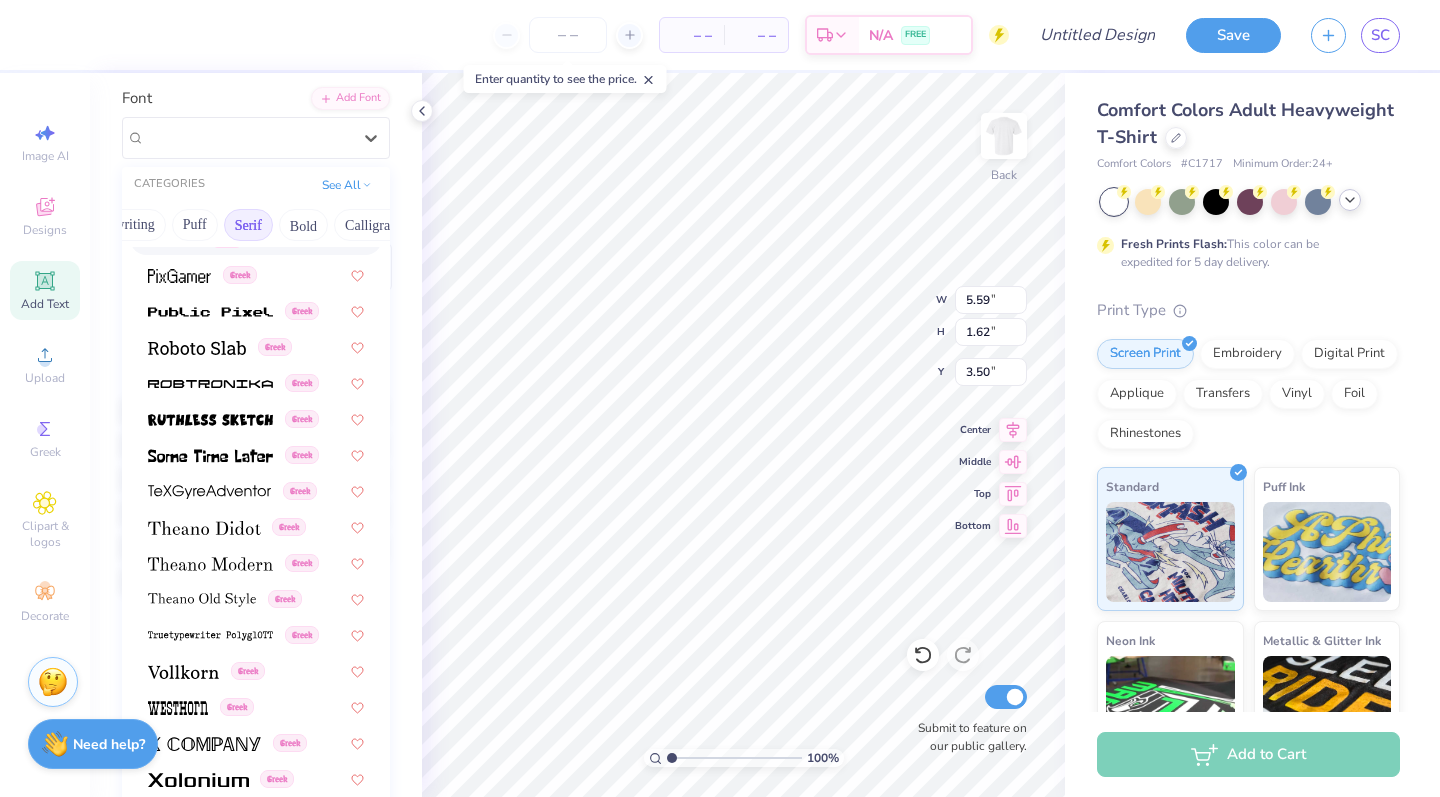 click on "Serif" at bounding box center [248, 225] 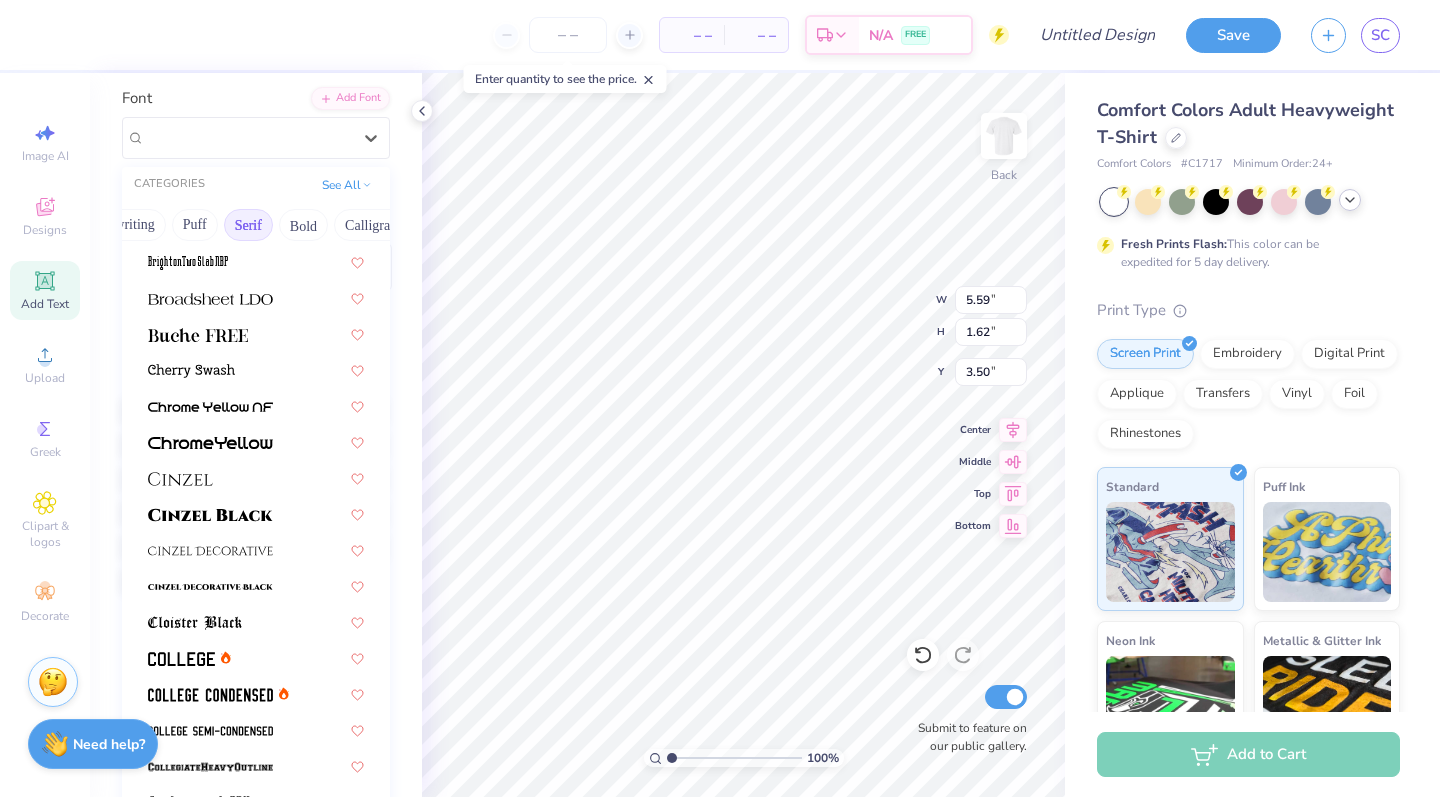 scroll, scrollTop: 0, scrollLeft: 0, axis: both 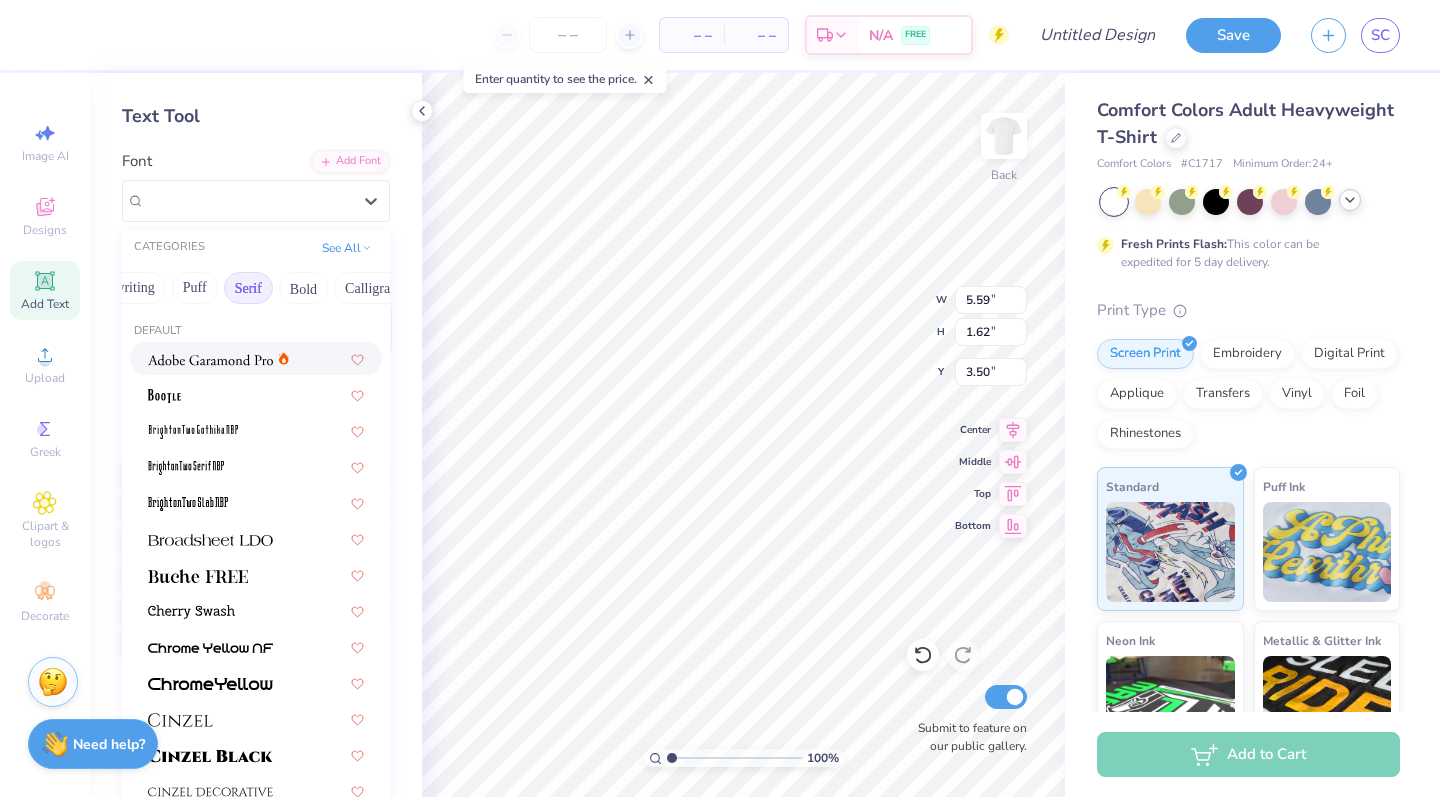 click at bounding box center [210, 358] 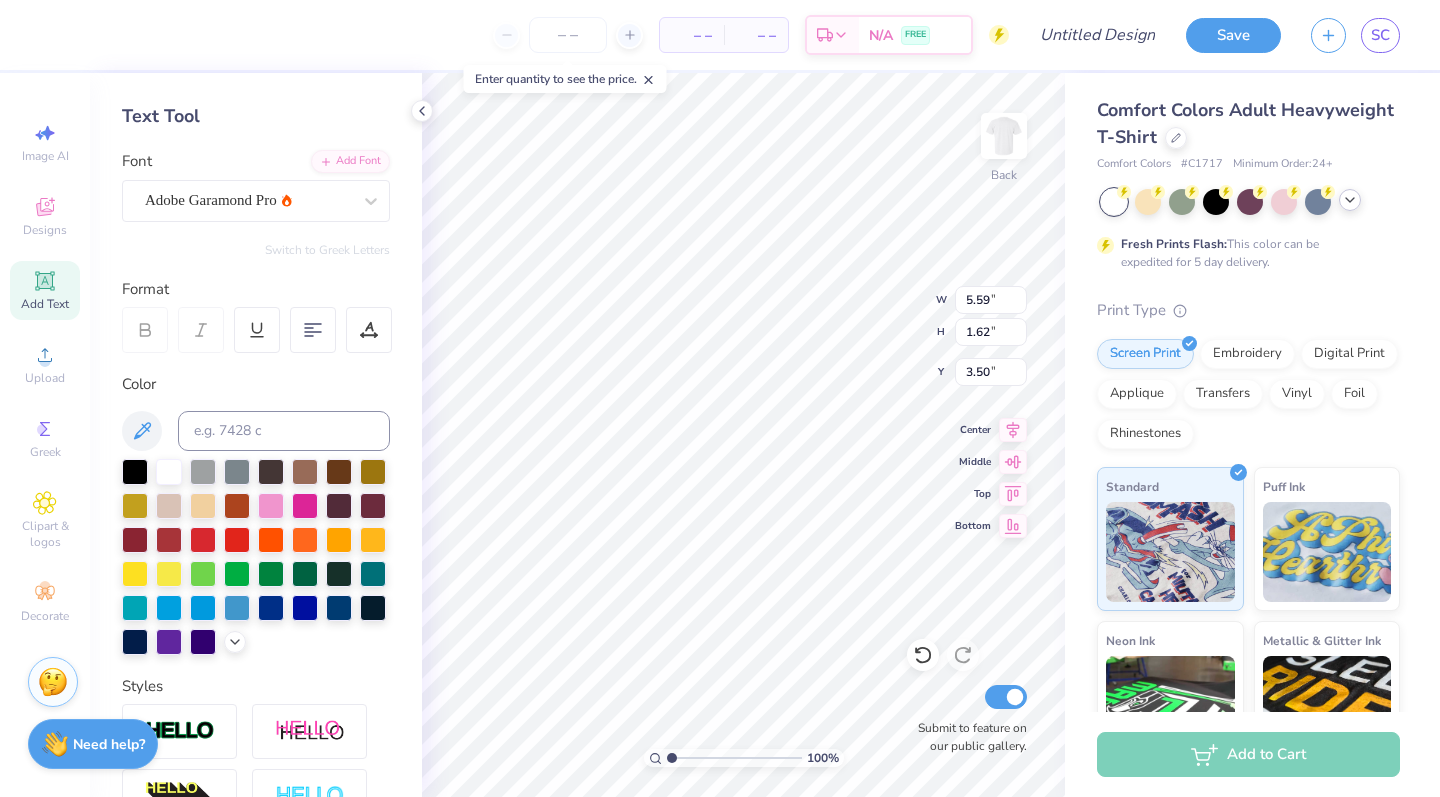 type on "5.85" 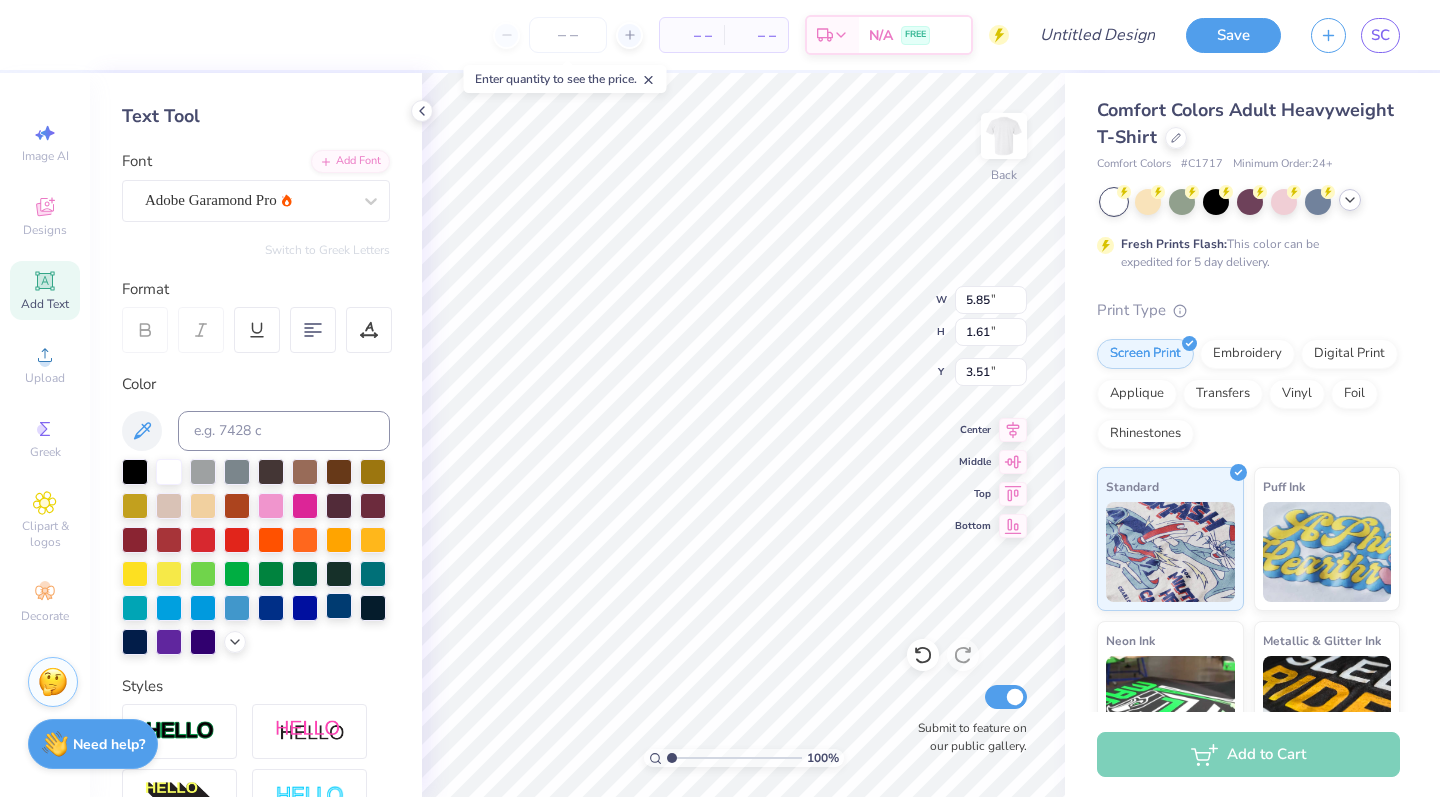 click at bounding box center (339, 606) 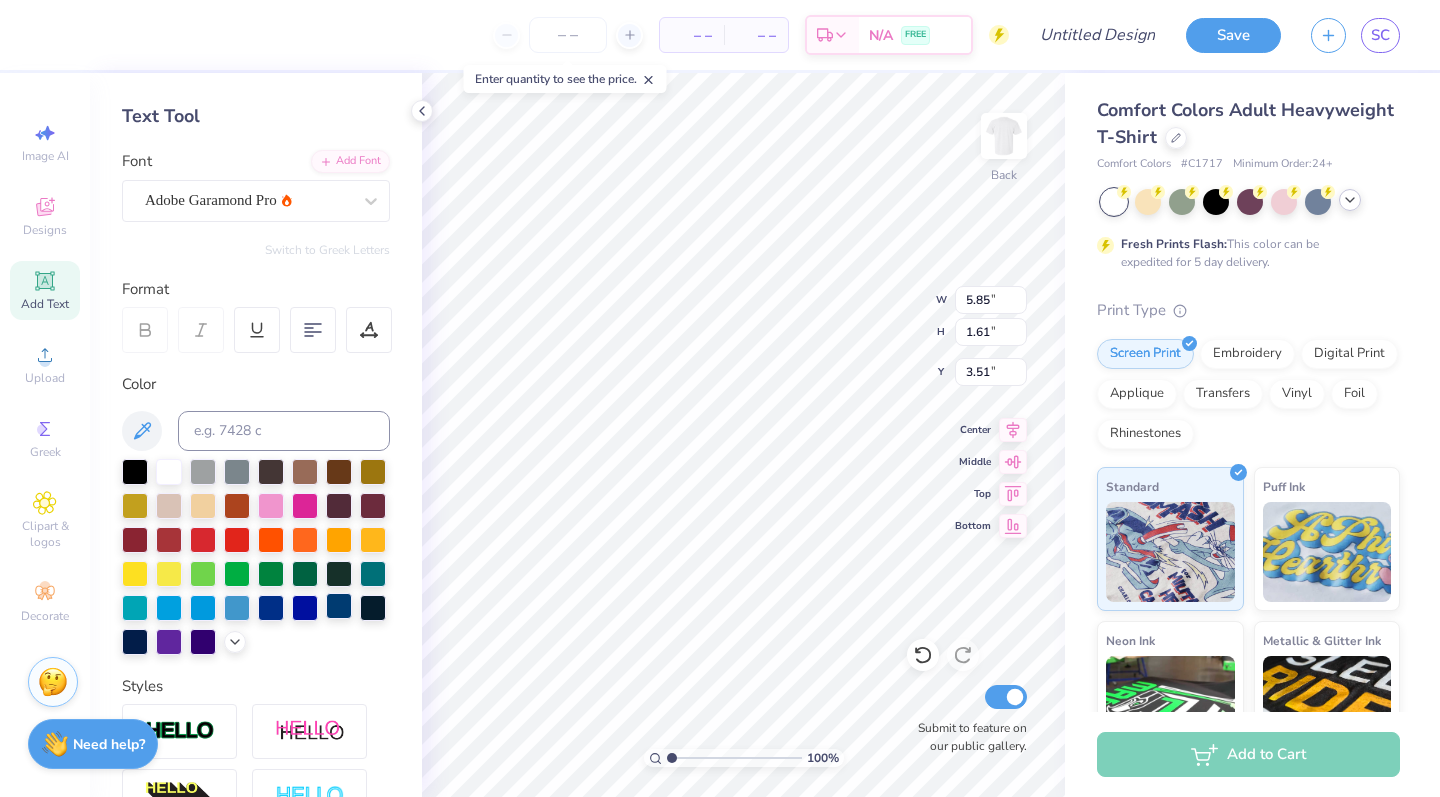 type on "Zeta..." 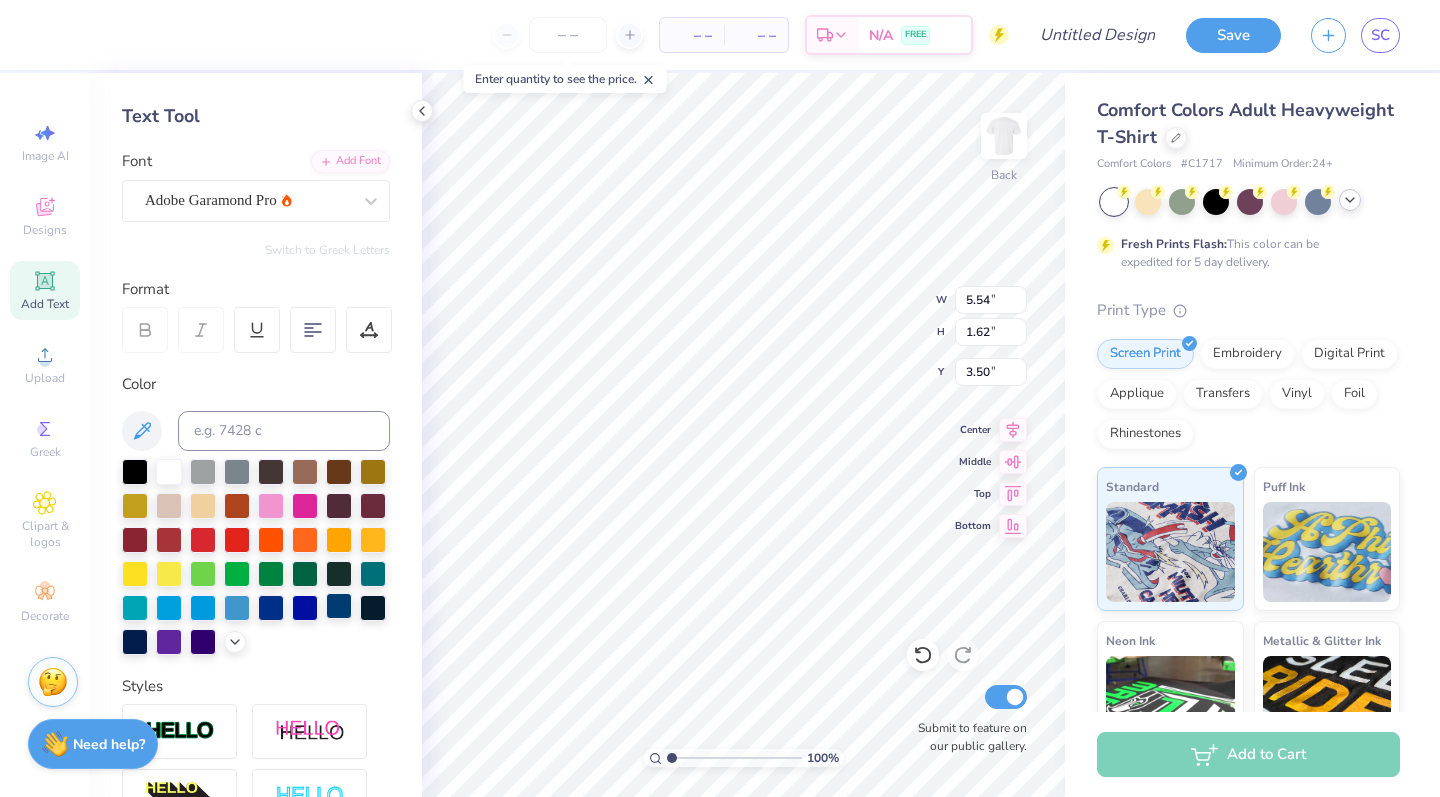 type on "9.18" 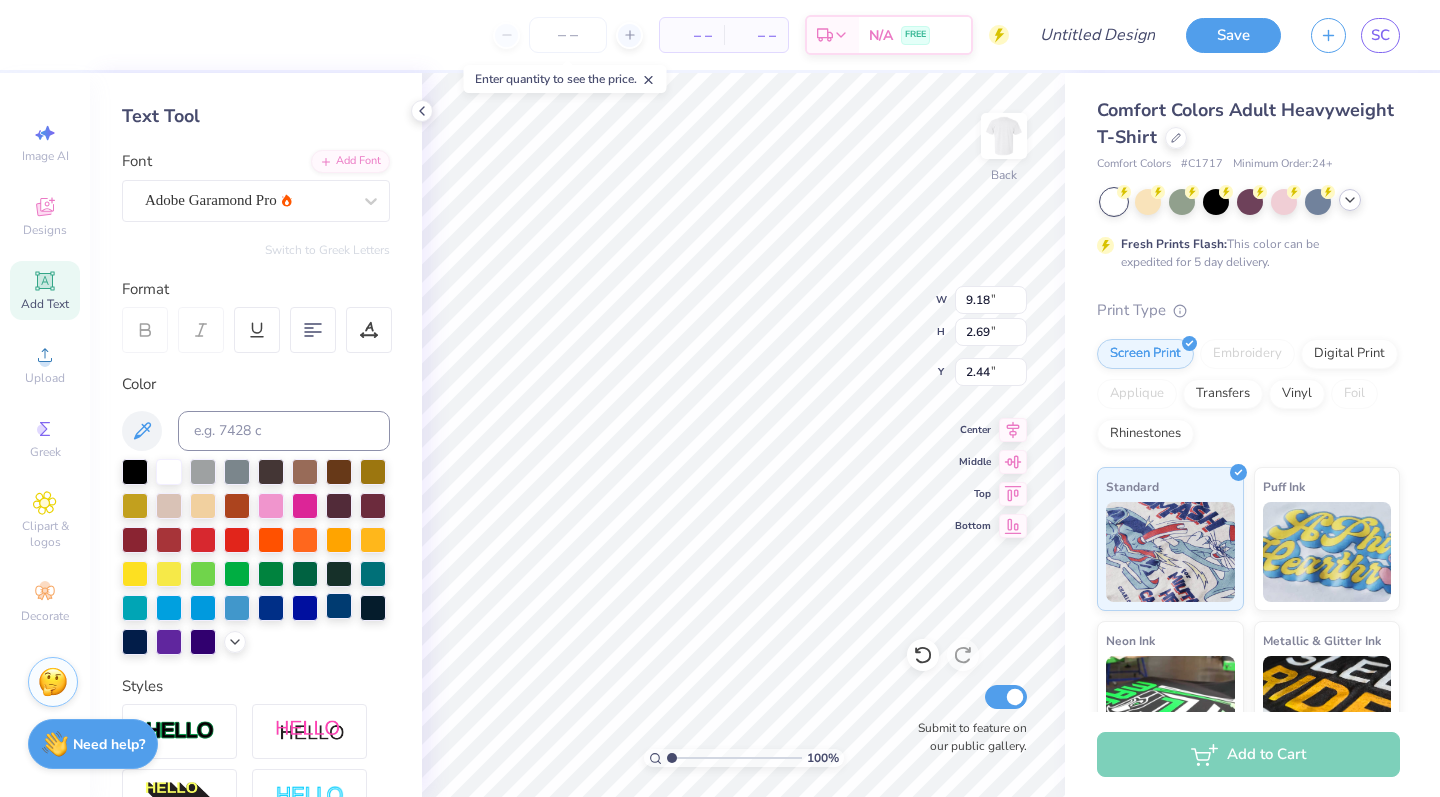type on "13.20" 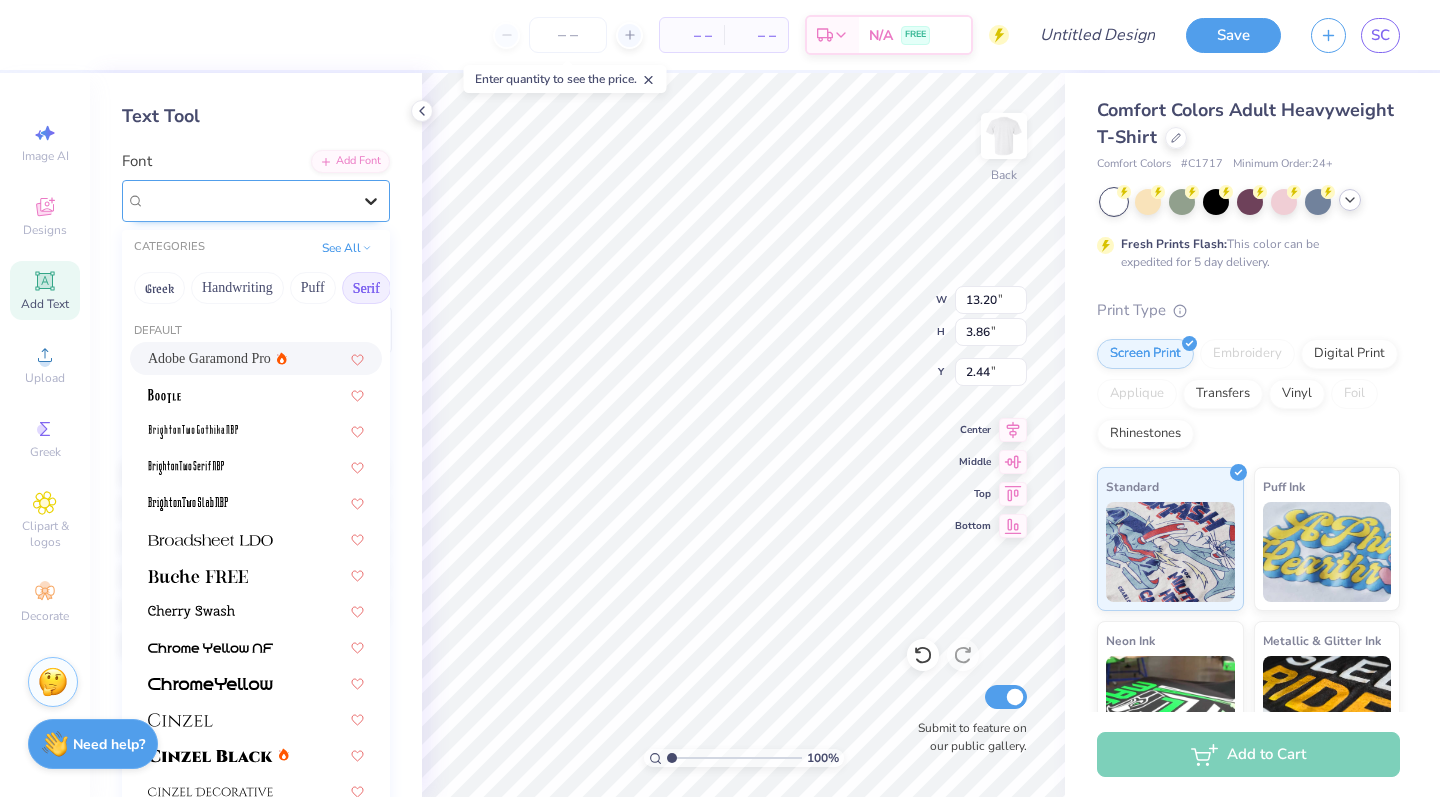 click 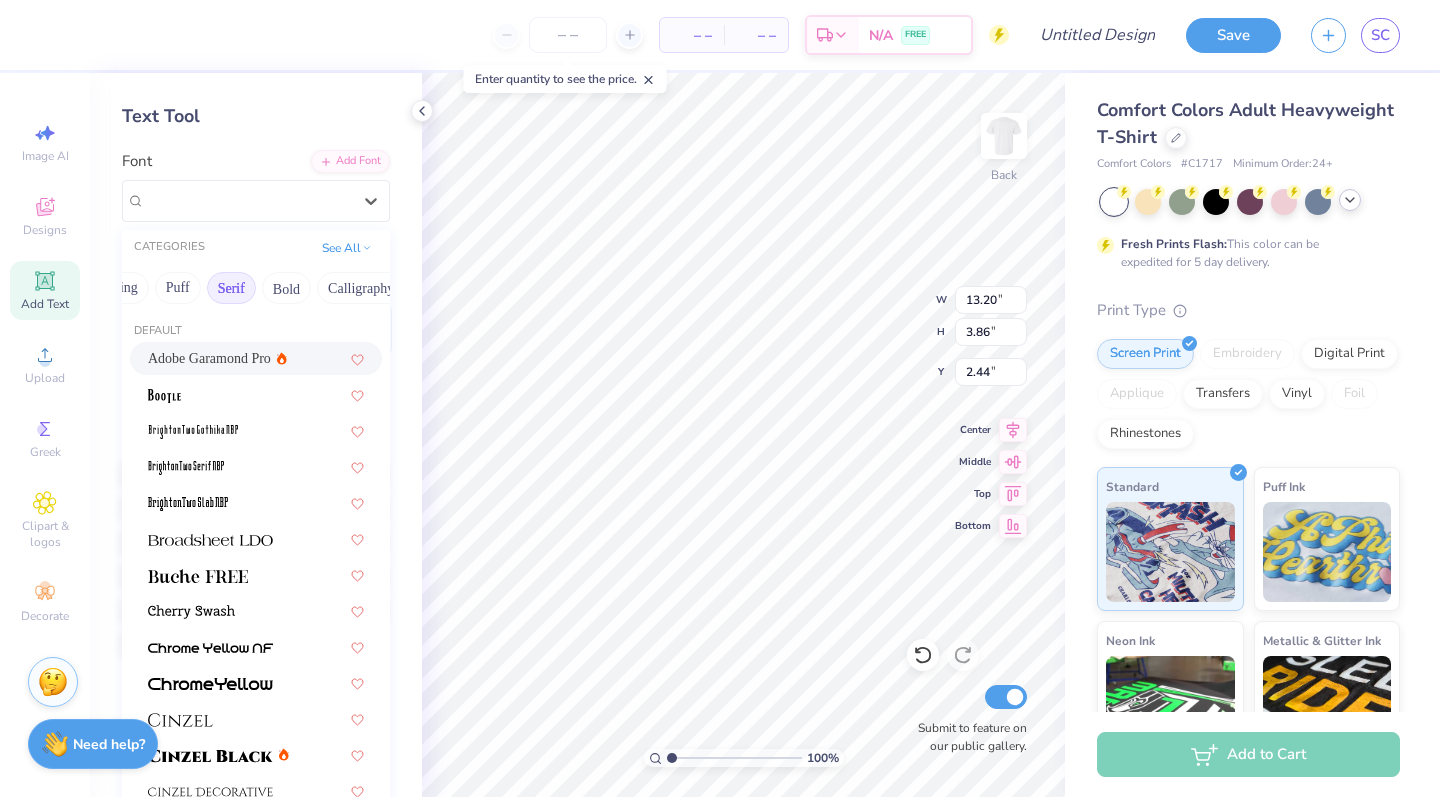 scroll, scrollTop: 0, scrollLeft: 141, axis: horizontal 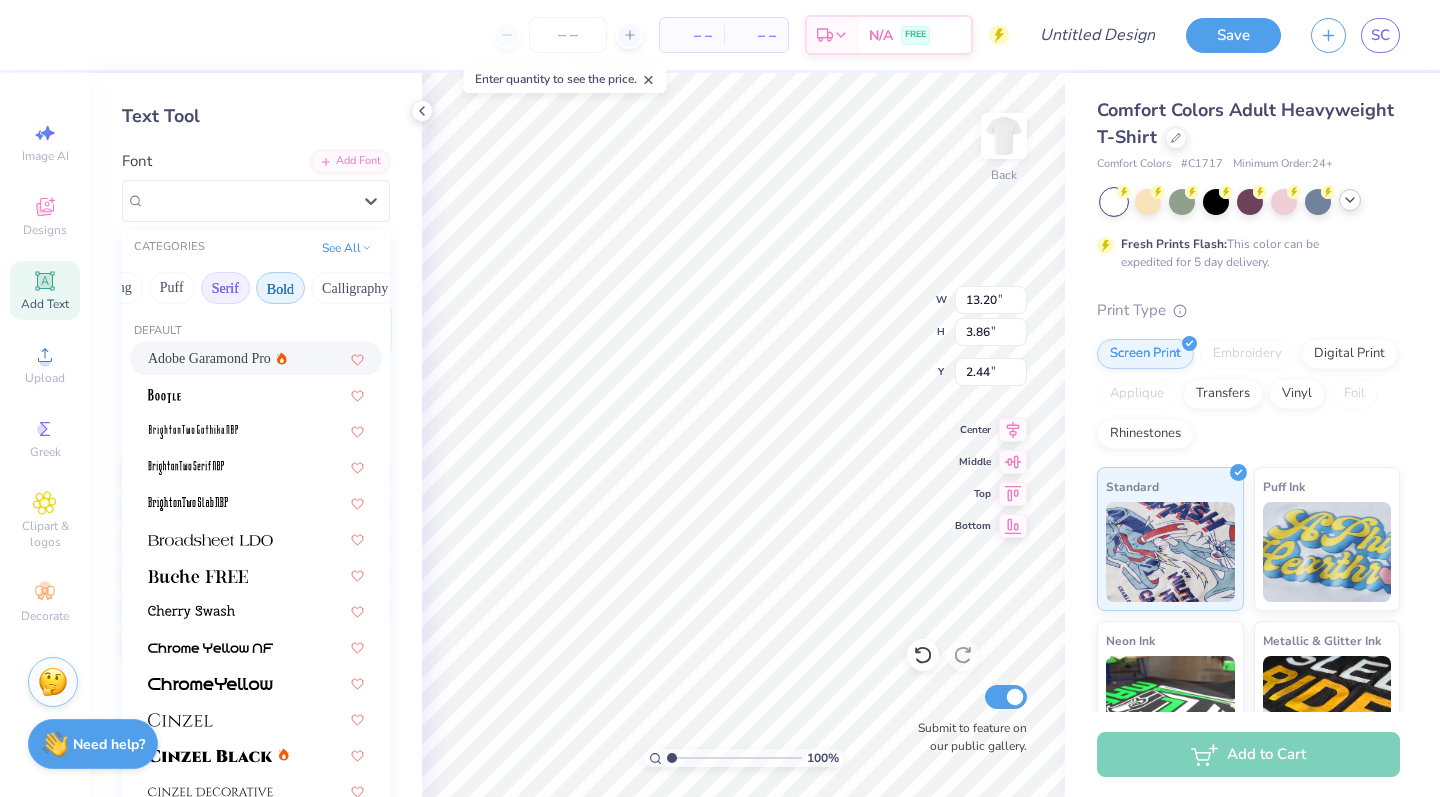click on "Bold" at bounding box center (280, 288) 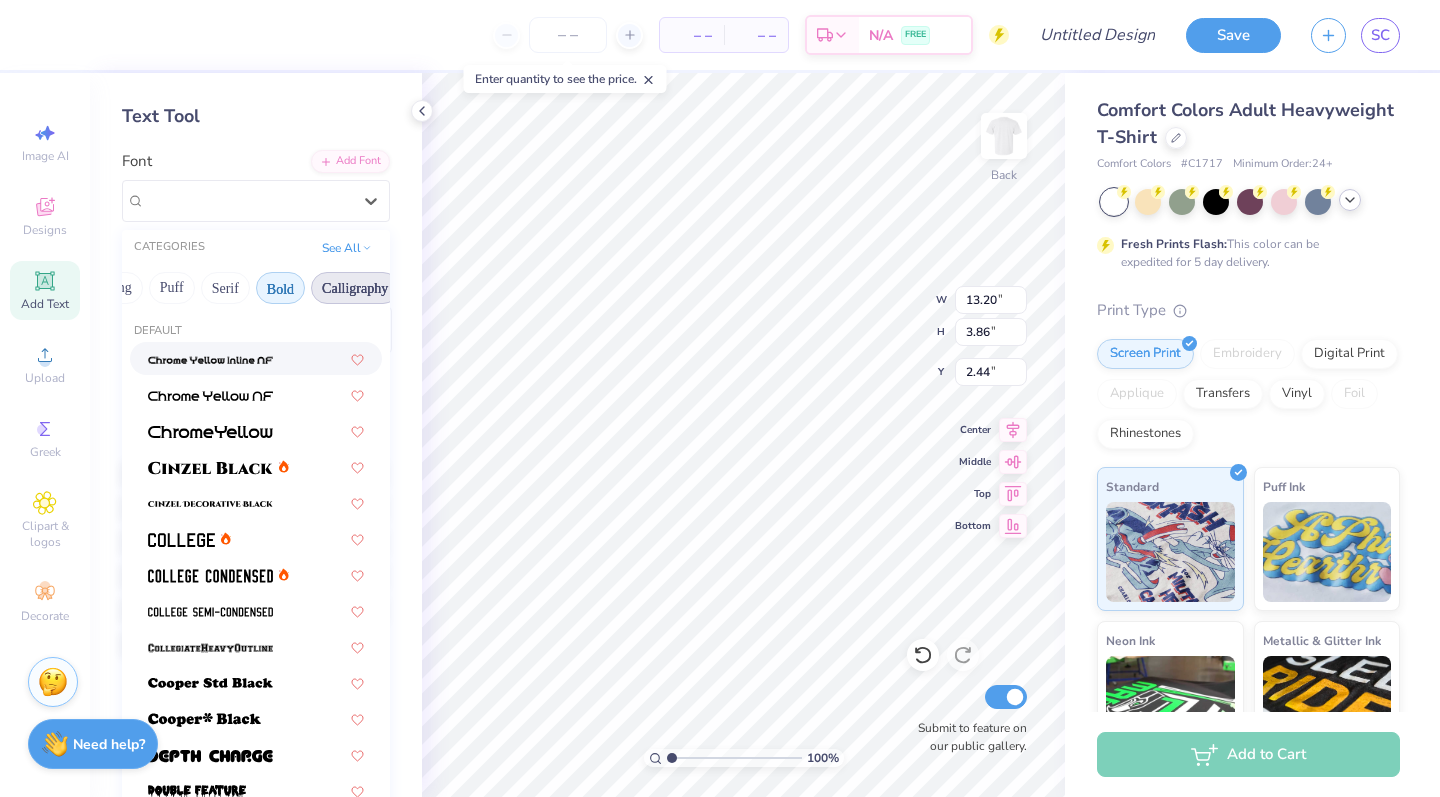 click on "Calligraphy" at bounding box center [355, 288] 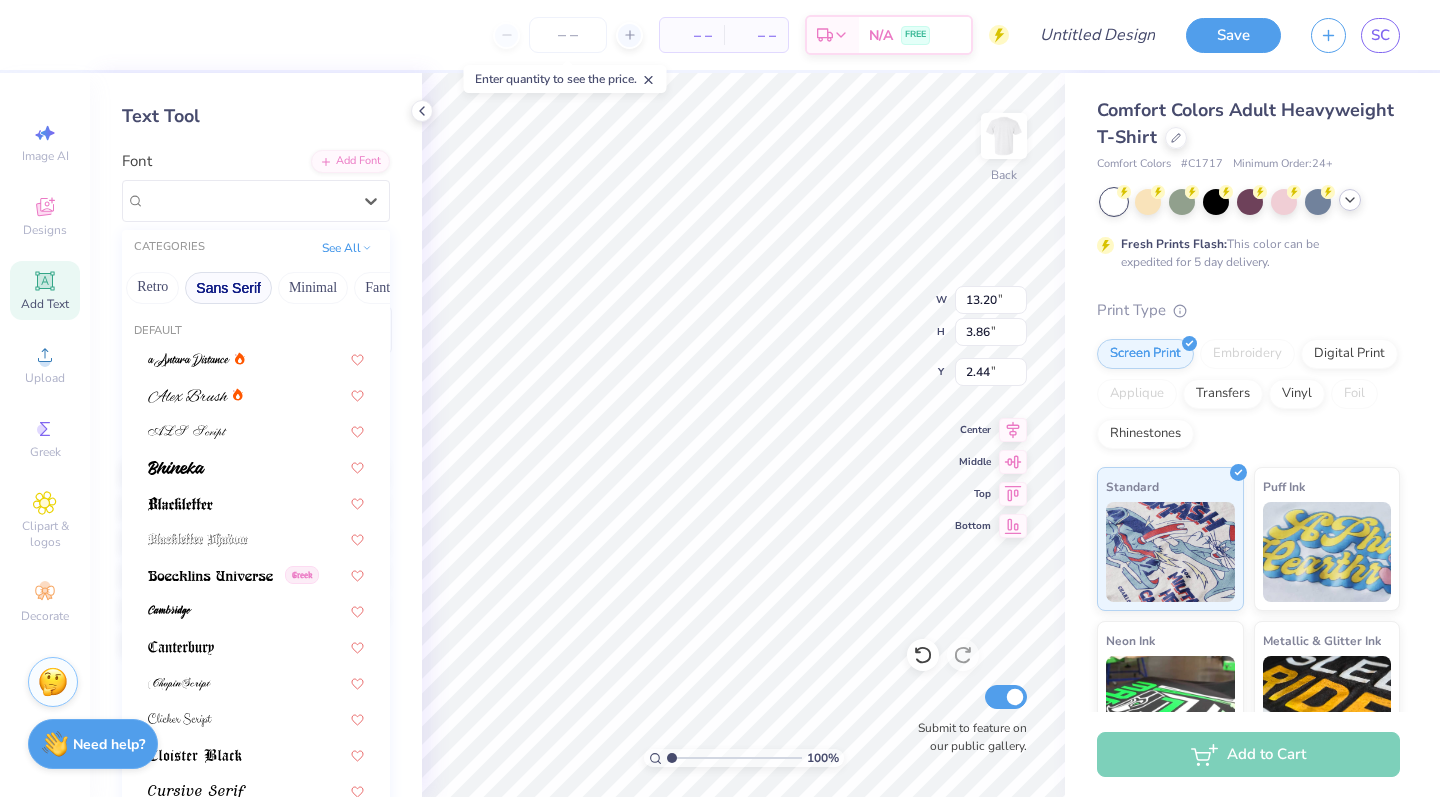 scroll, scrollTop: 0, scrollLeft: 392, axis: horizontal 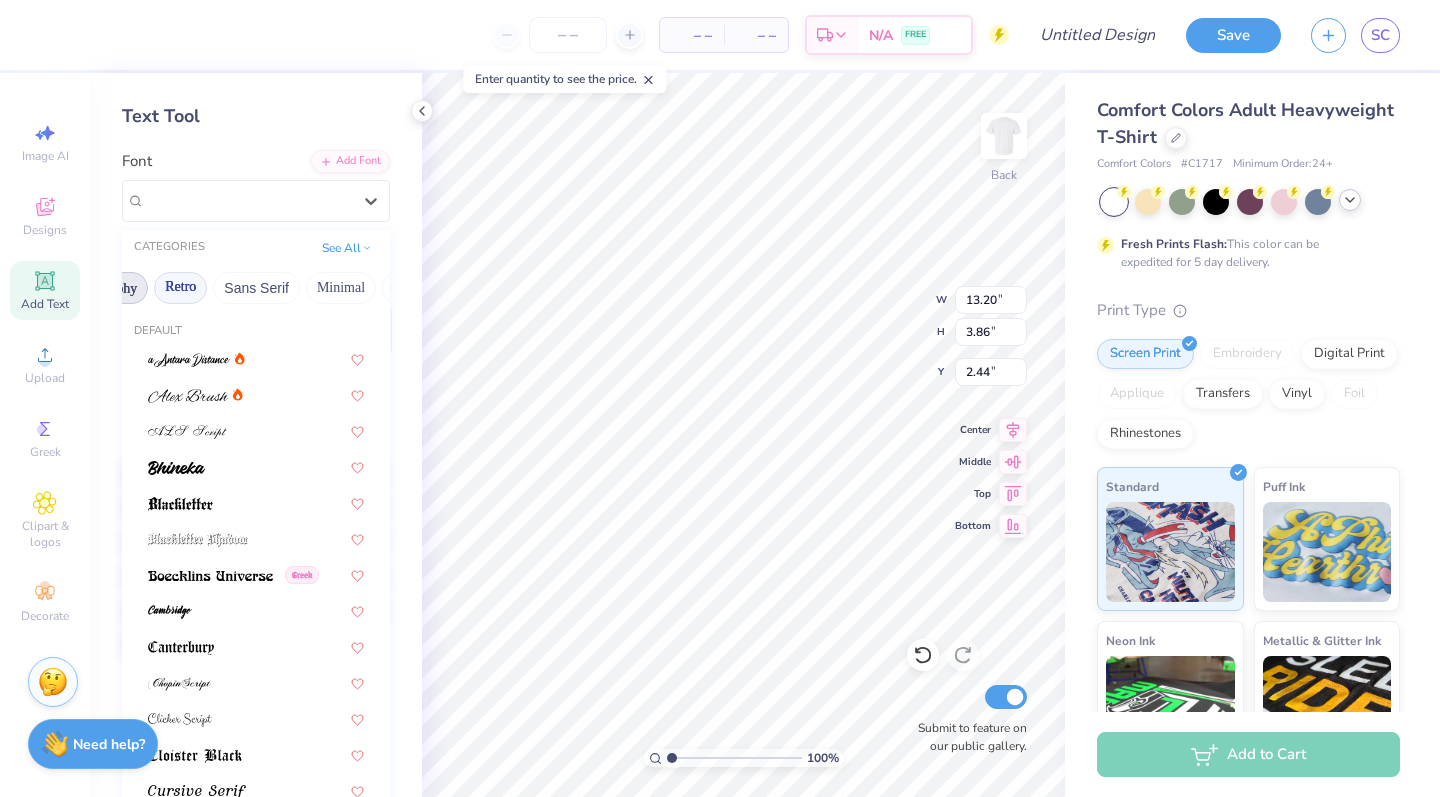 click on "Retro" at bounding box center [180, 288] 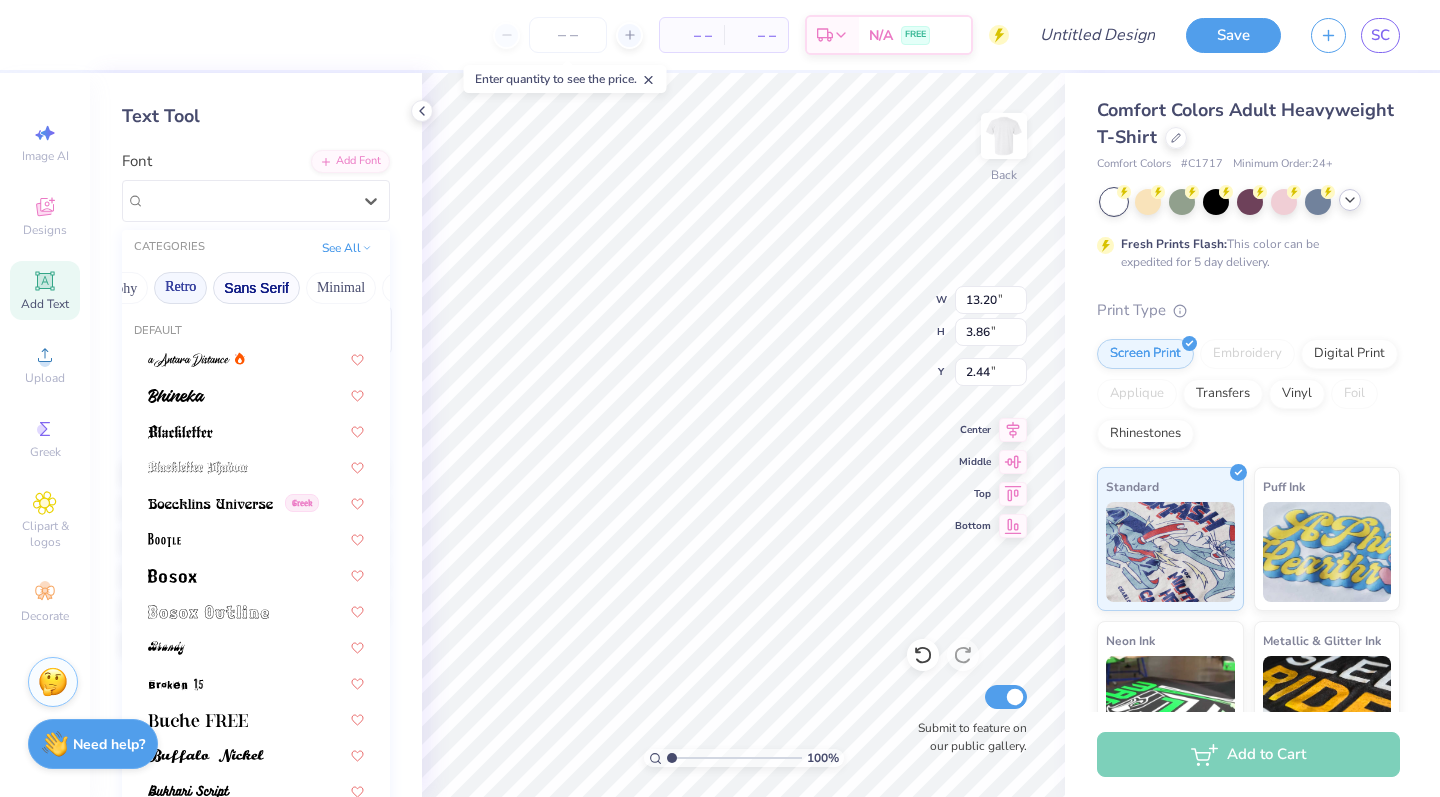 click on "Sans Serif" at bounding box center [256, 288] 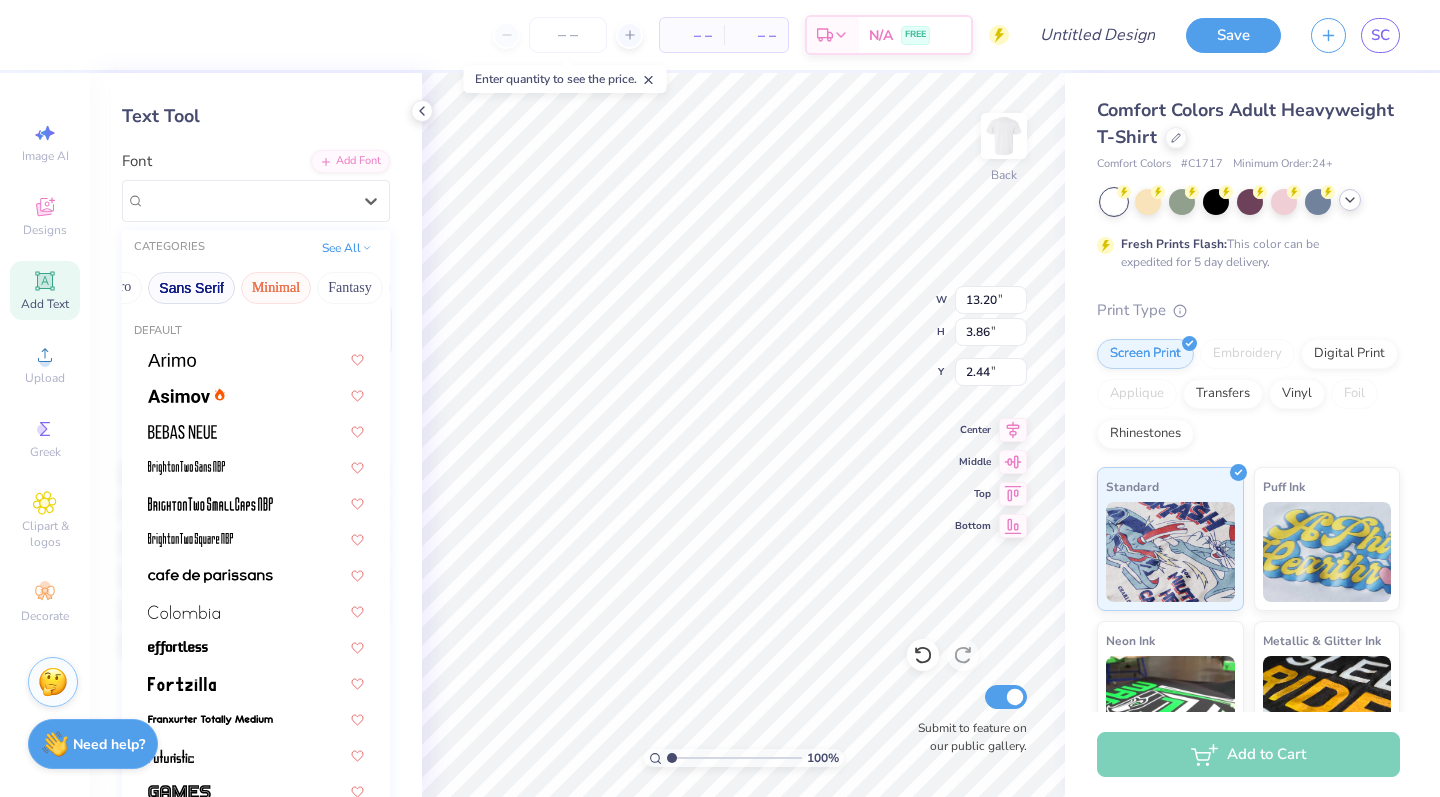 scroll, scrollTop: 0, scrollLeft: 459, axis: horizontal 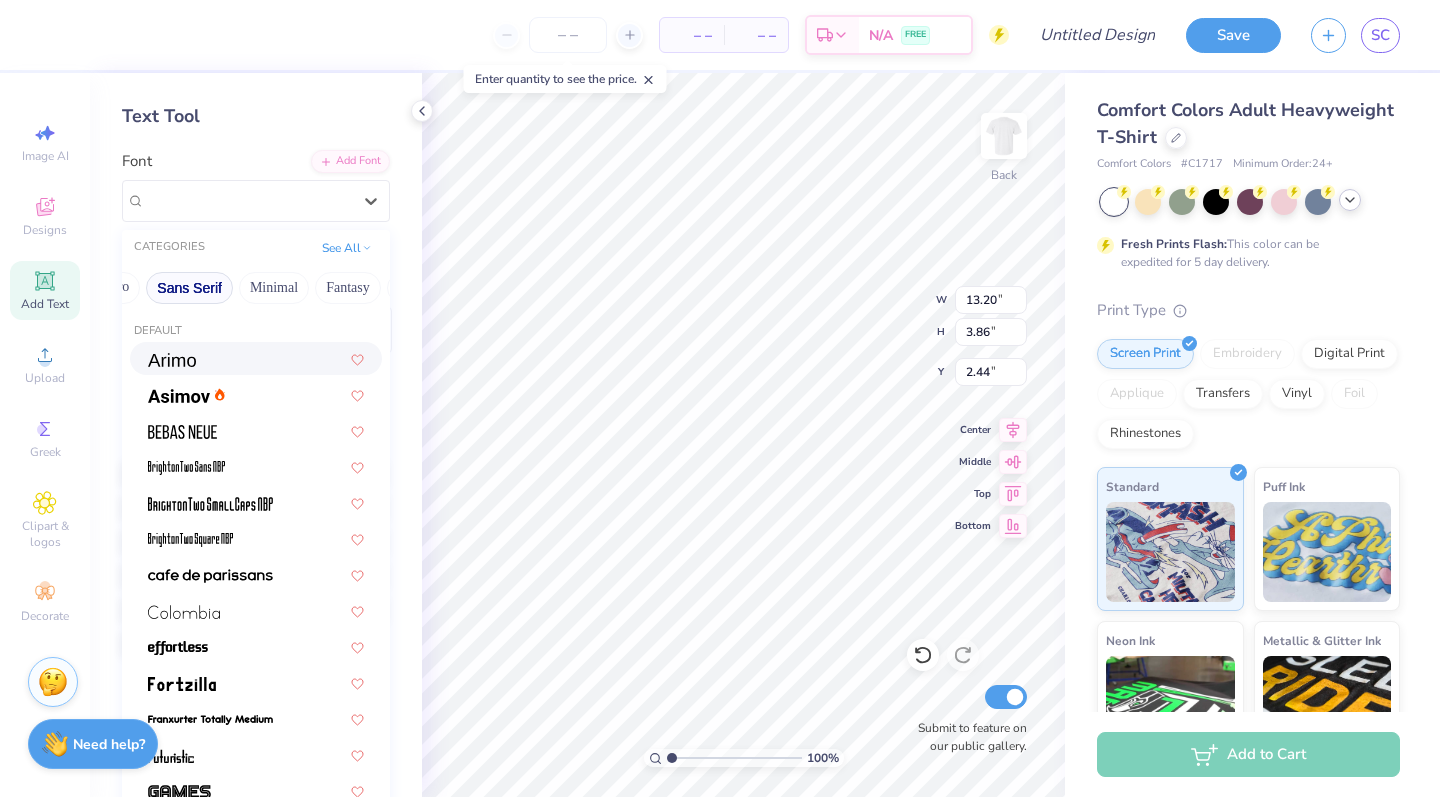 click at bounding box center (256, 358) 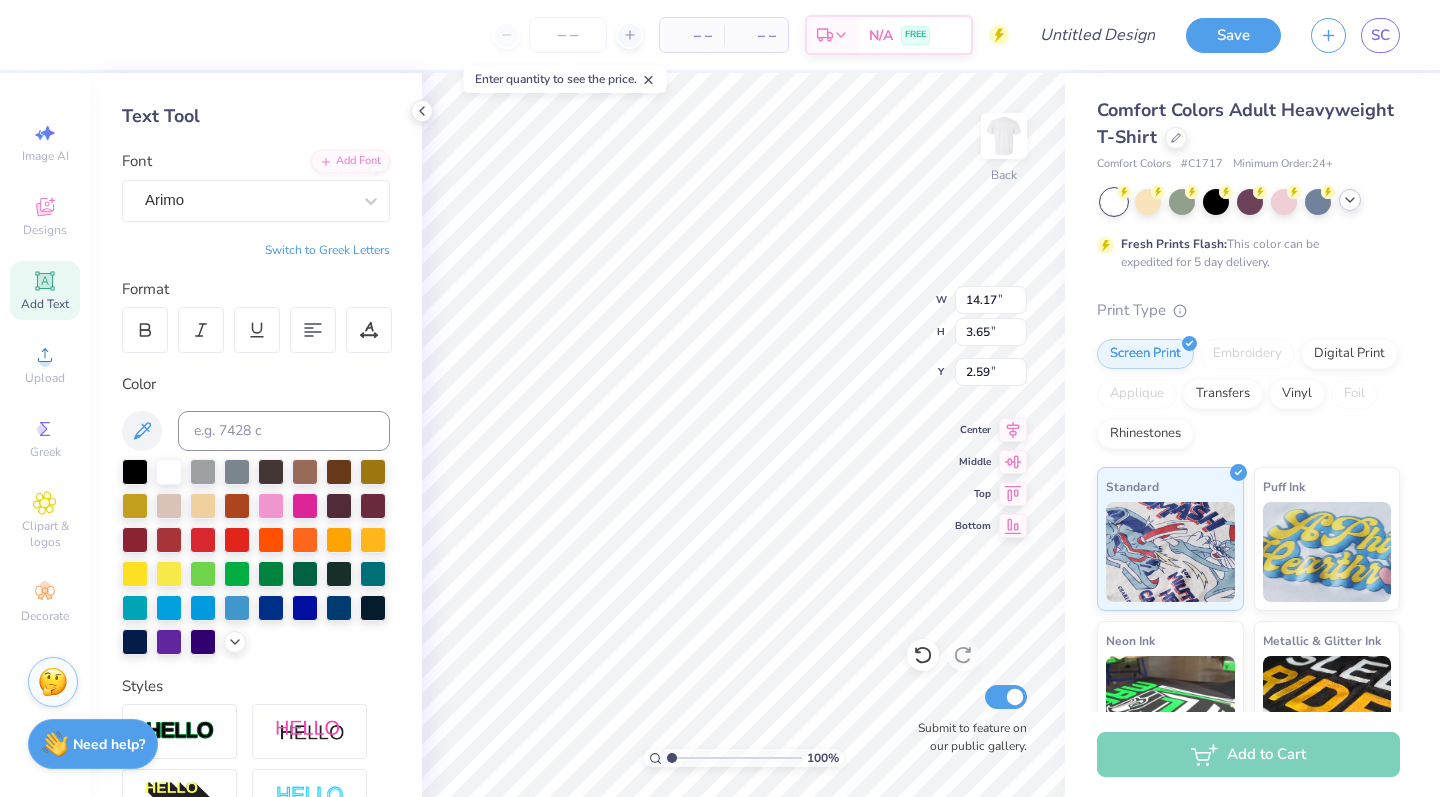 type on "14.17" 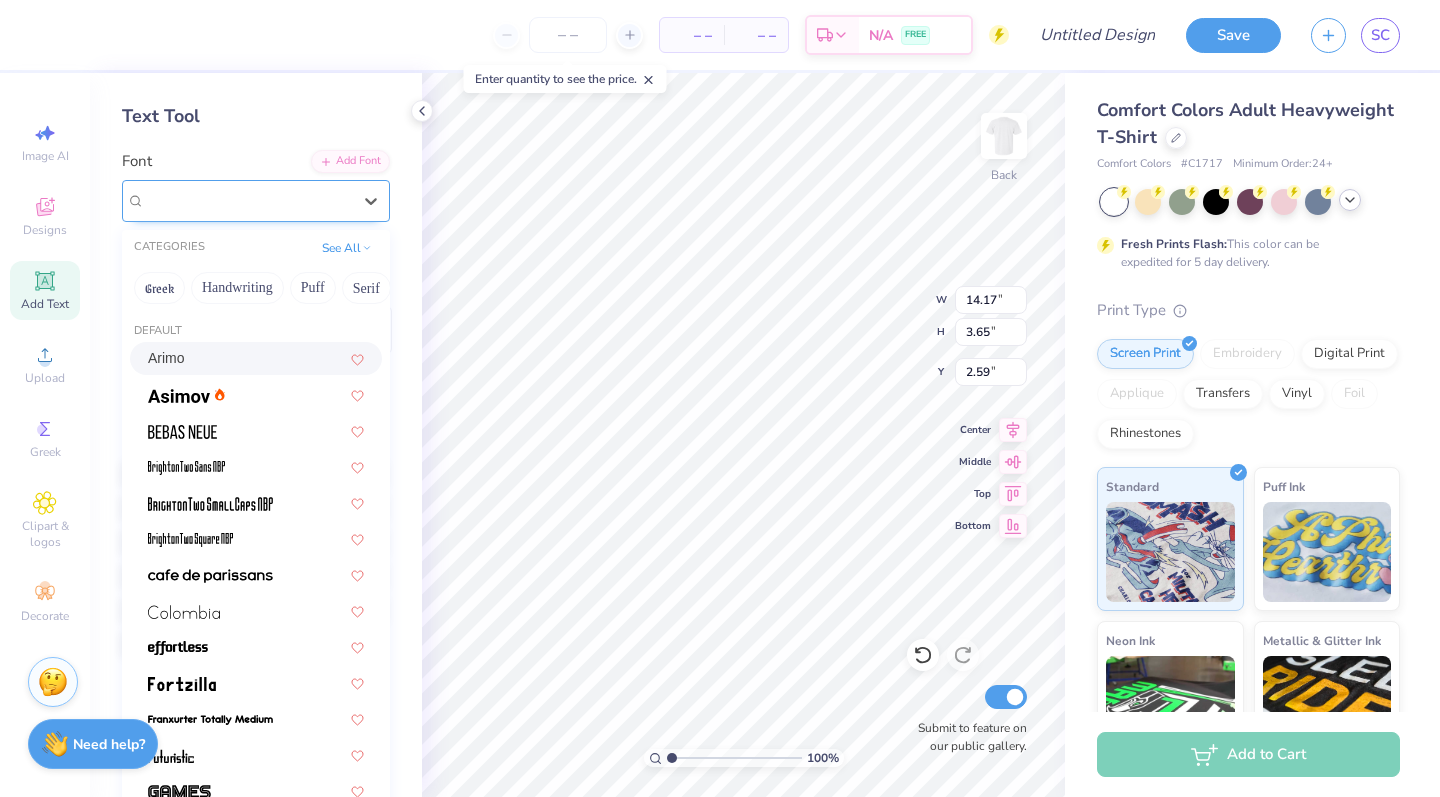 drag, startPoint x: 286, startPoint y: 196, endPoint x: 294, endPoint y: 212, distance: 17.888544 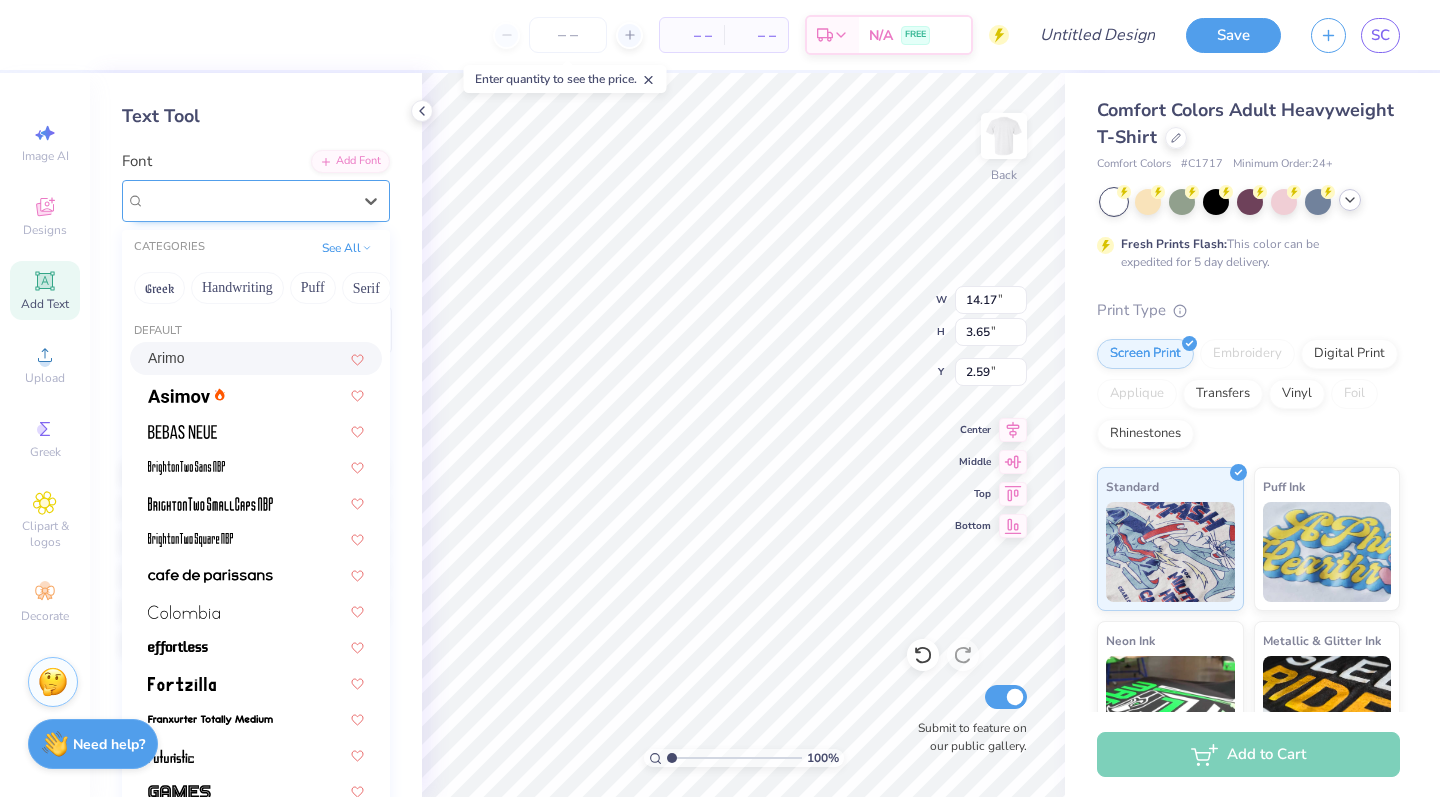click on "Arimo" at bounding box center [248, 200] 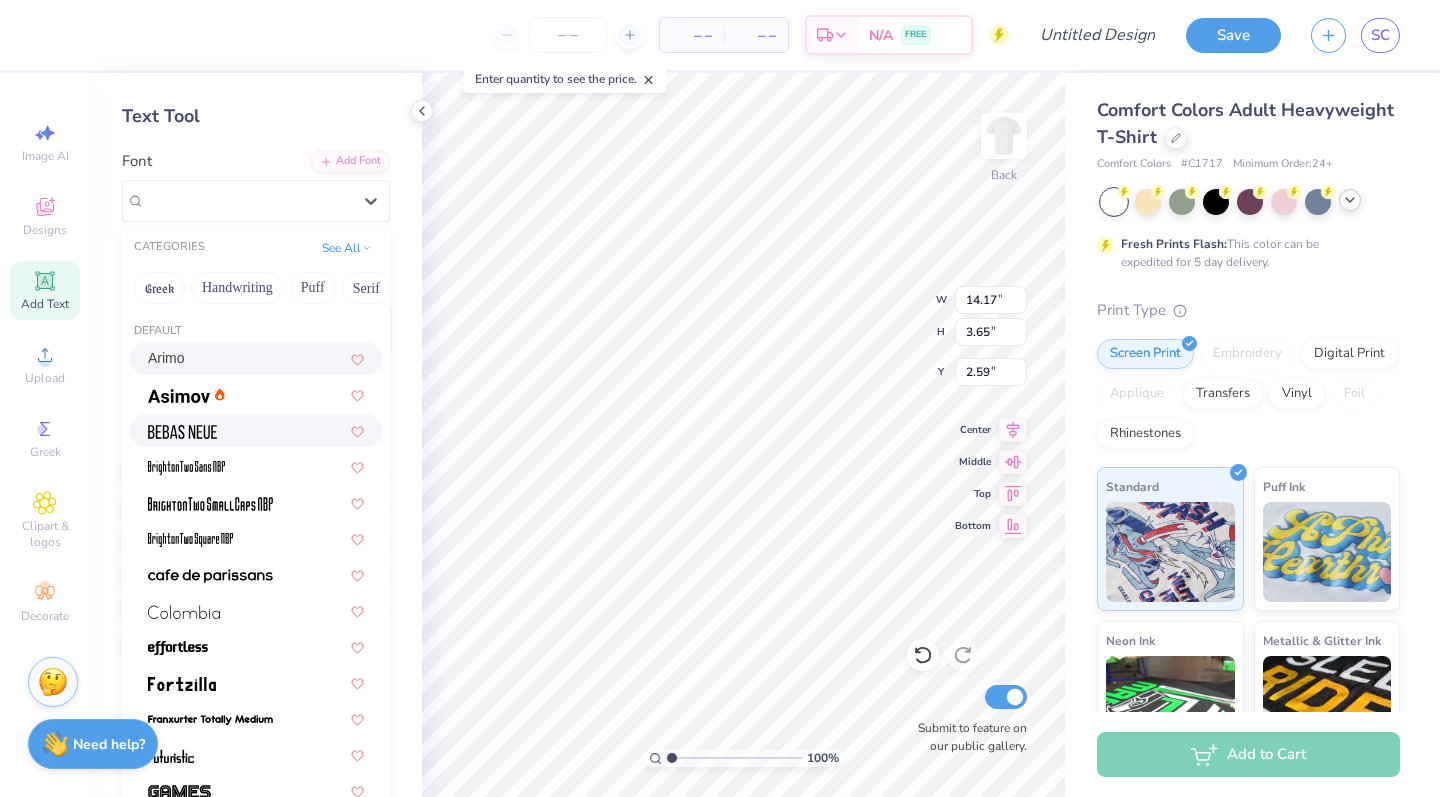scroll, scrollTop: 77, scrollLeft: 0, axis: vertical 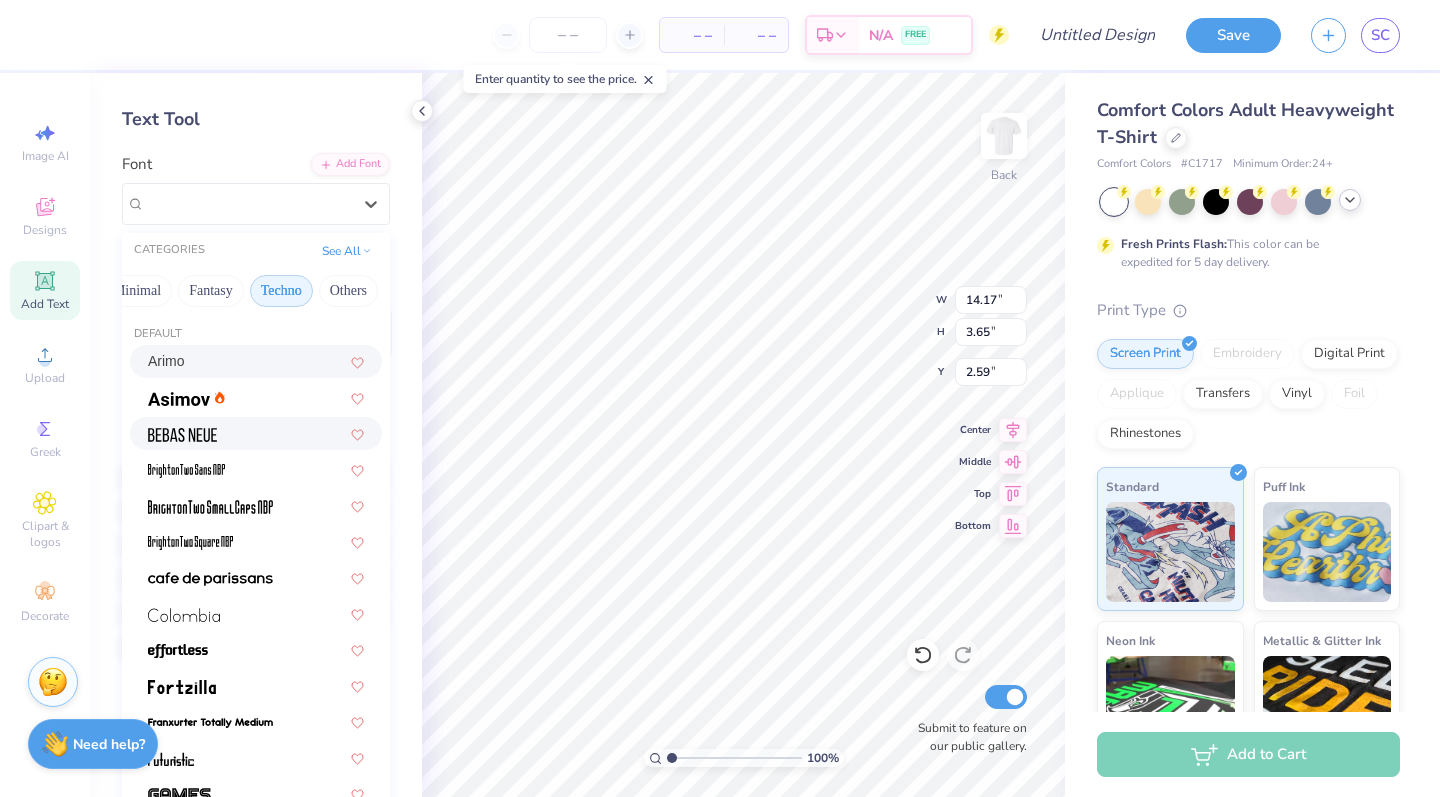 click on "Techno" at bounding box center [281, 291] 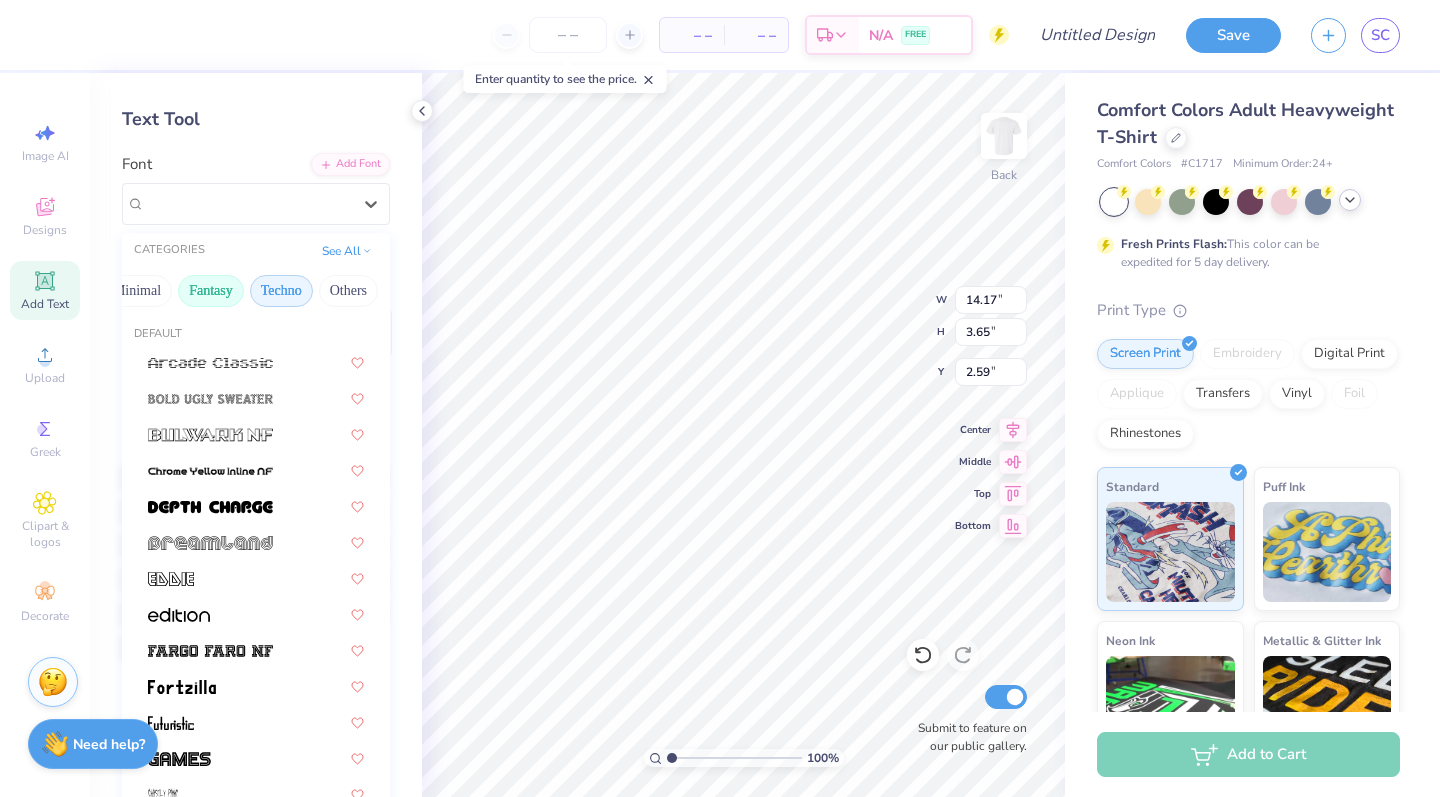 click on "Fantasy" at bounding box center (211, 291) 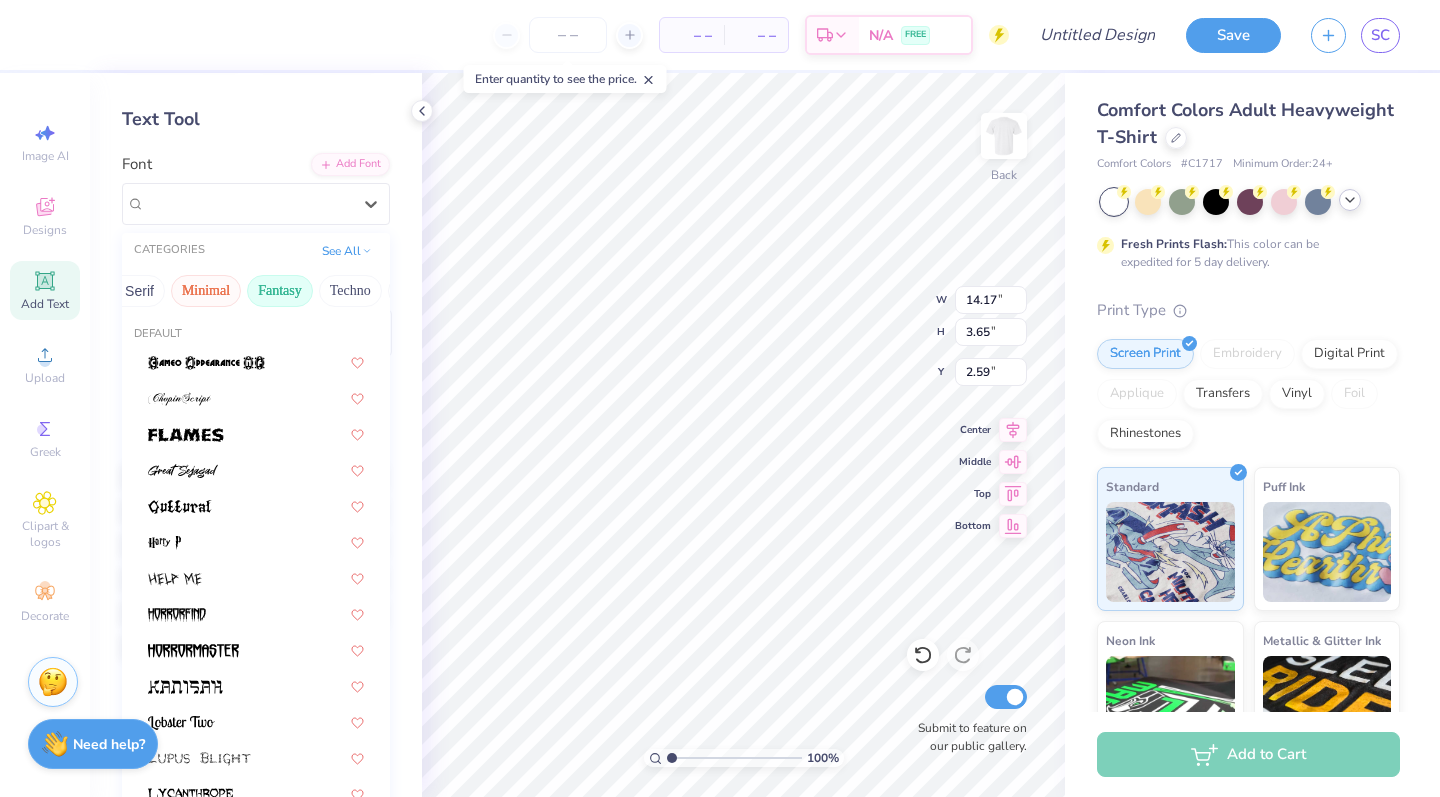 click on "Minimal" at bounding box center [206, 291] 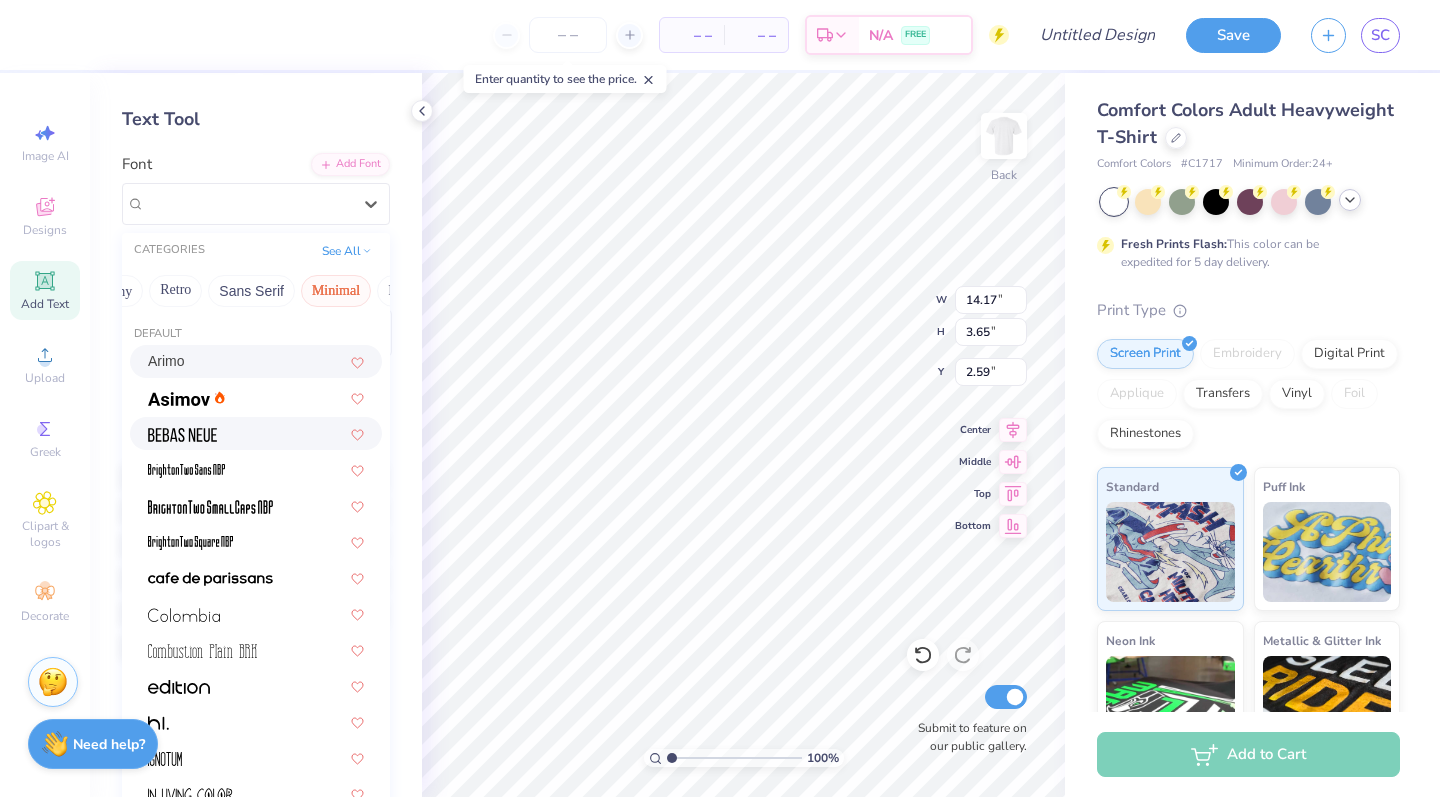 scroll, scrollTop: 0, scrollLeft: 393, axis: horizontal 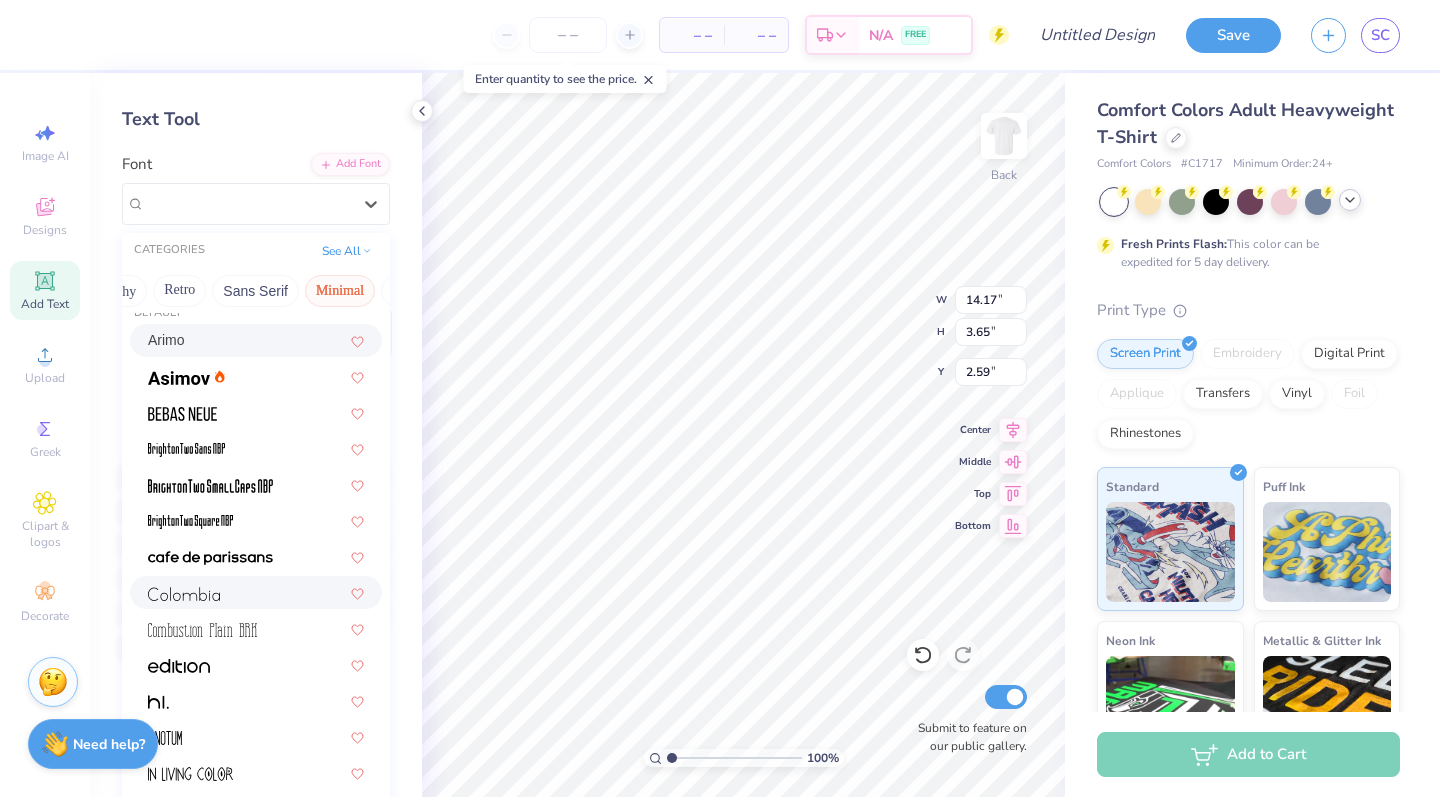 click at bounding box center [256, 592] 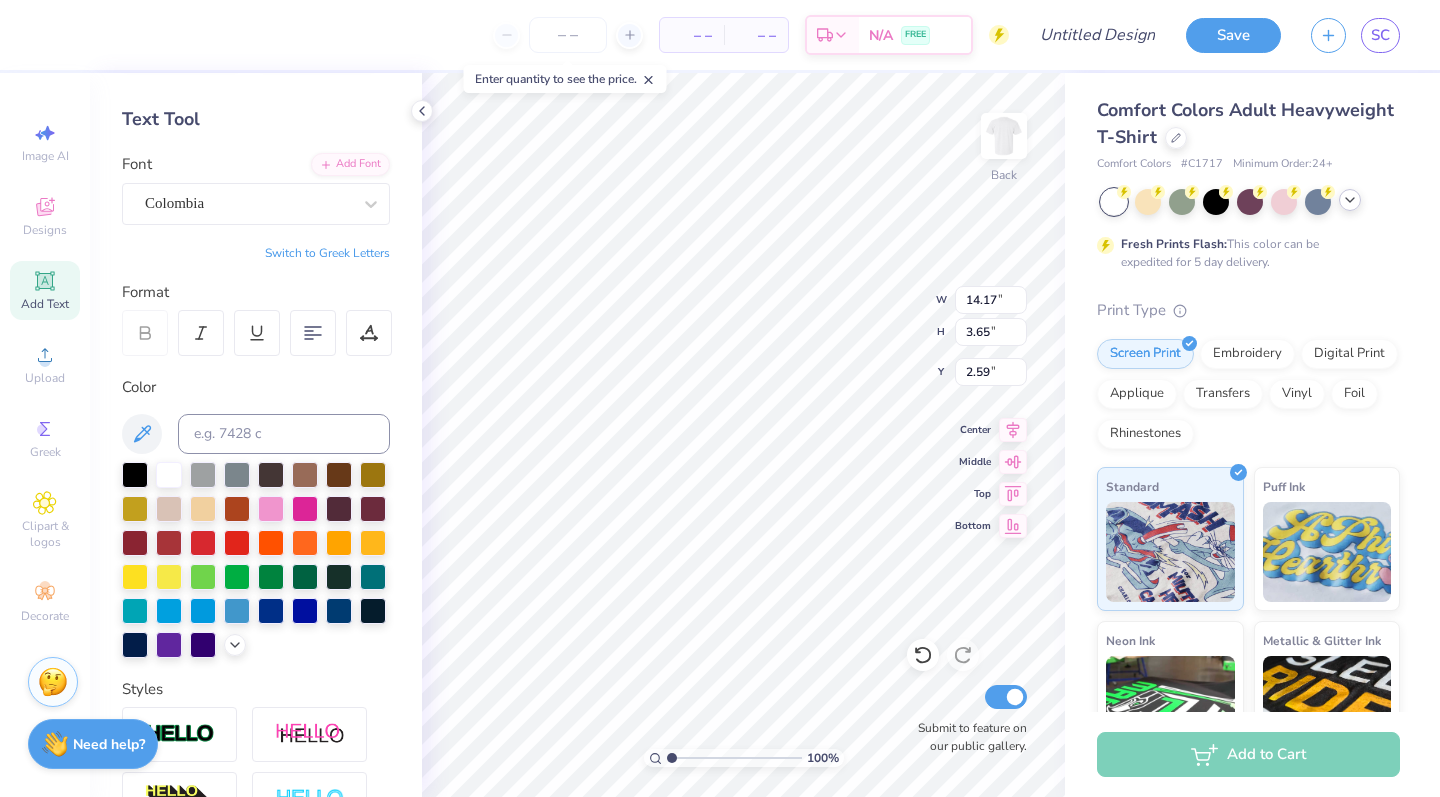 type on "8.37" 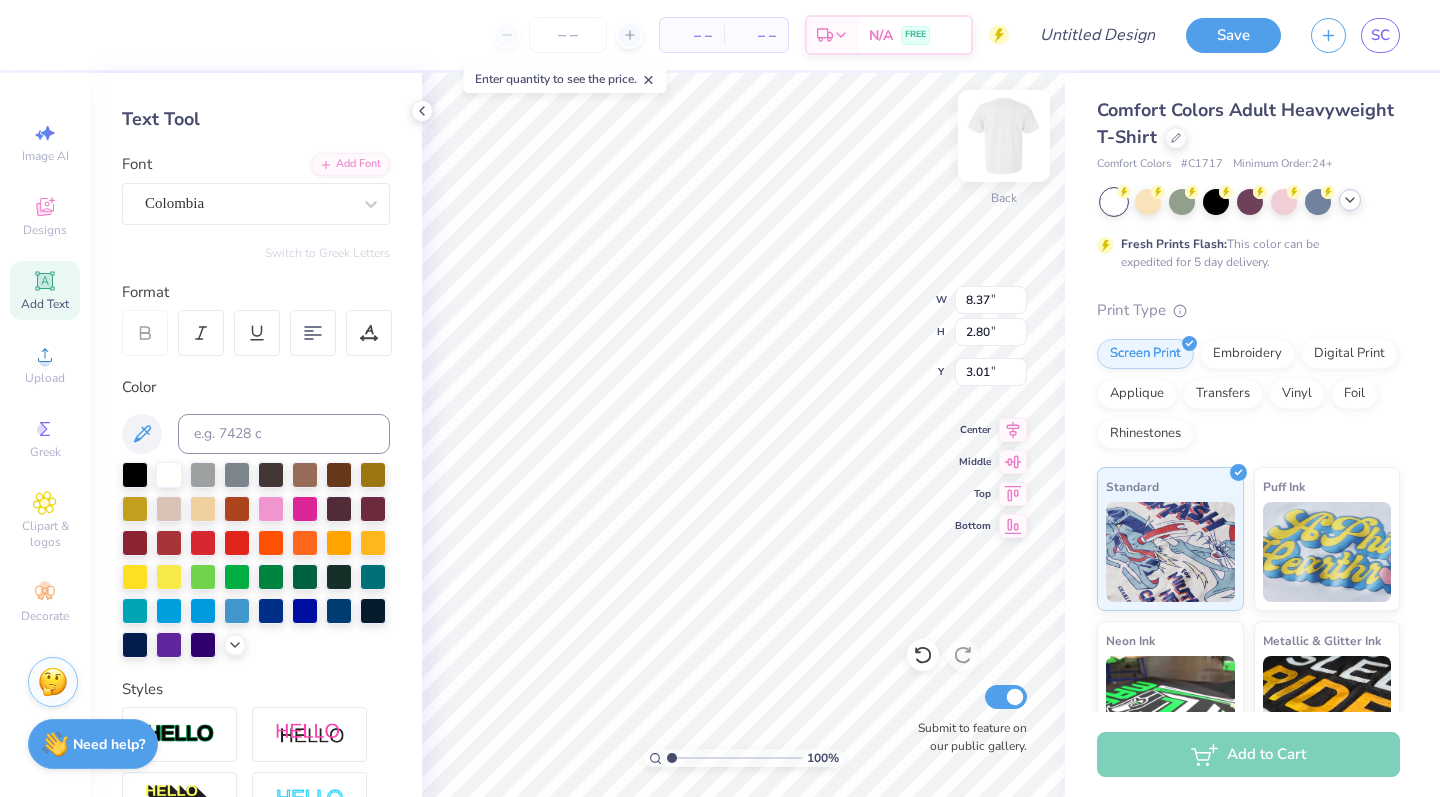 type on "3.00" 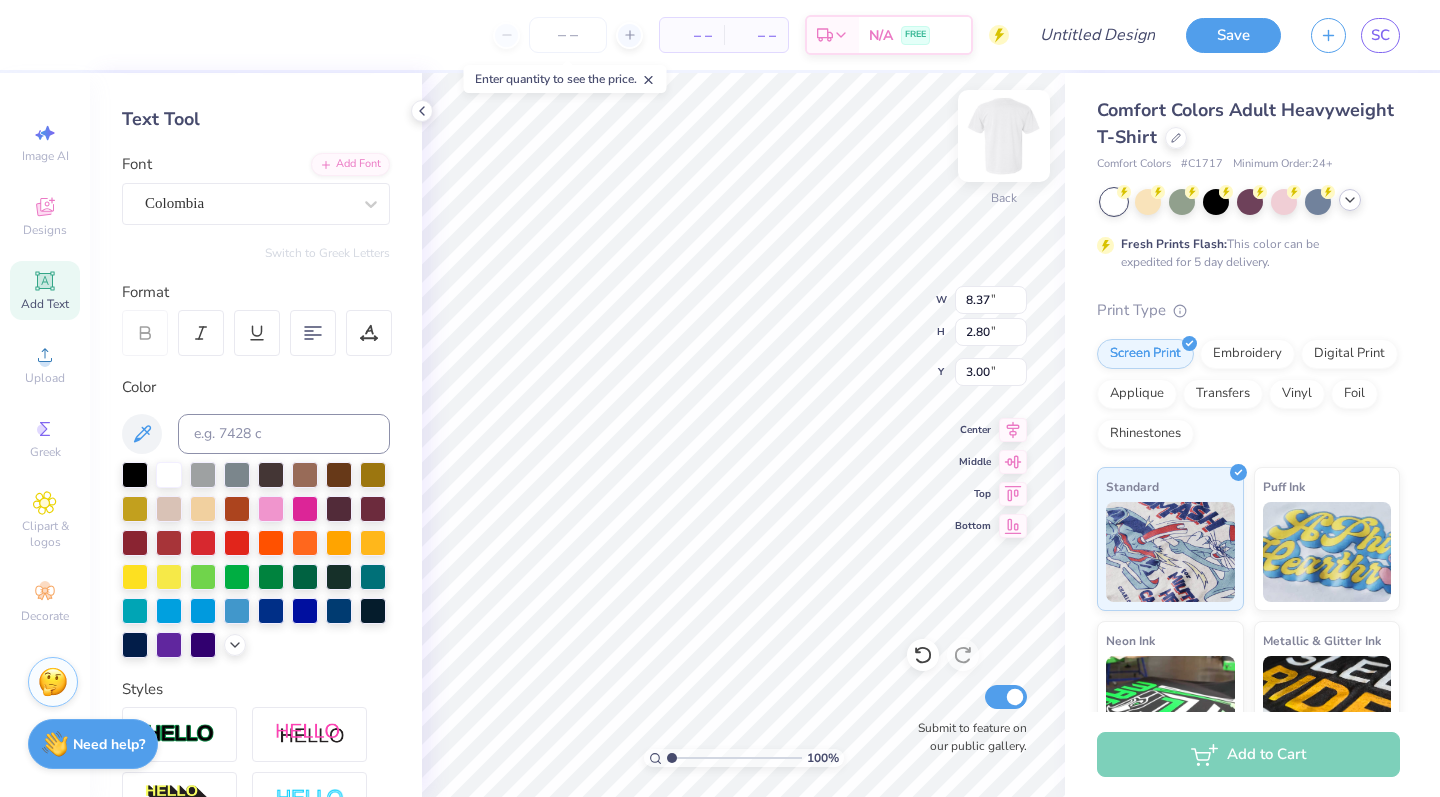 click at bounding box center [1004, 136] 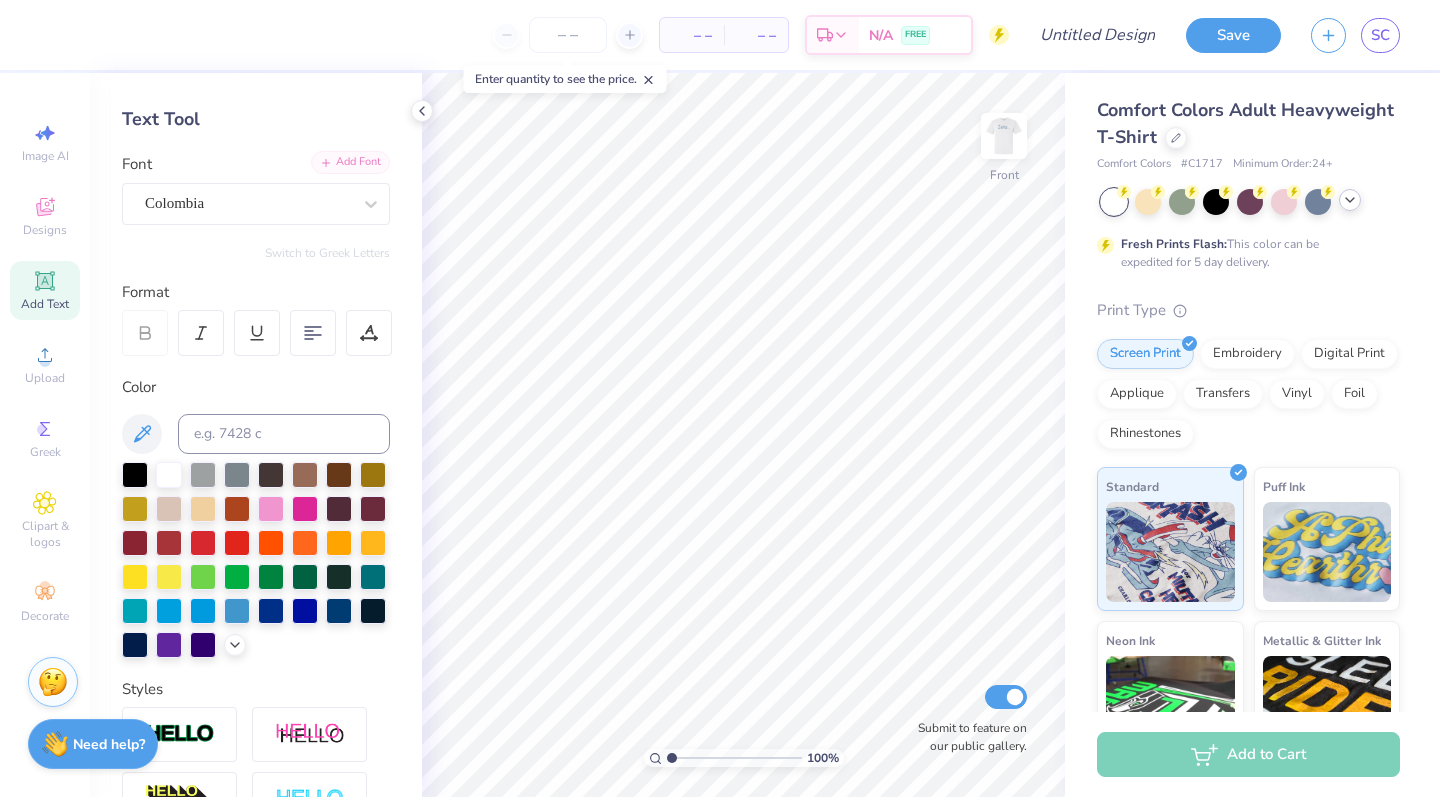 click on "Add Font" at bounding box center (350, 162) 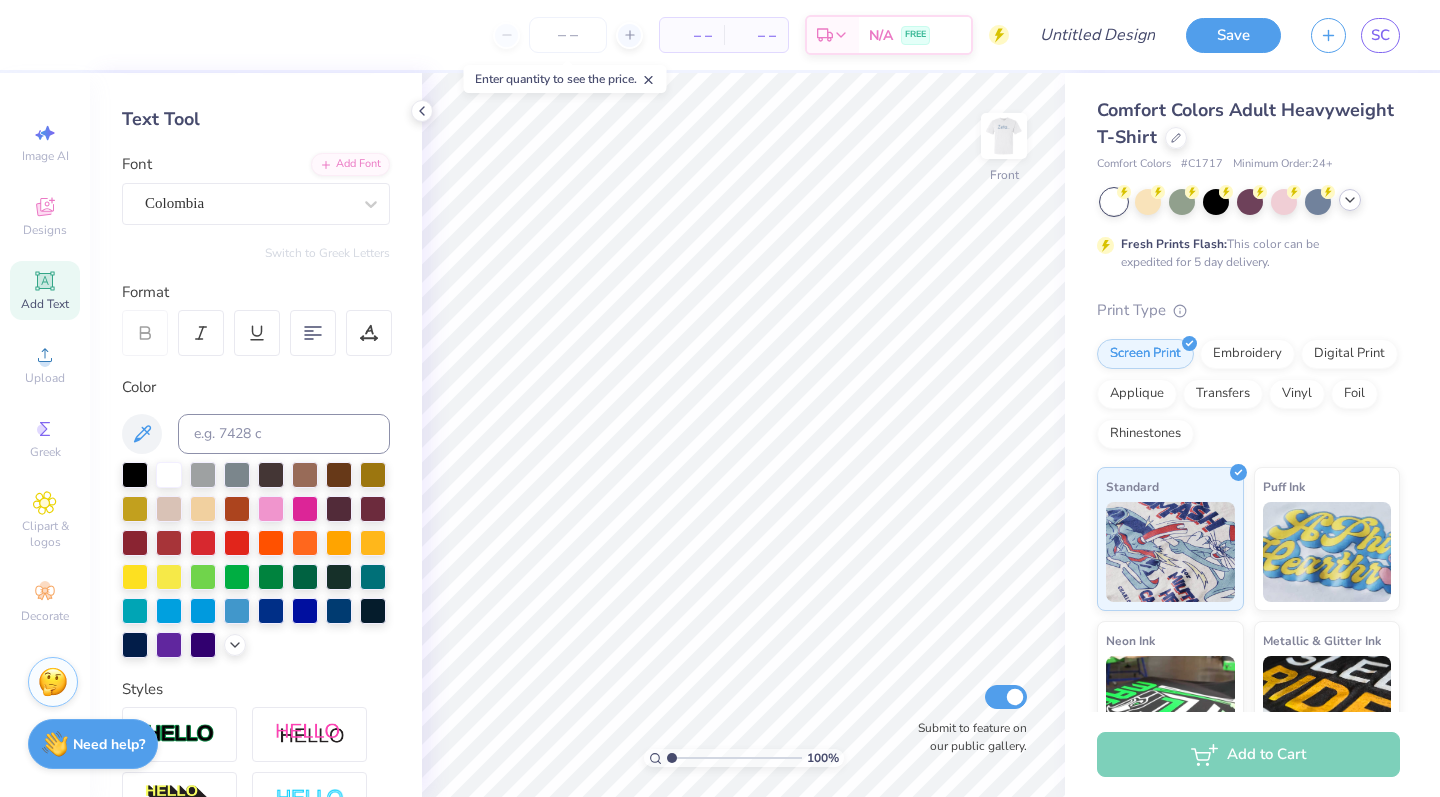 click 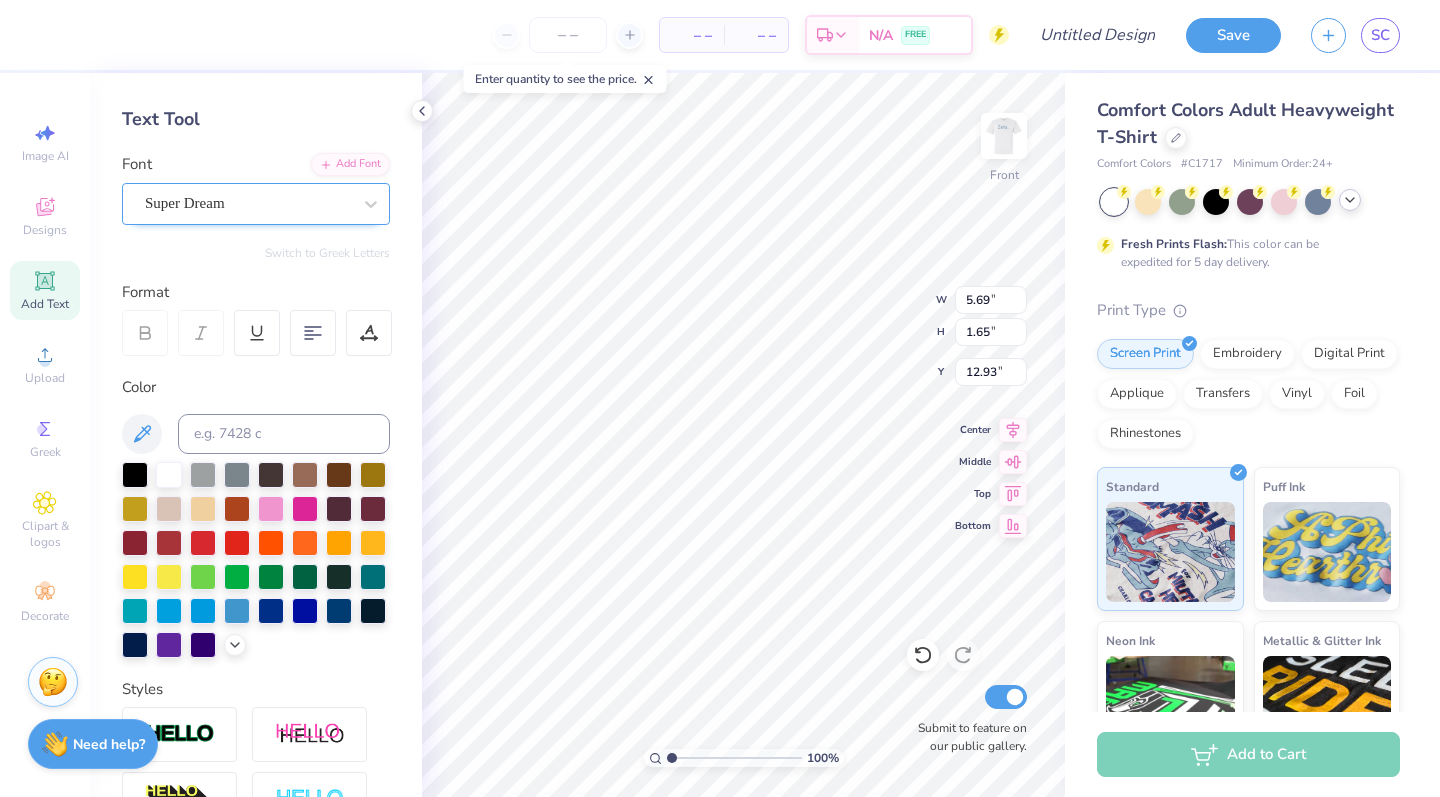 click on "Super Dream" at bounding box center (248, 203) 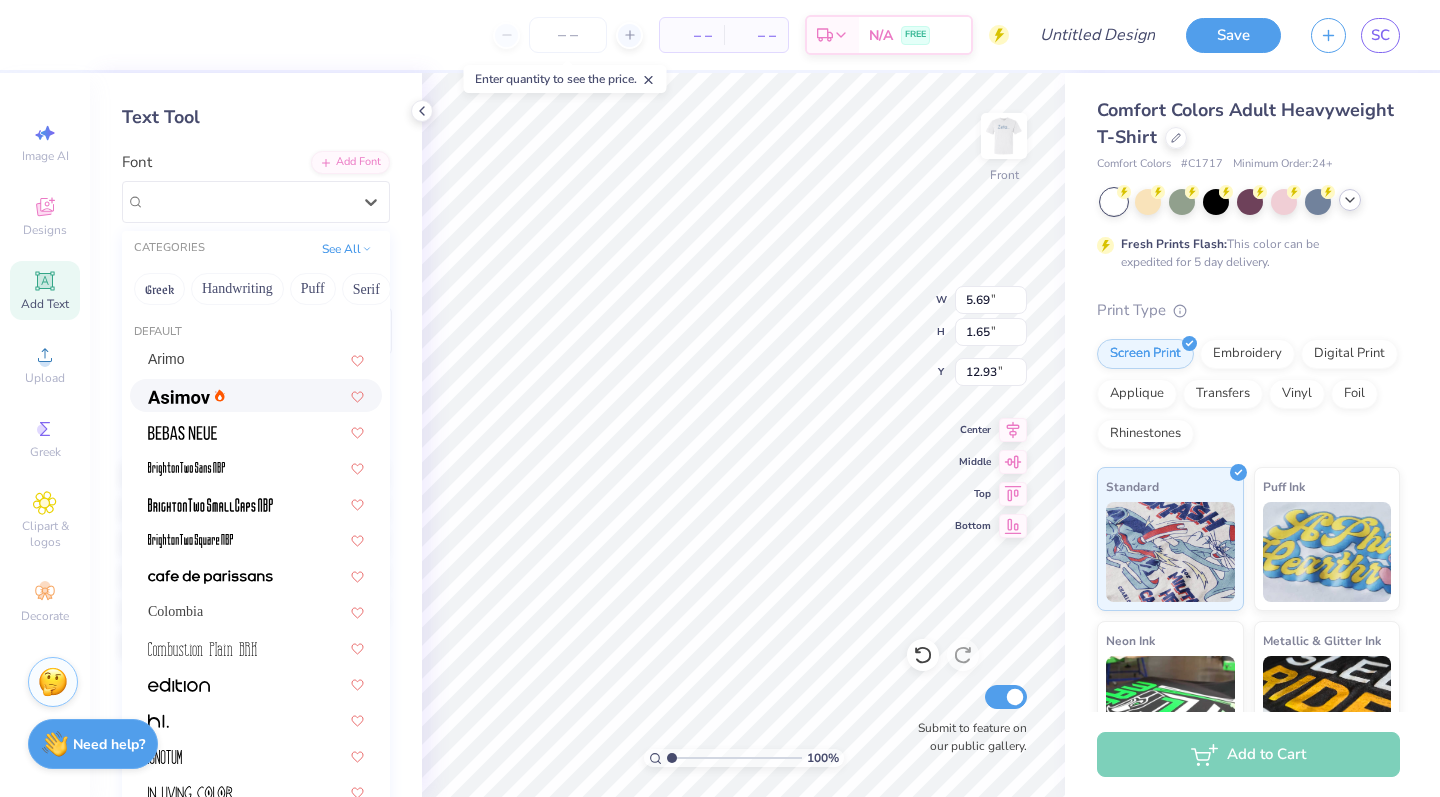 scroll, scrollTop: 114, scrollLeft: 0, axis: vertical 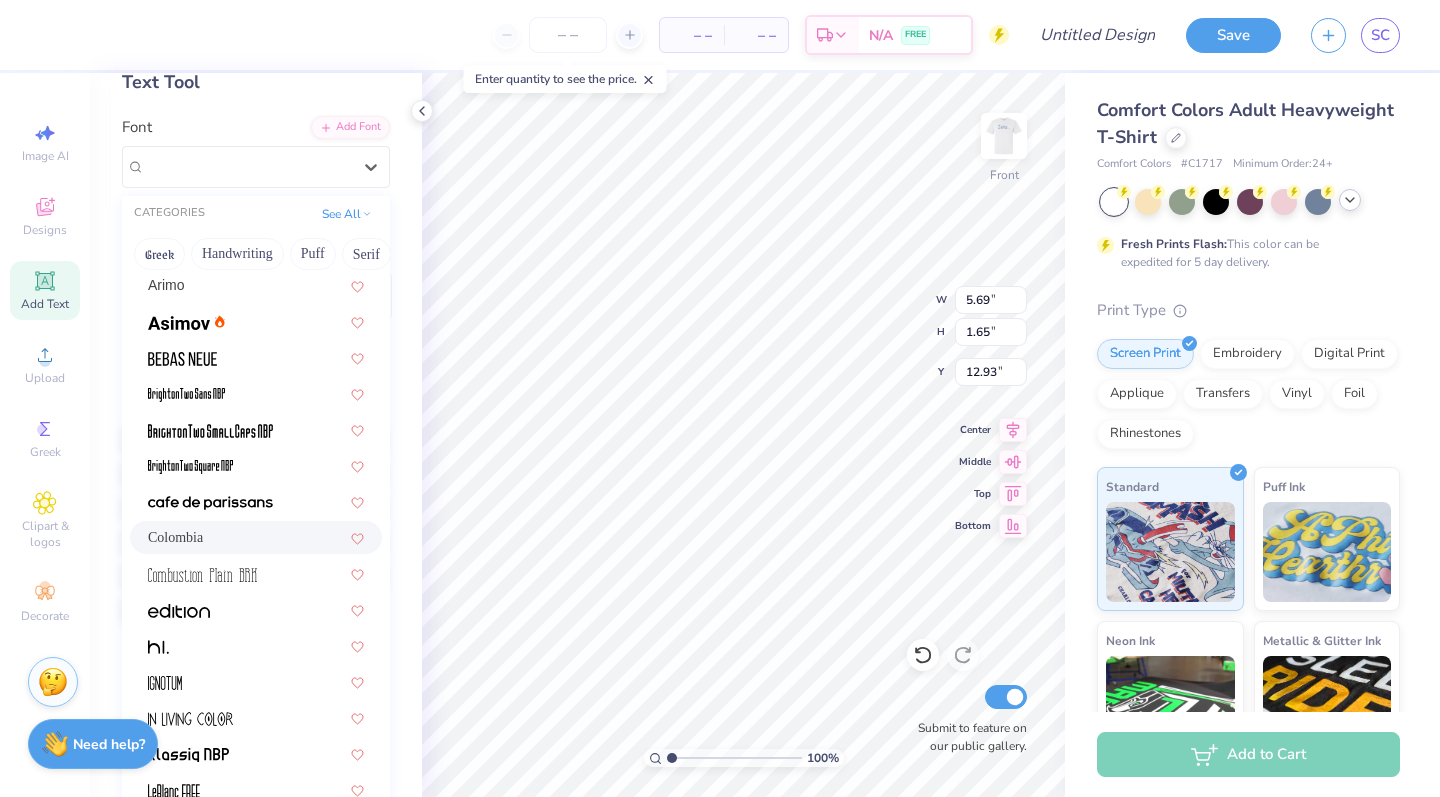 click on "Colombia" at bounding box center (256, 537) 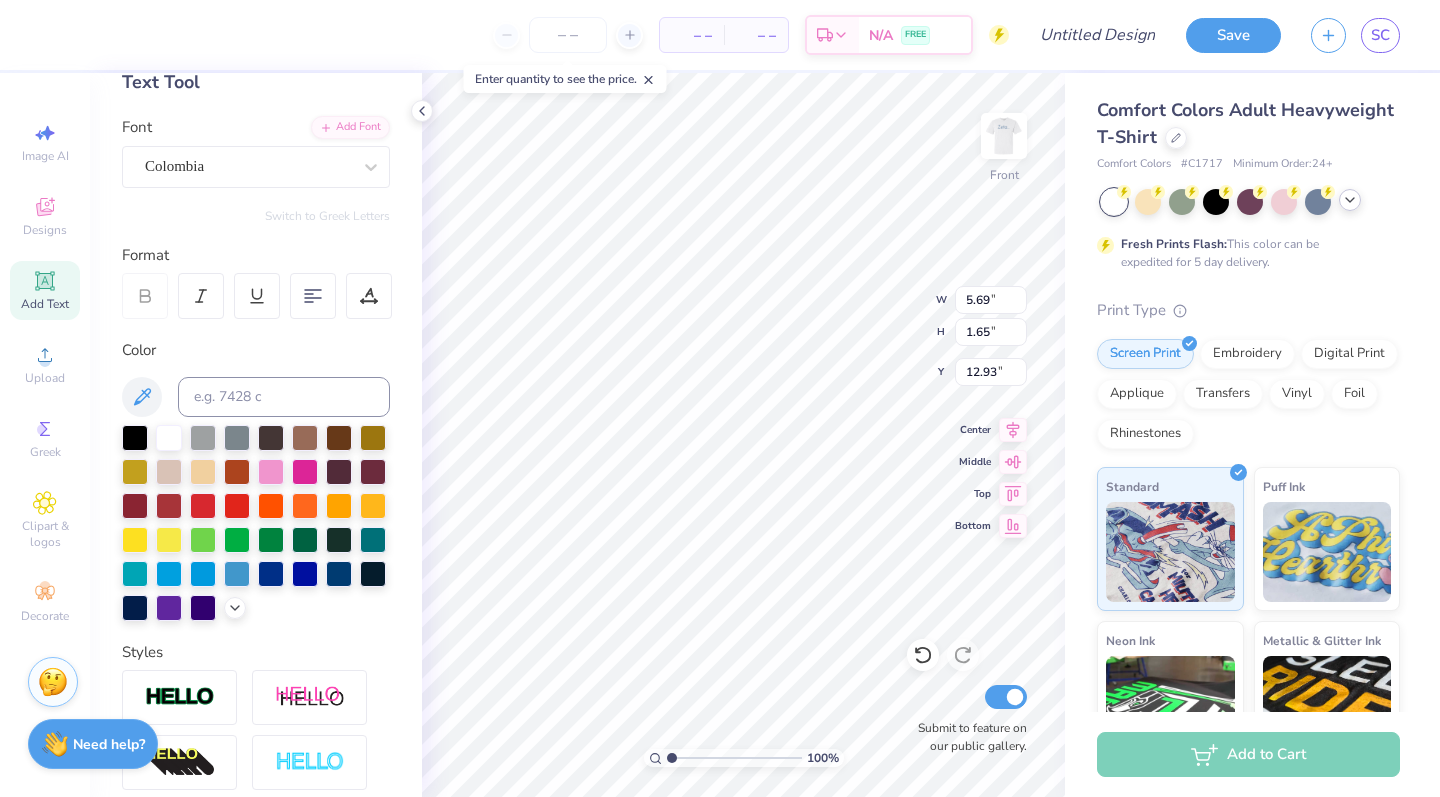 type on "3.22" 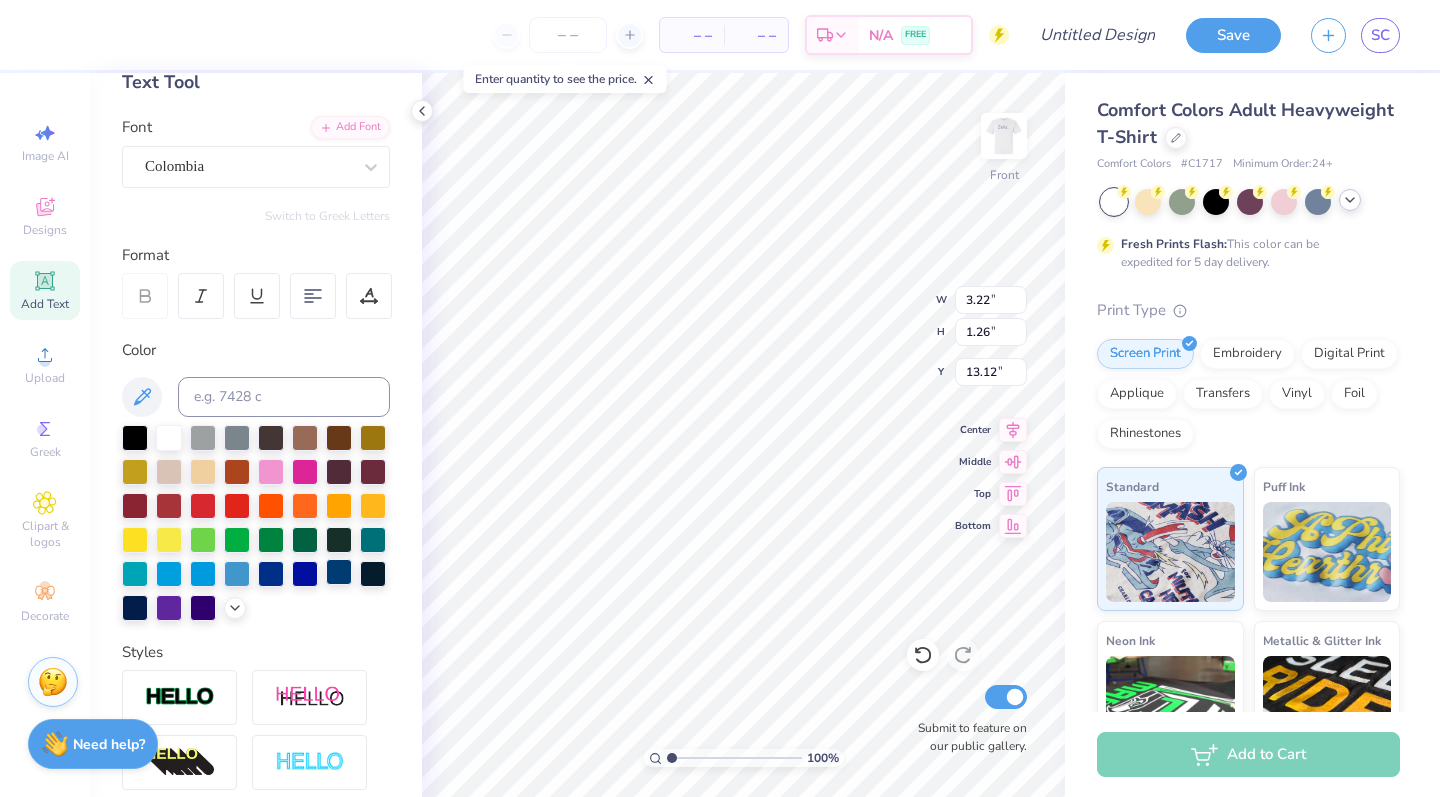 click at bounding box center [339, 572] 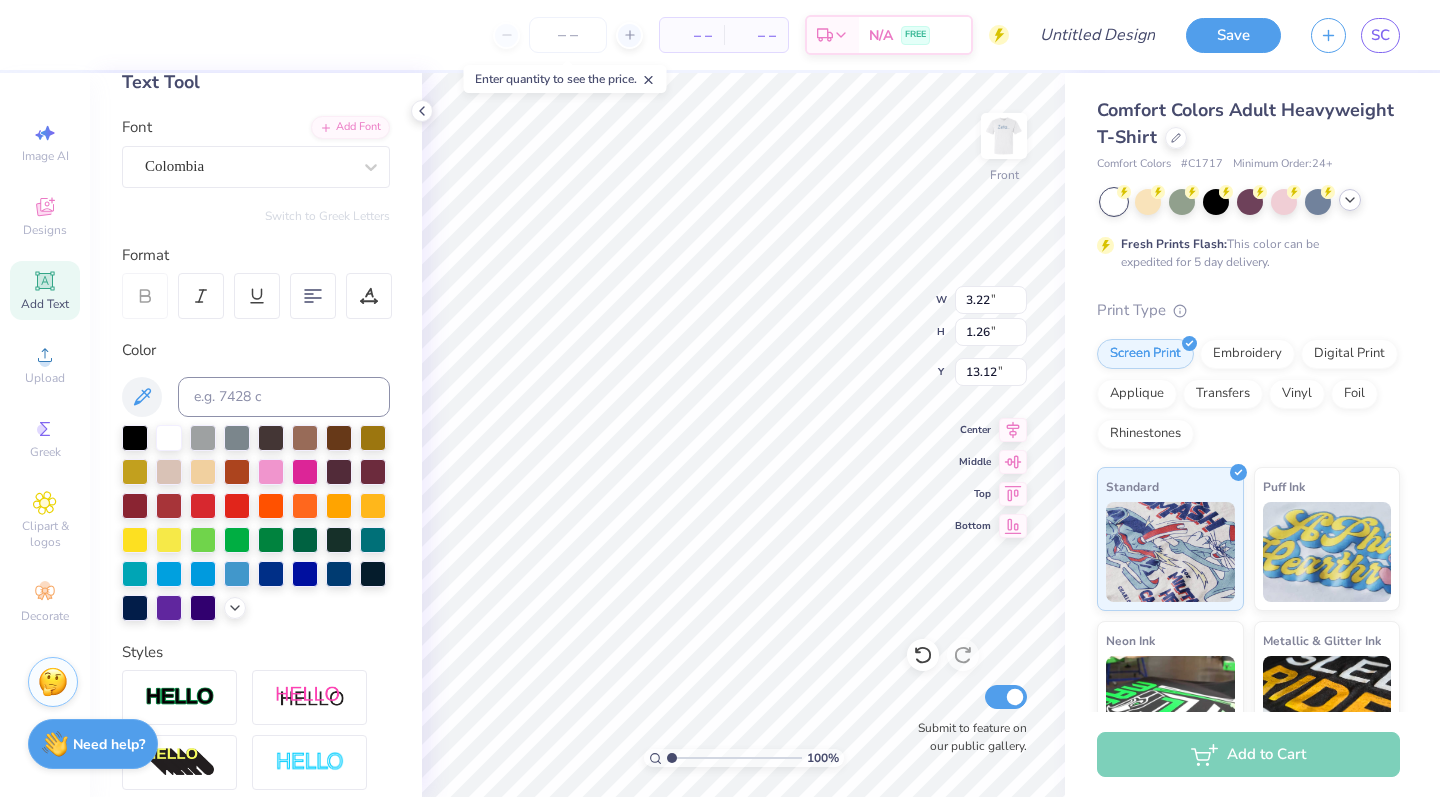type on "T" 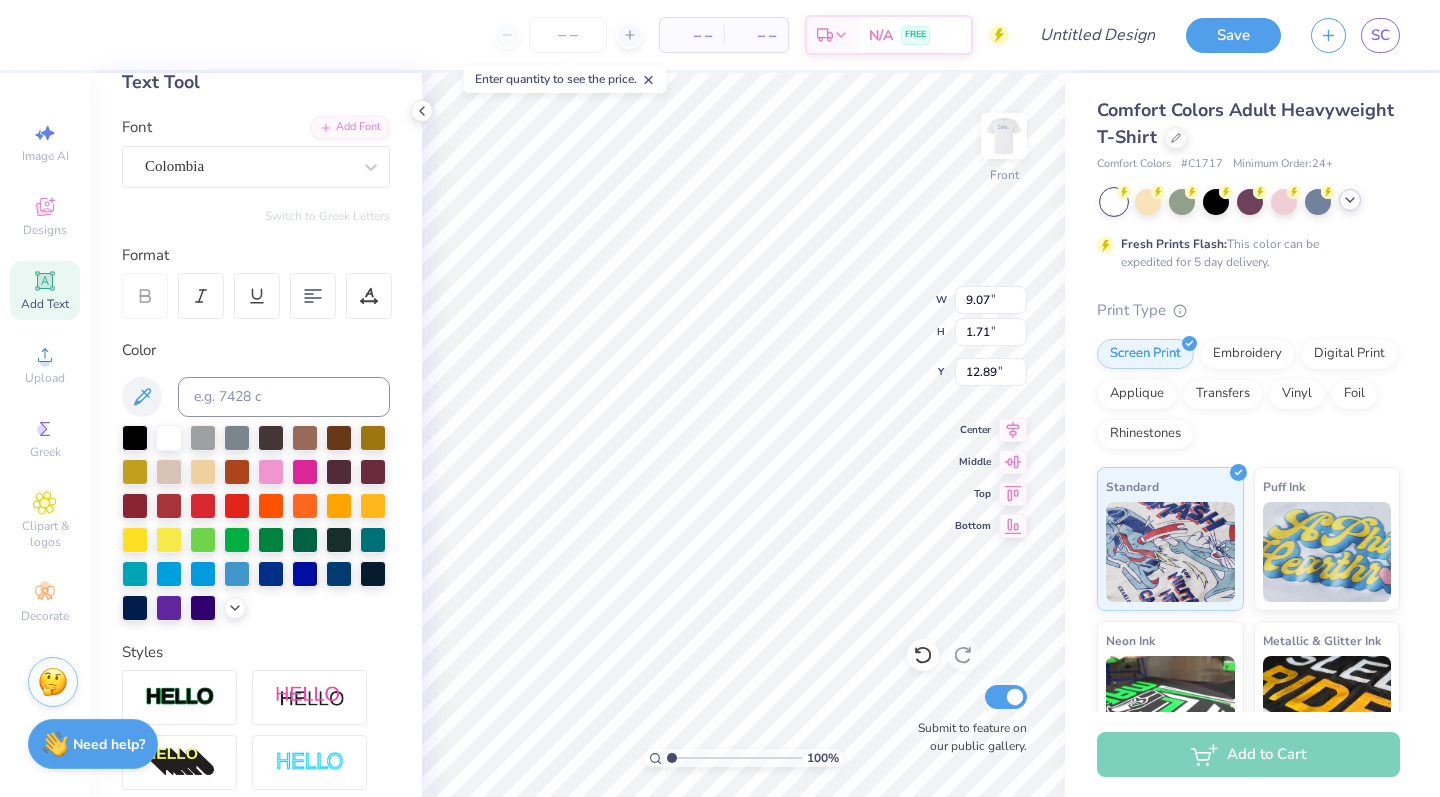 type on "3.92" 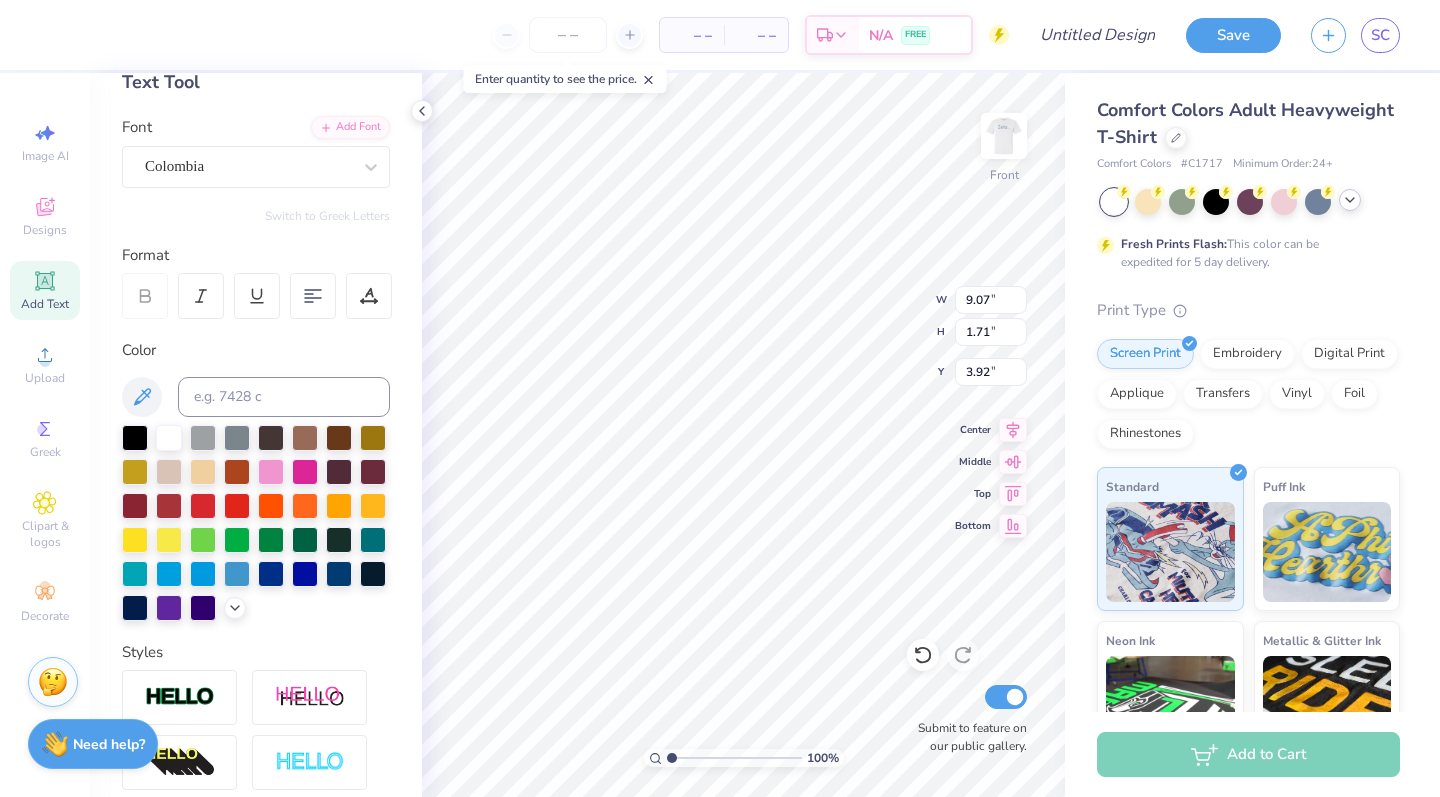 type on "11.14" 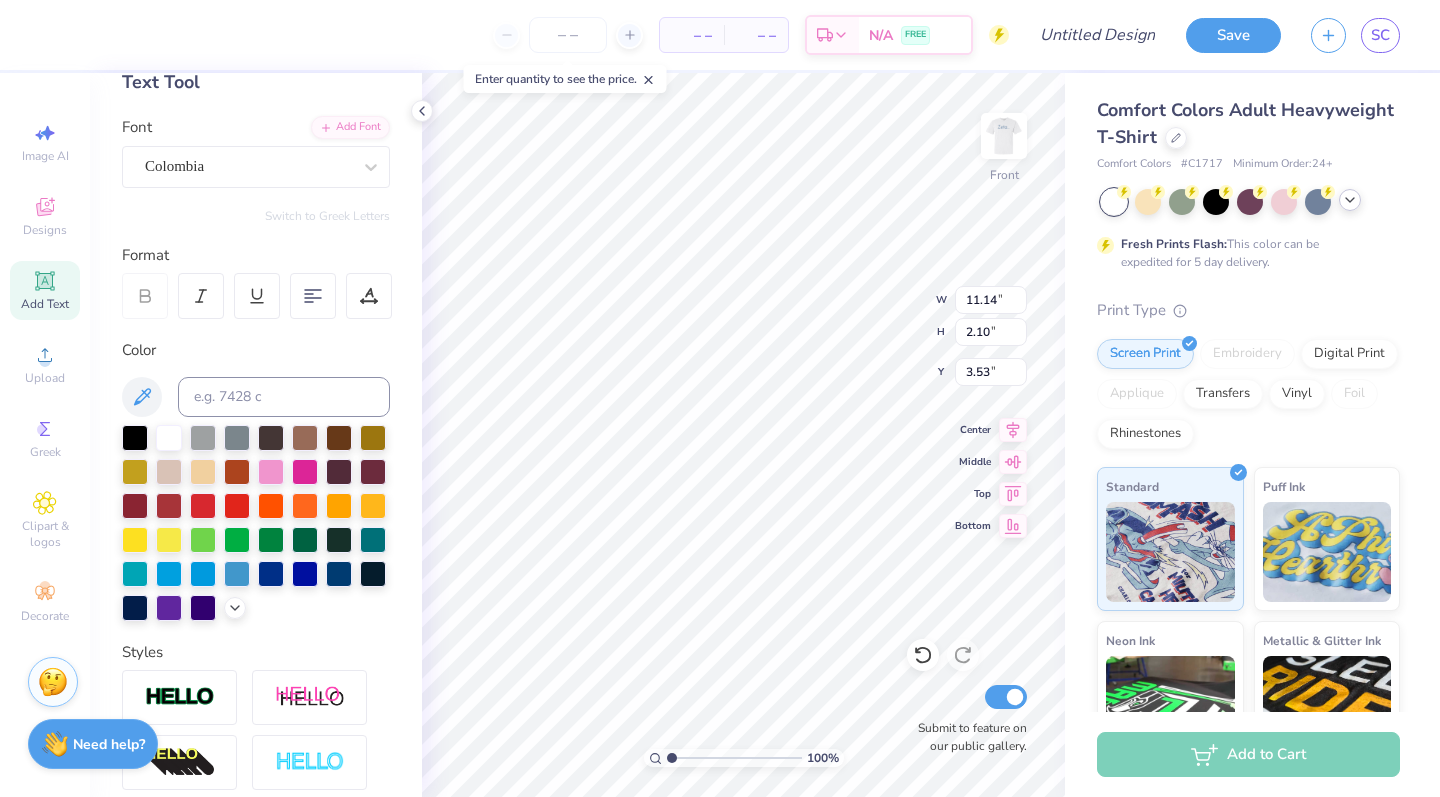 type on "13.36" 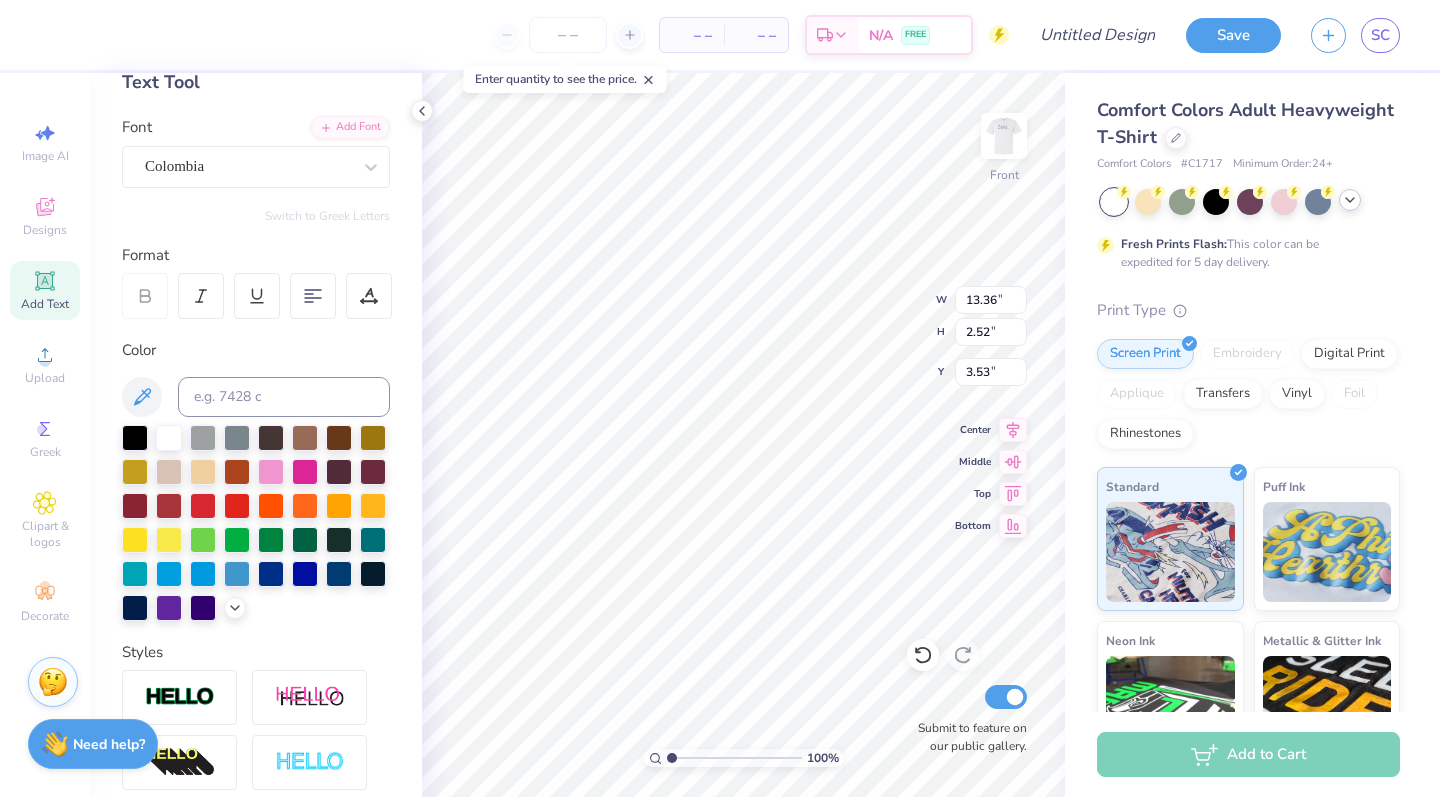 type on "5.37" 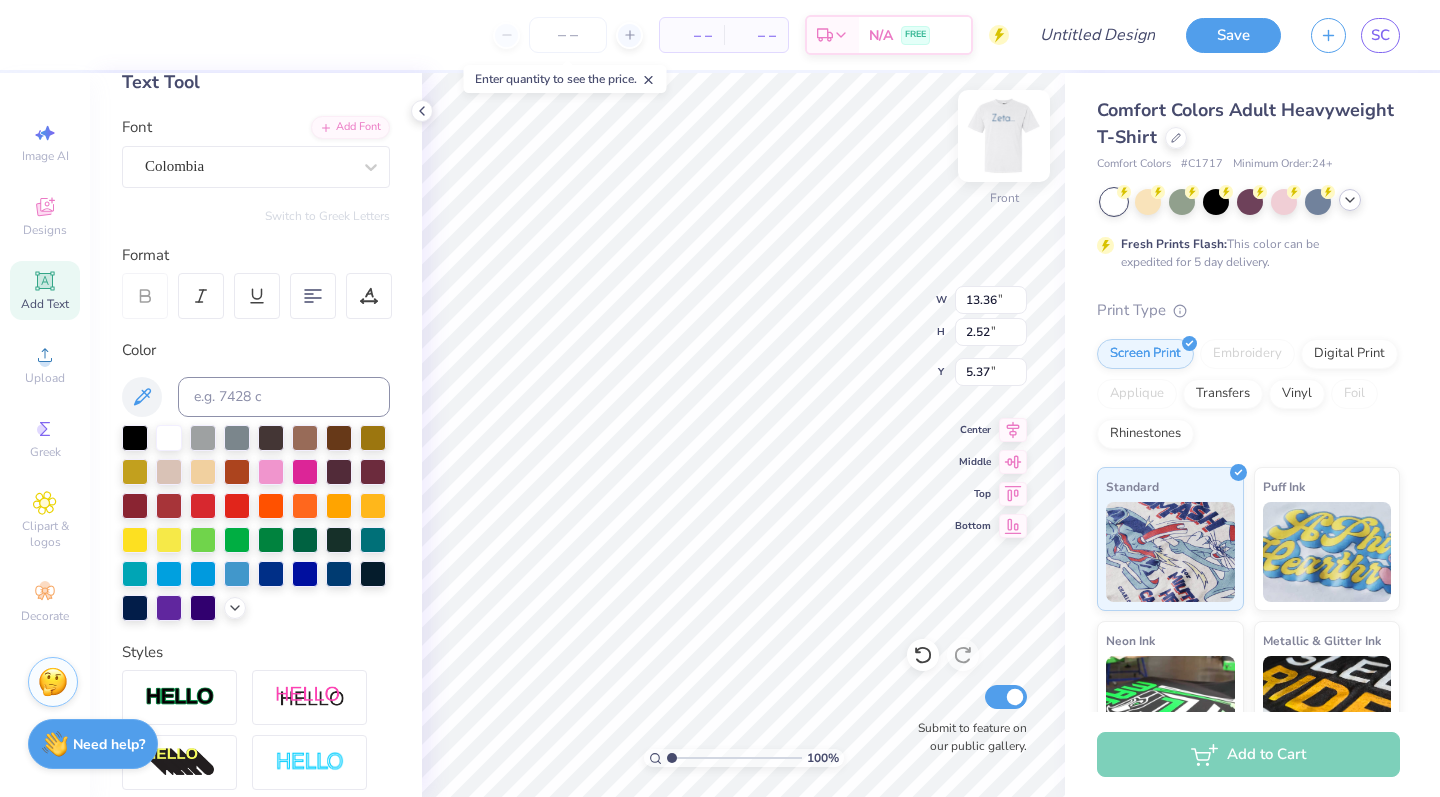 click at bounding box center [1004, 136] 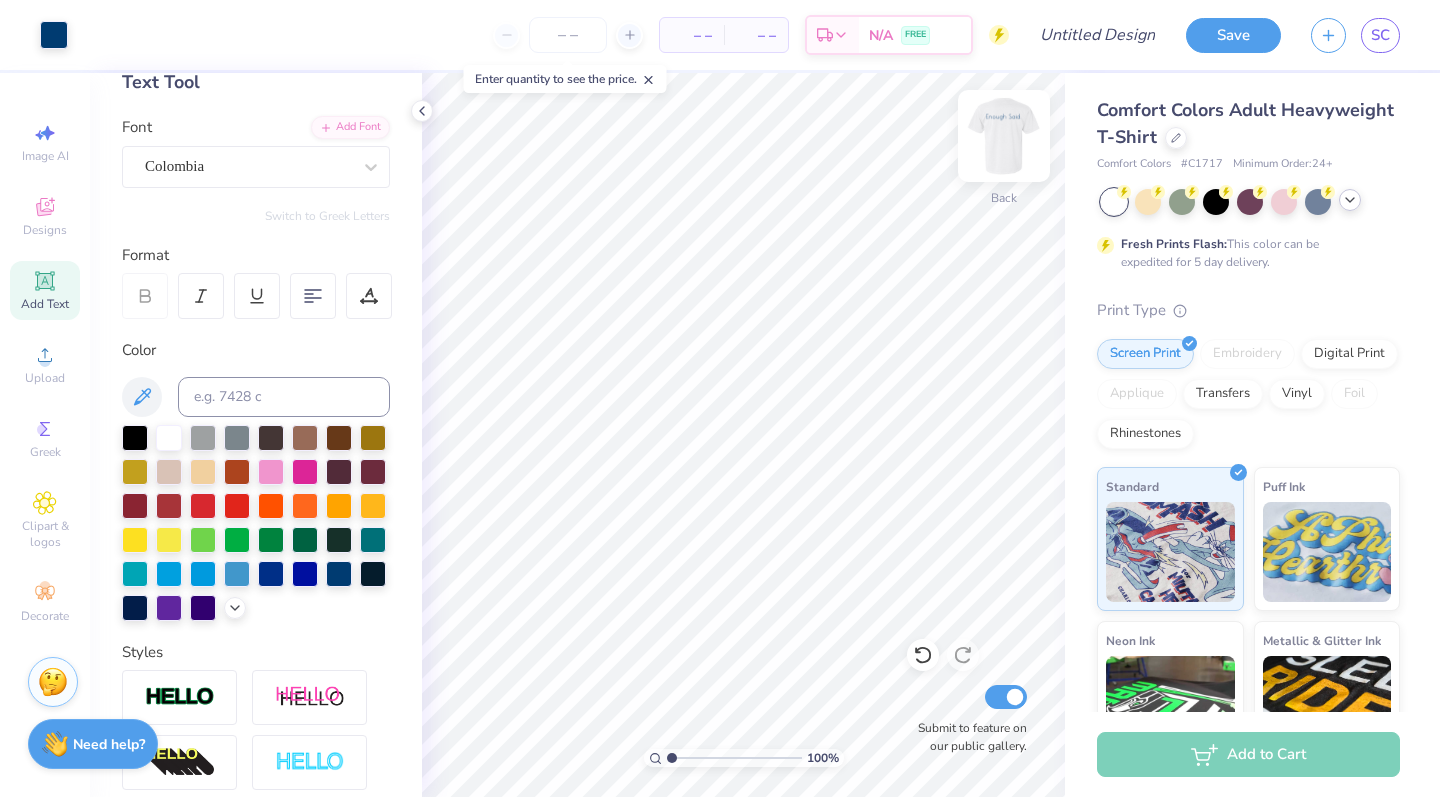 click at bounding box center [1004, 136] 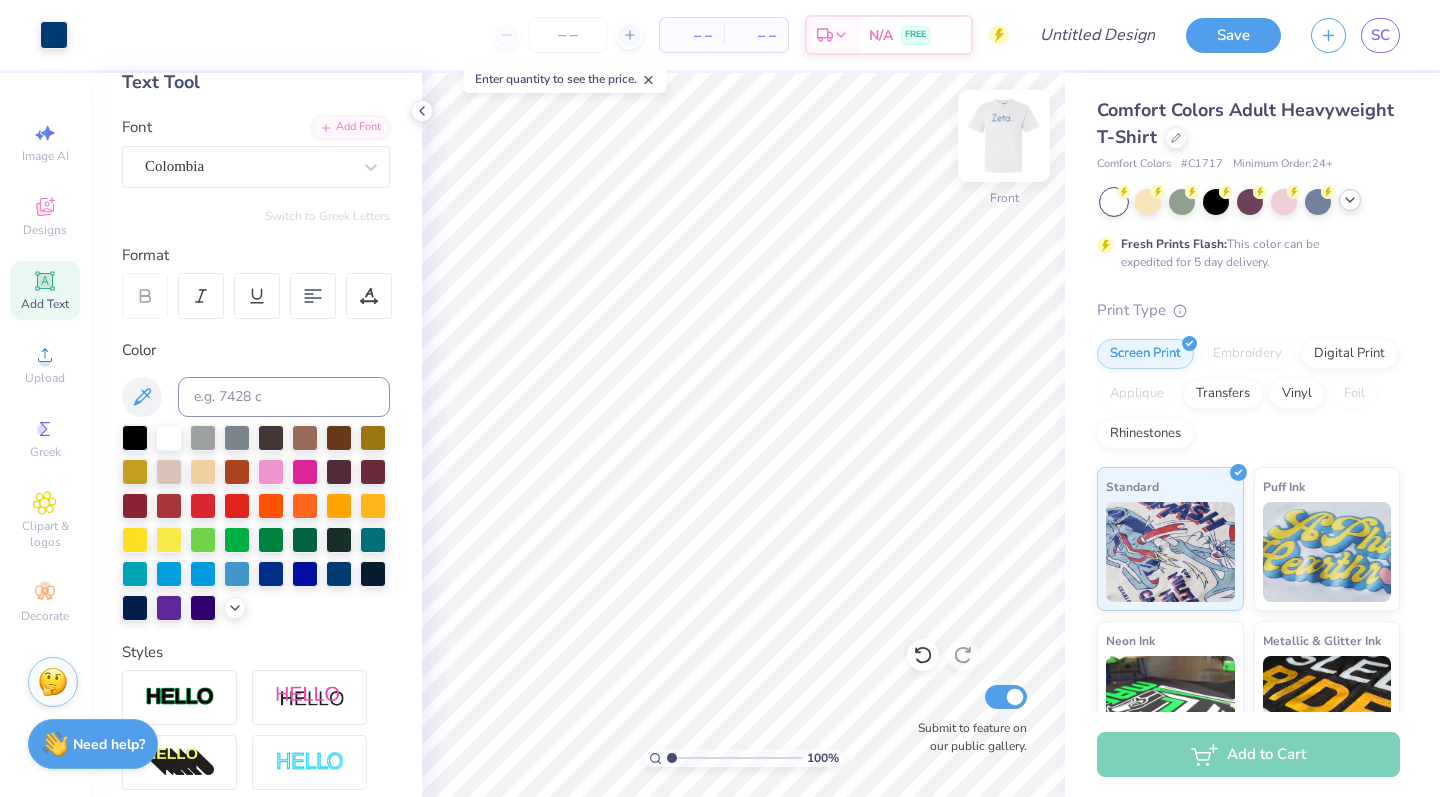 click at bounding box center [1004, 136] 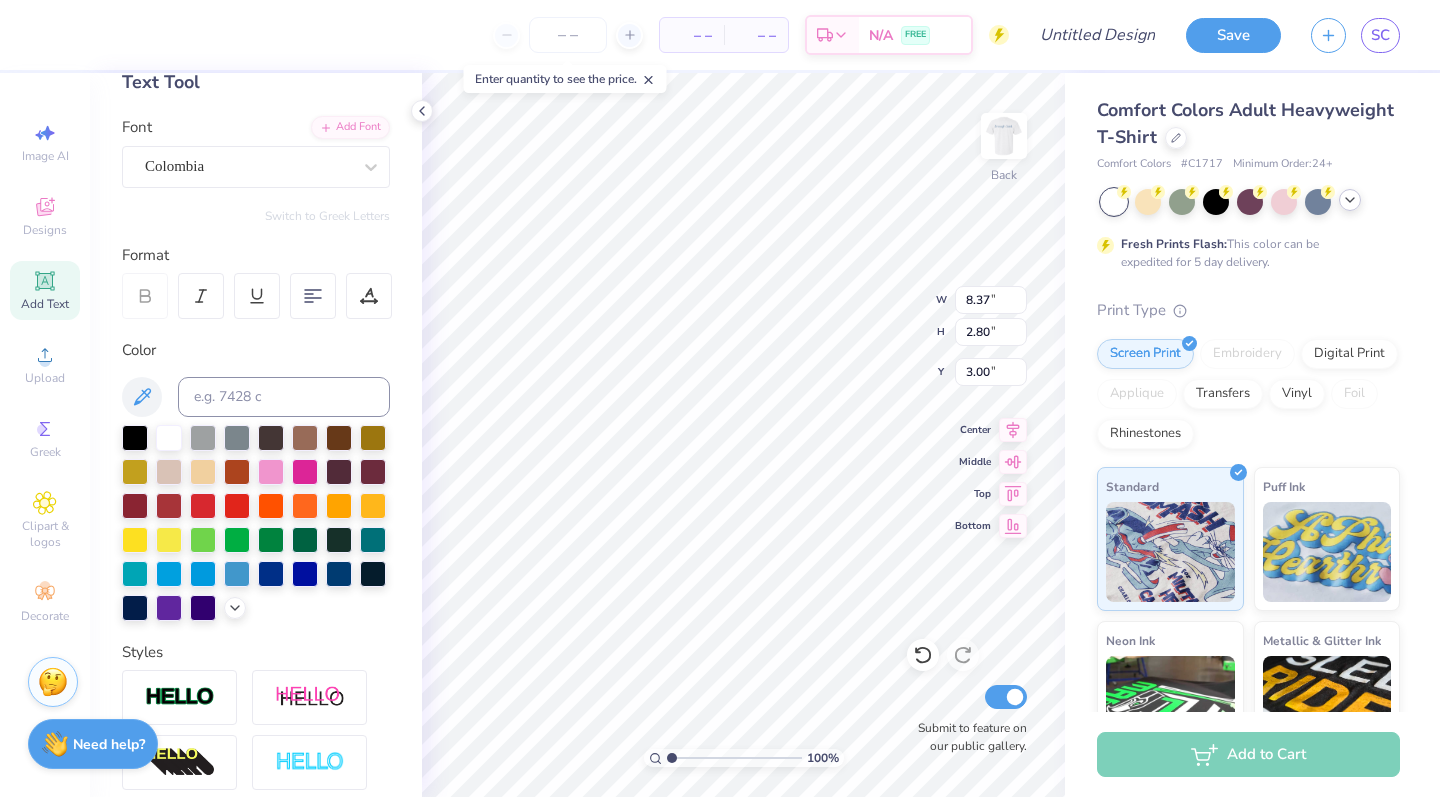 type on "6.84" 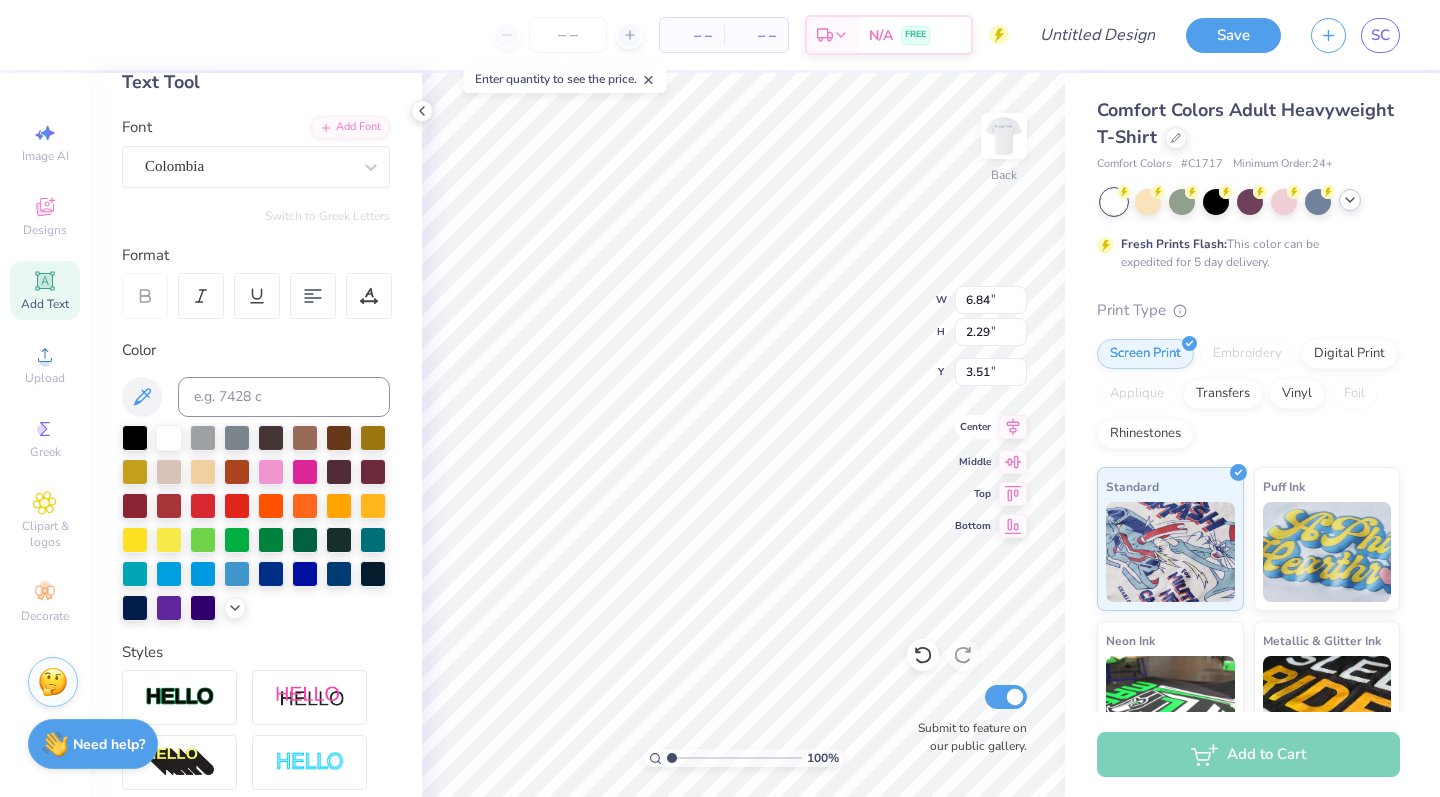 click 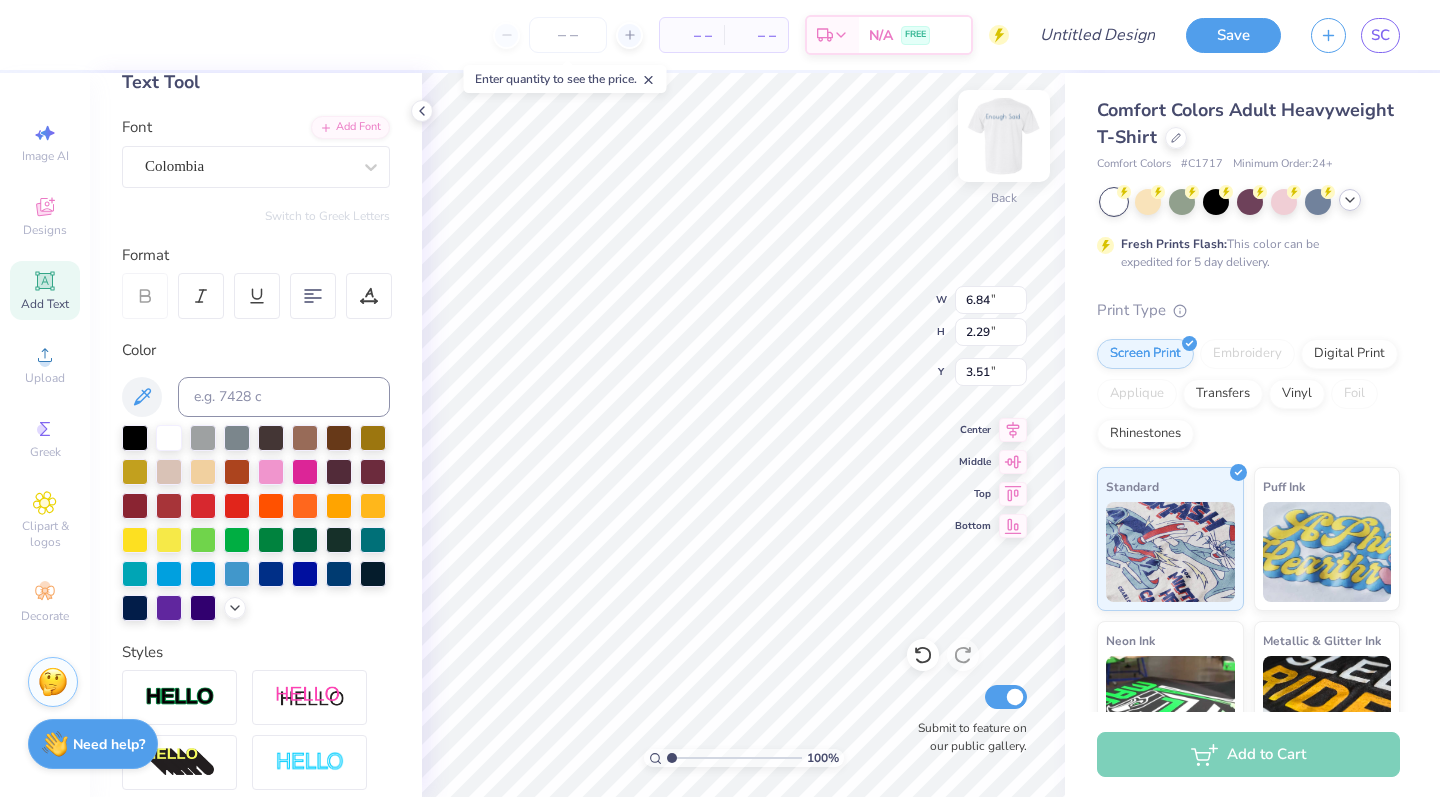 click at bounding box center (1004, 136) 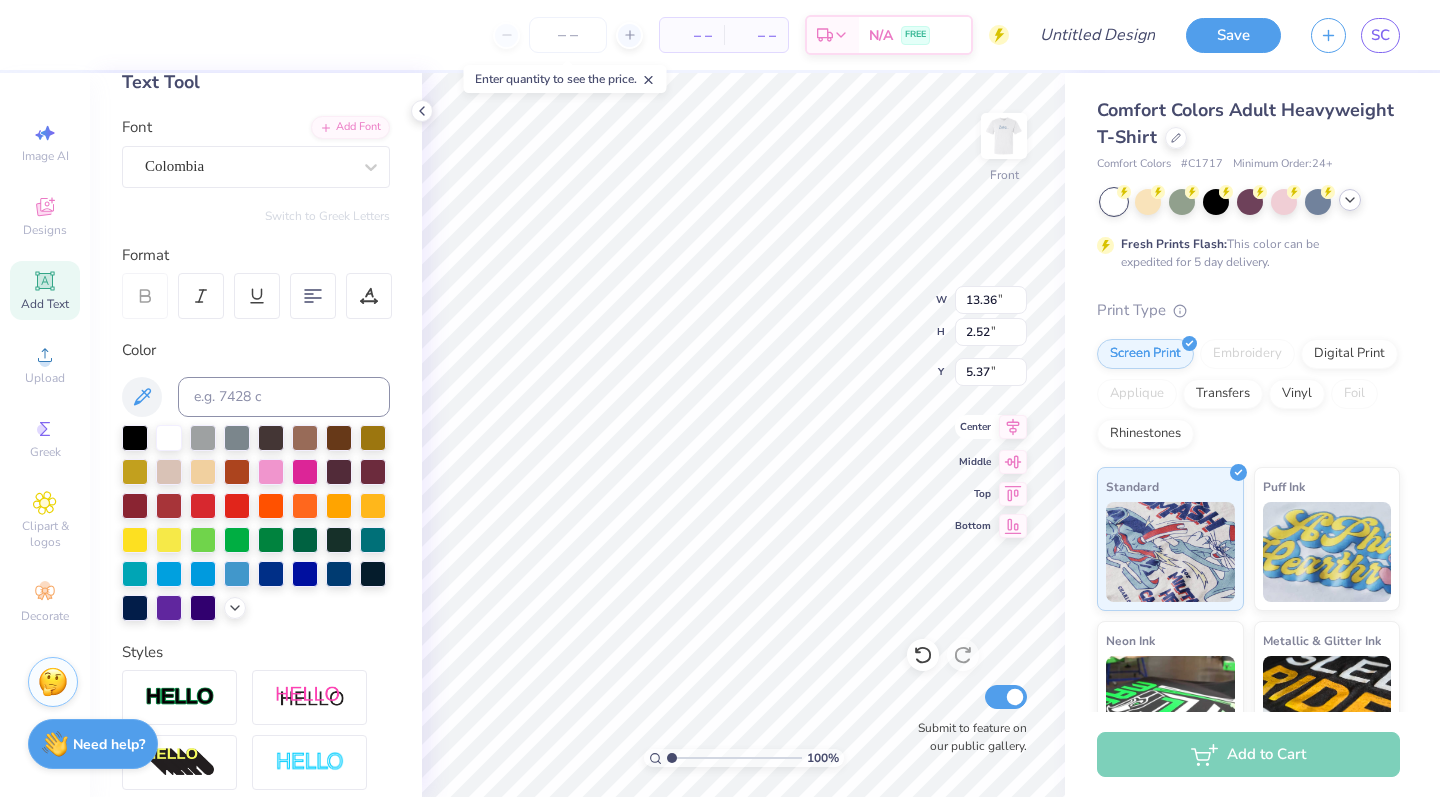 click 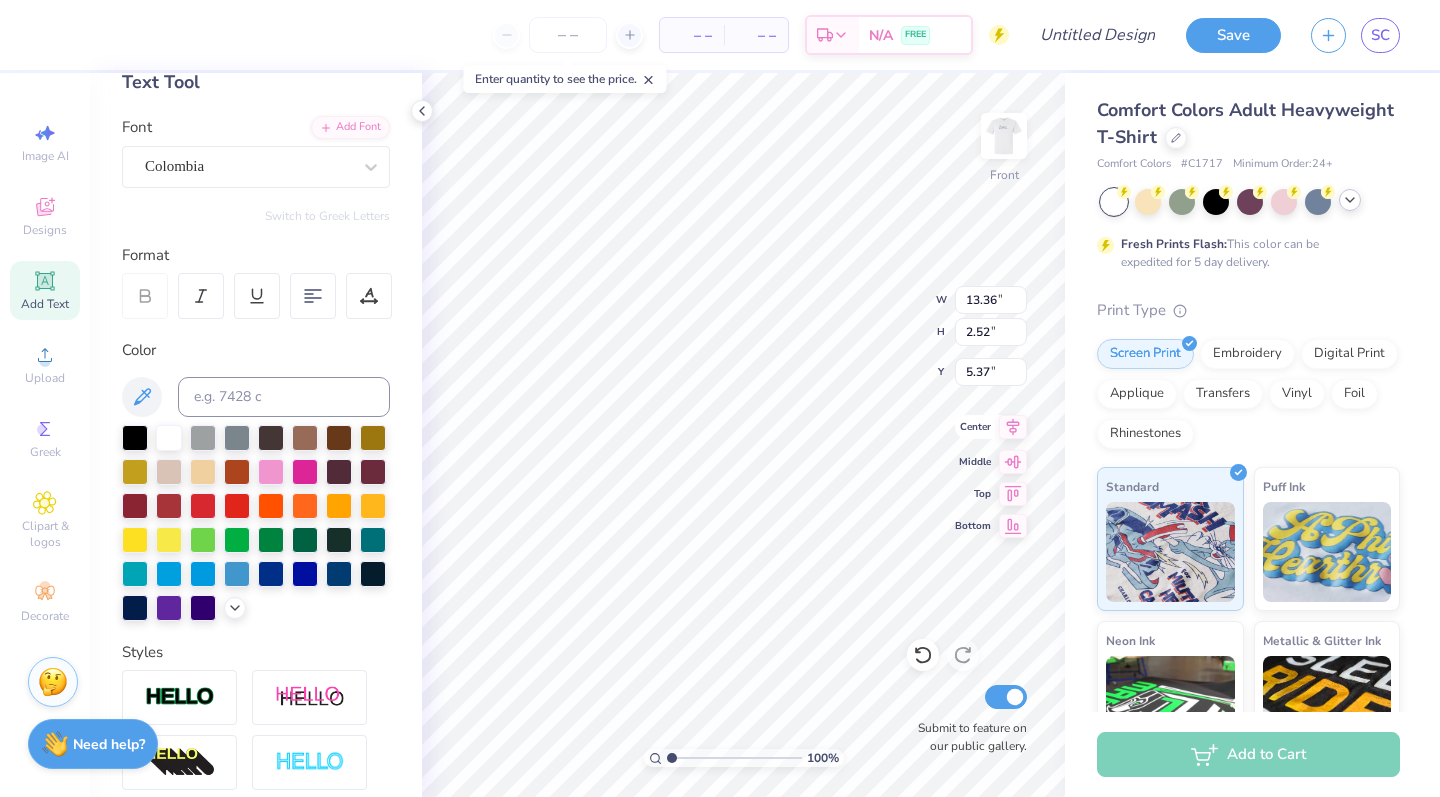 type on "10.89" 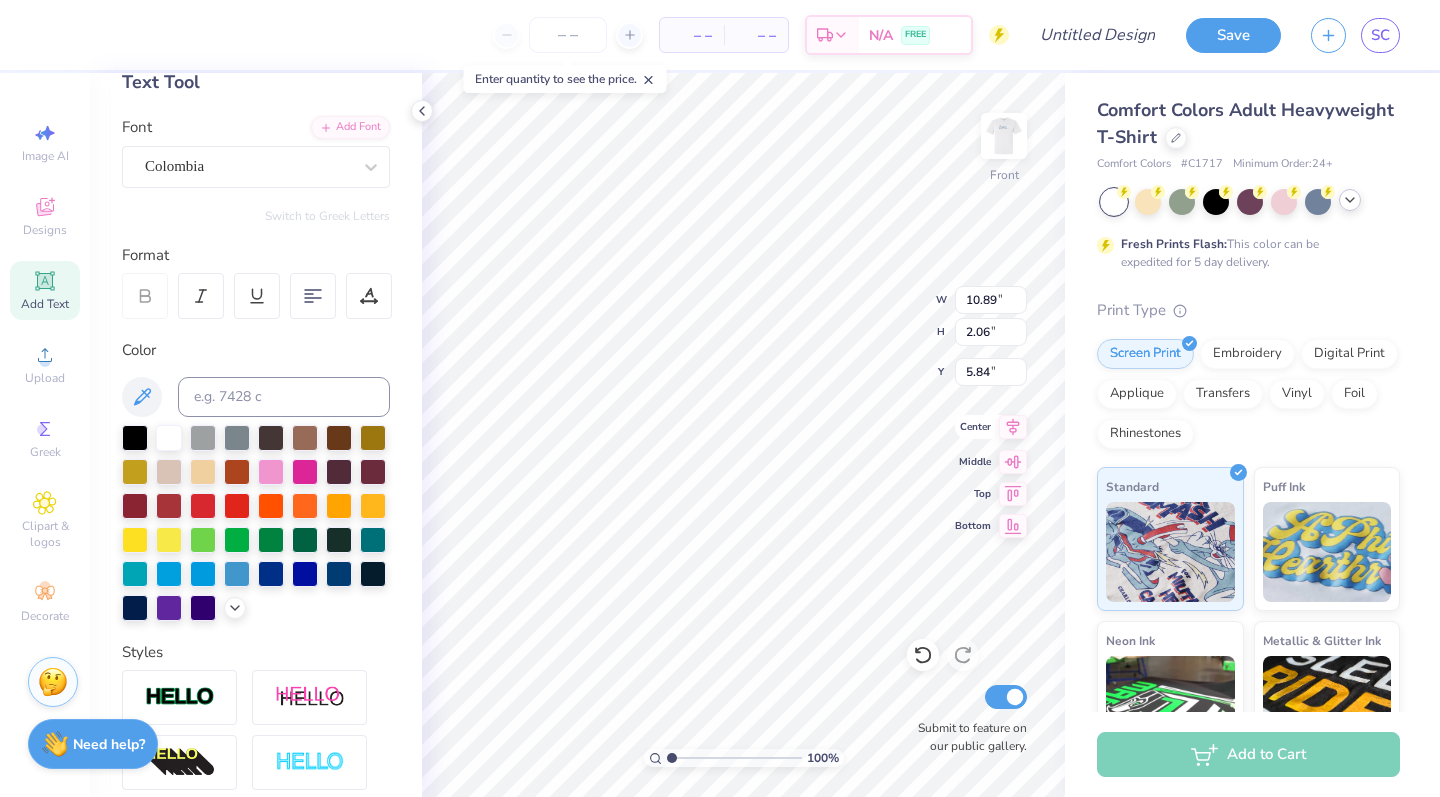 click 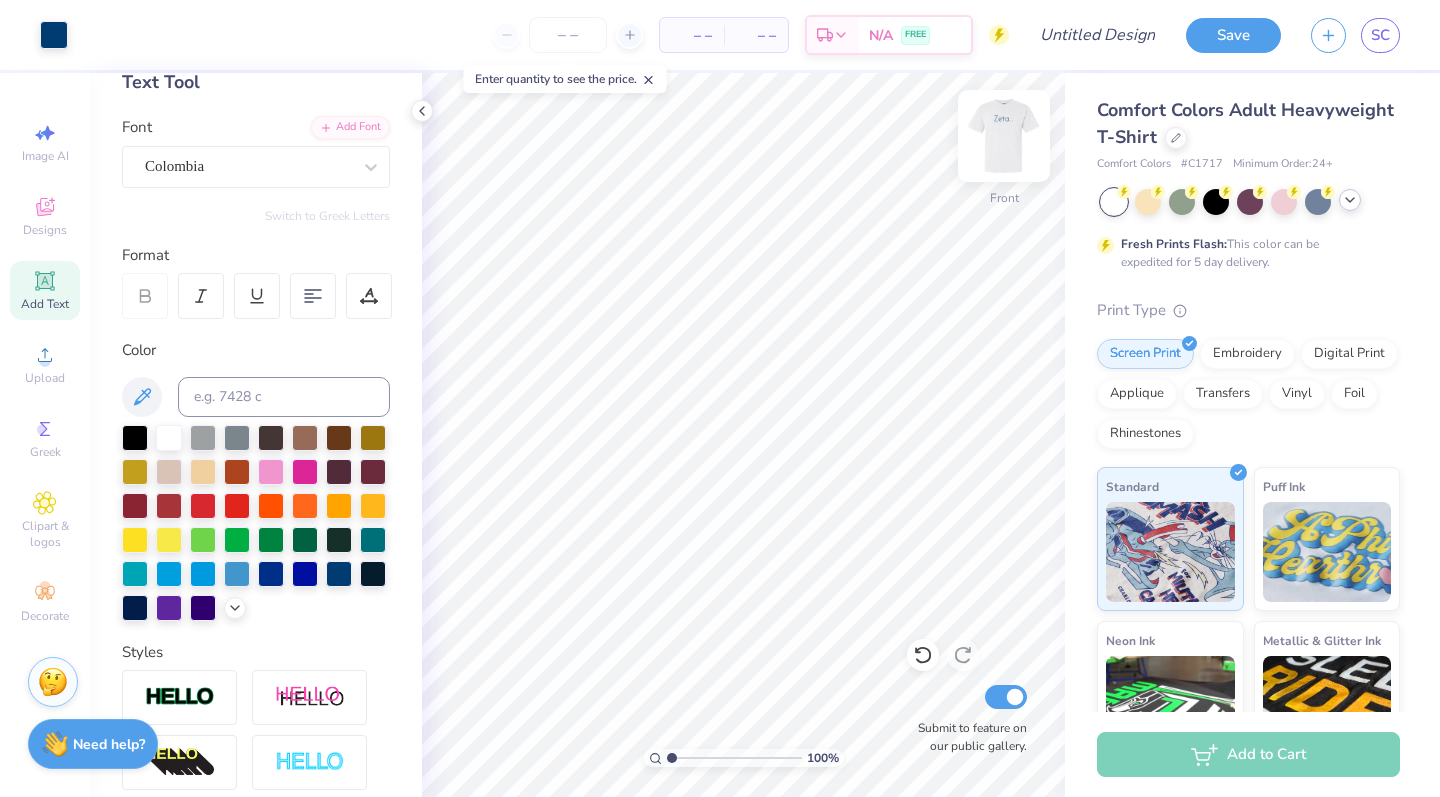 click at bounding box center [1004, 136] 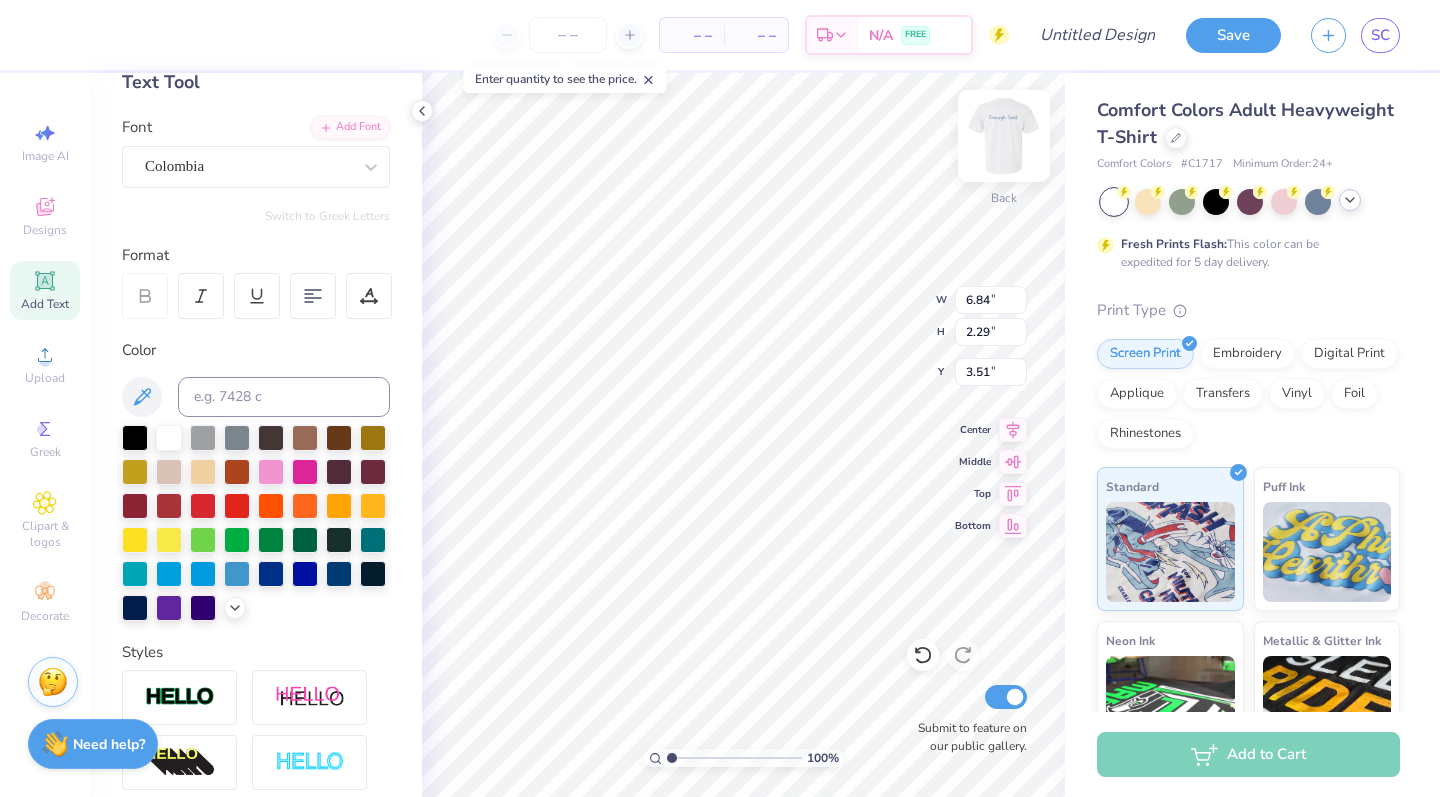 type on "4.02" 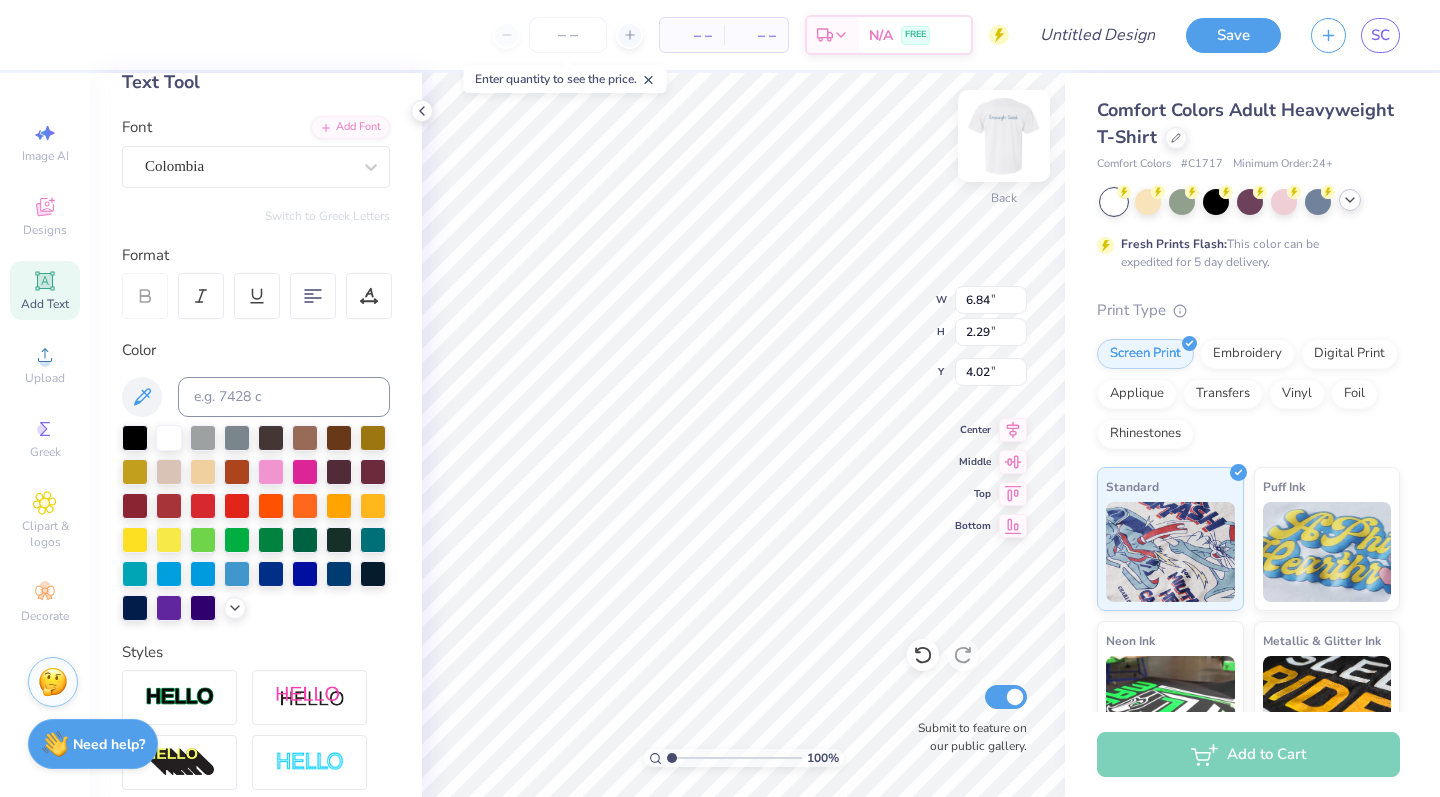 click at bounding box center [1004, 136] 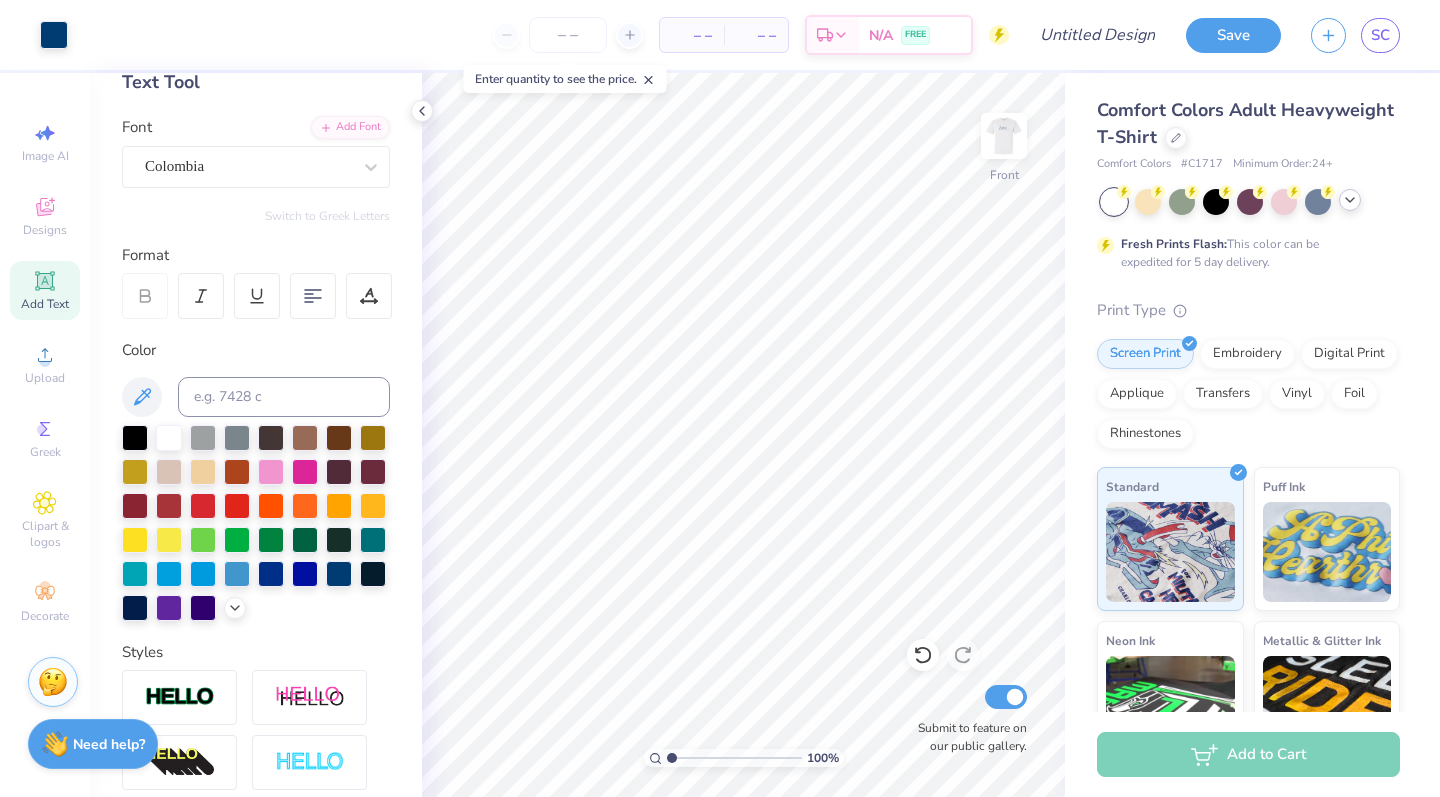 click at bounding box center [1004, 136] 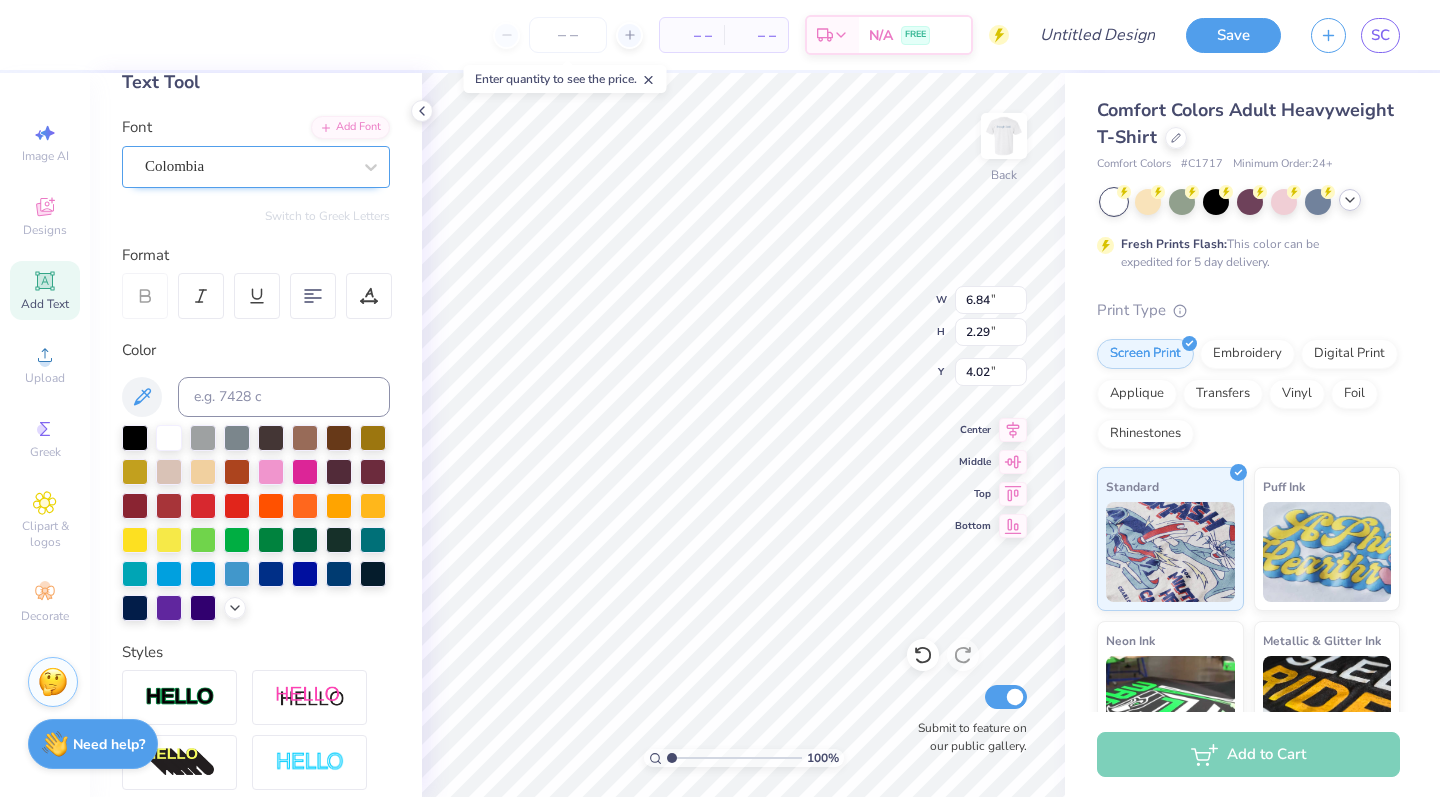 click on "Colombia" at bounding box center [248, 166] 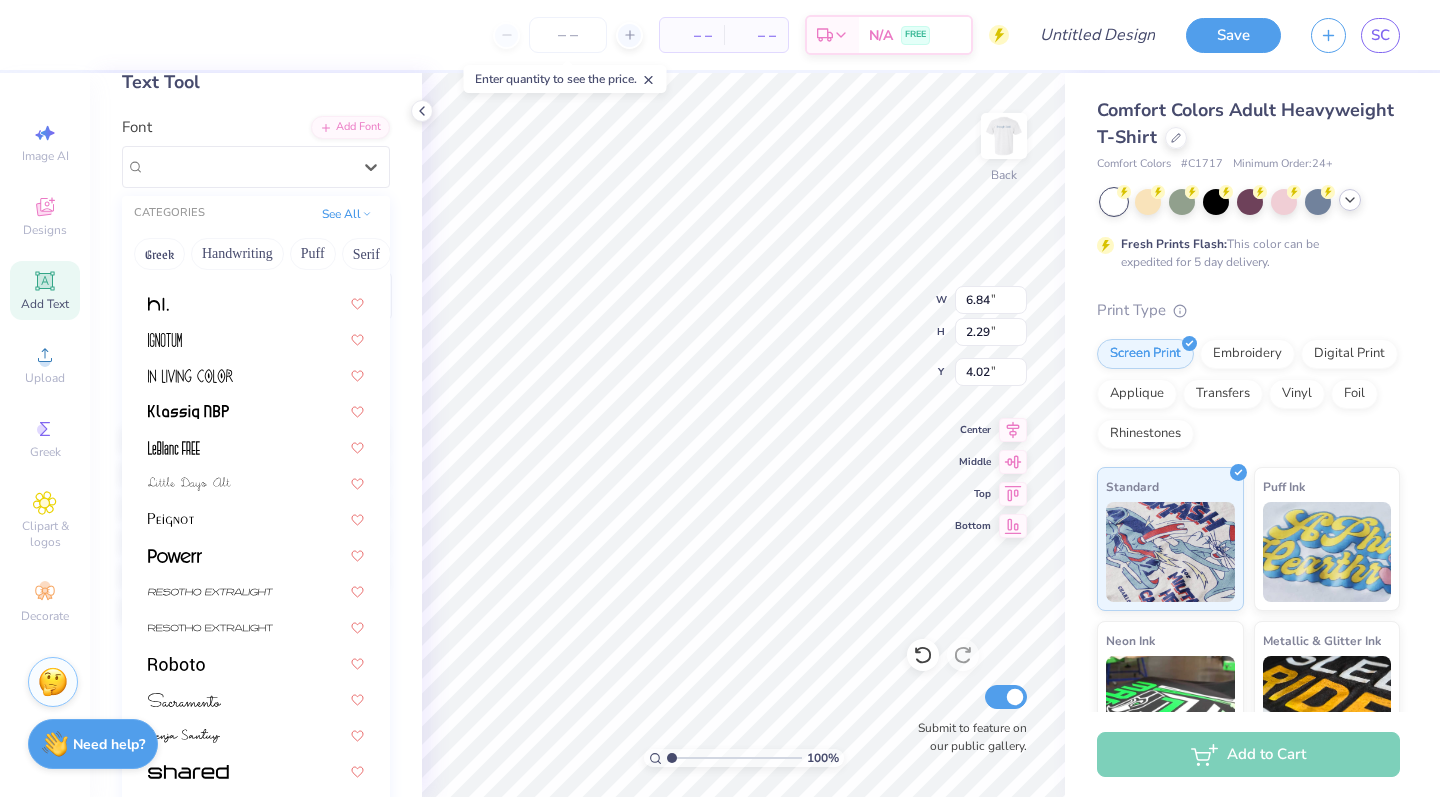scroll, scrollTop: 381, scrollLeft: 0, axis: vertical 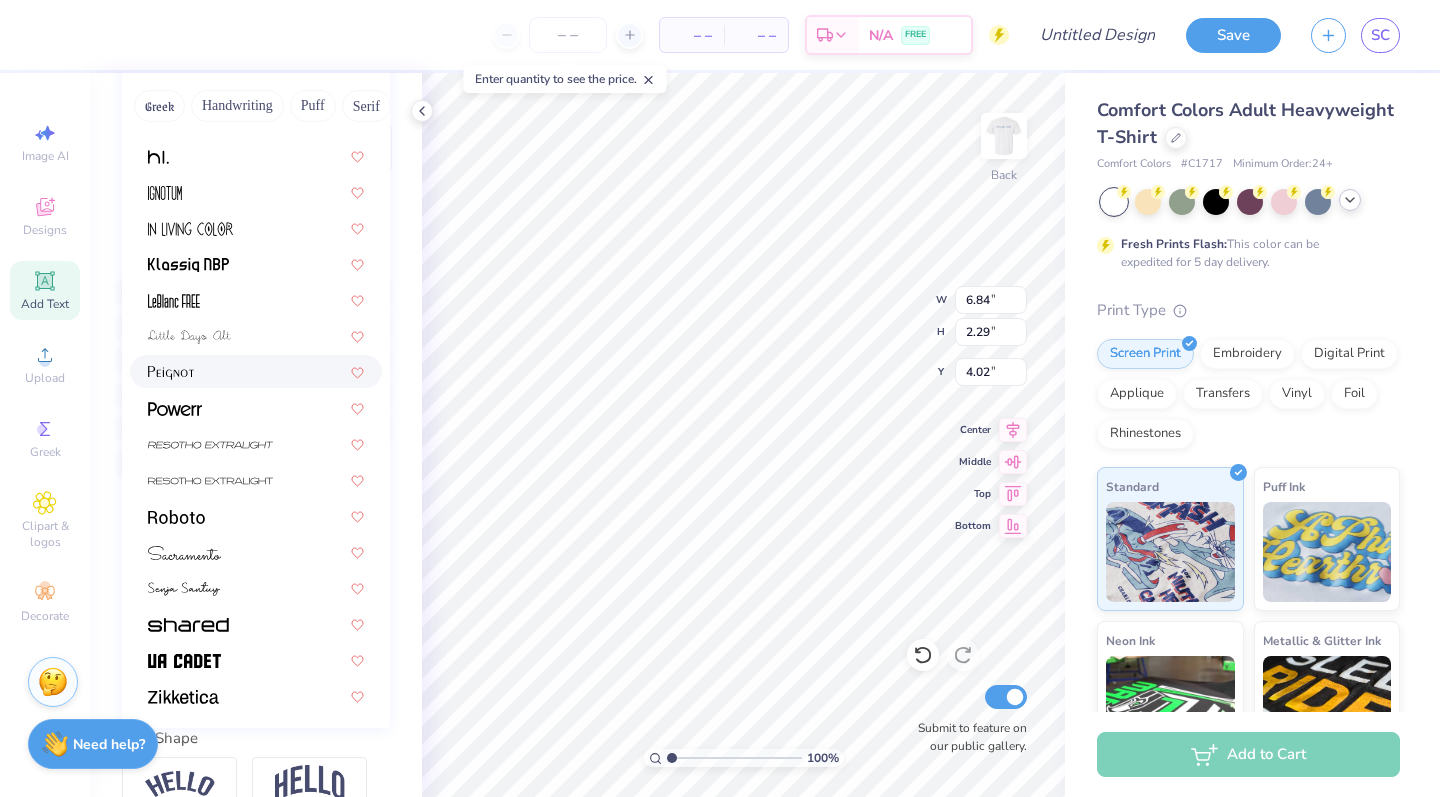 click at bounding box center (256, 371) 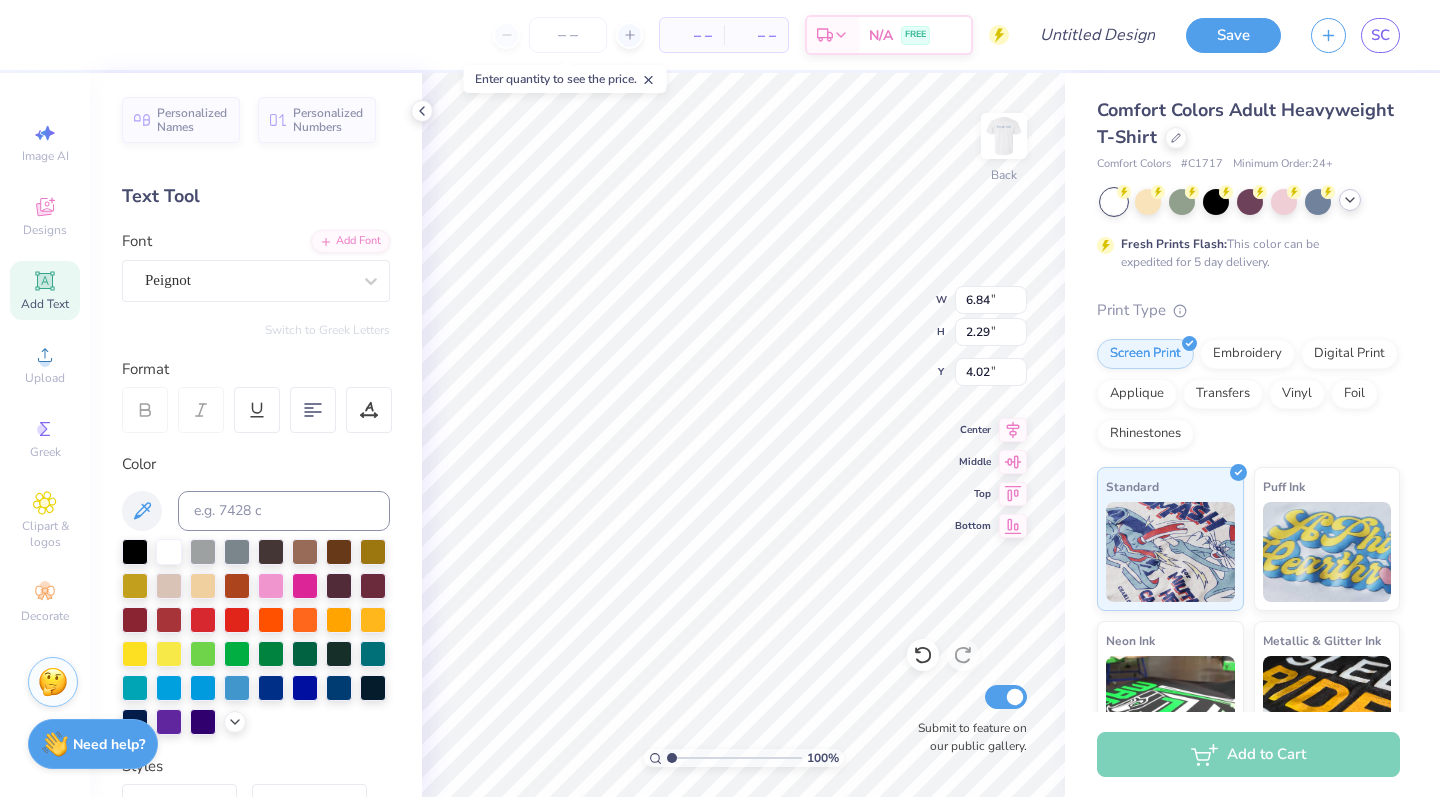 type on "10.03" 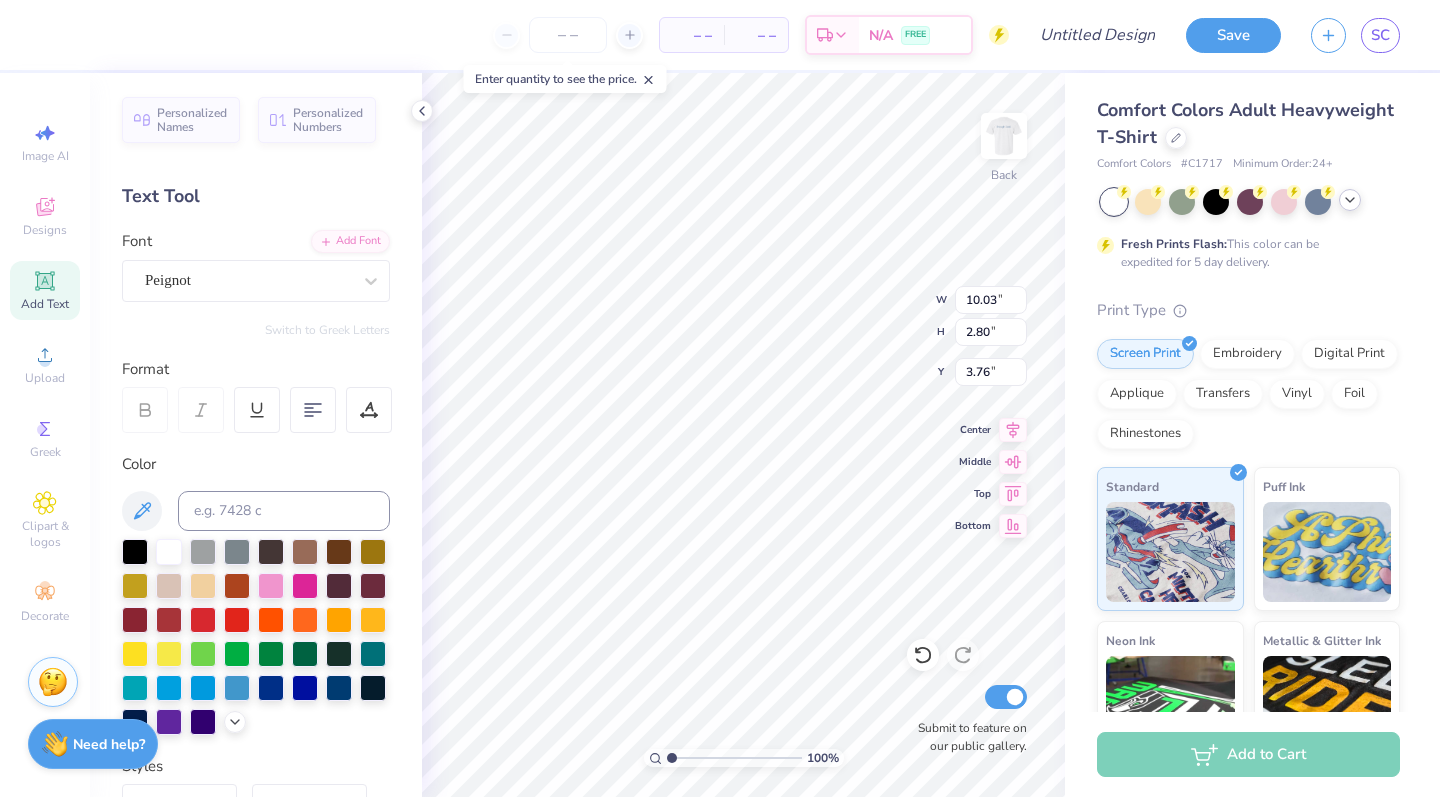 scroll, scrollTop: 0, scrollLeft: 0, axis: both 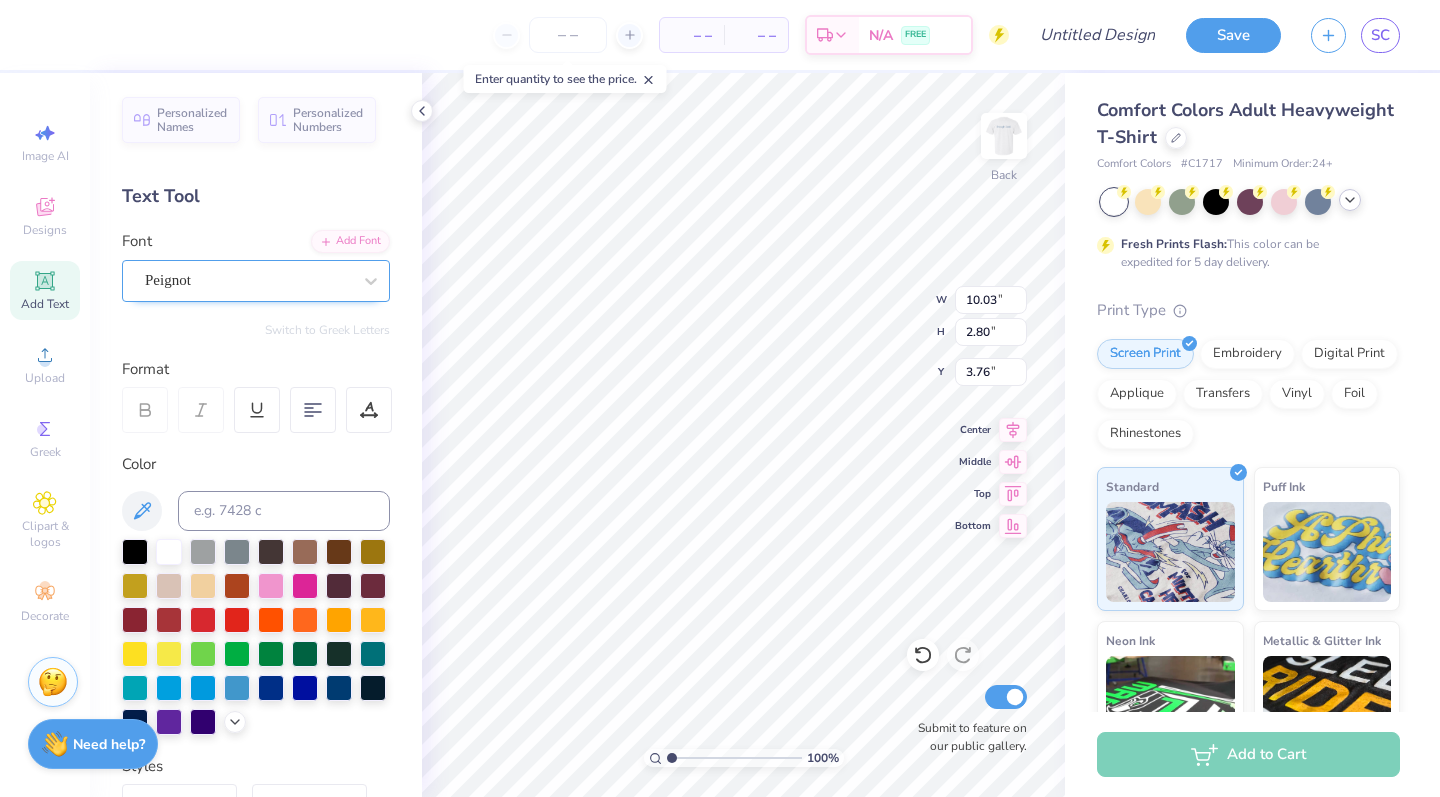 click on "Peignot" at bounding box center (248, 280) 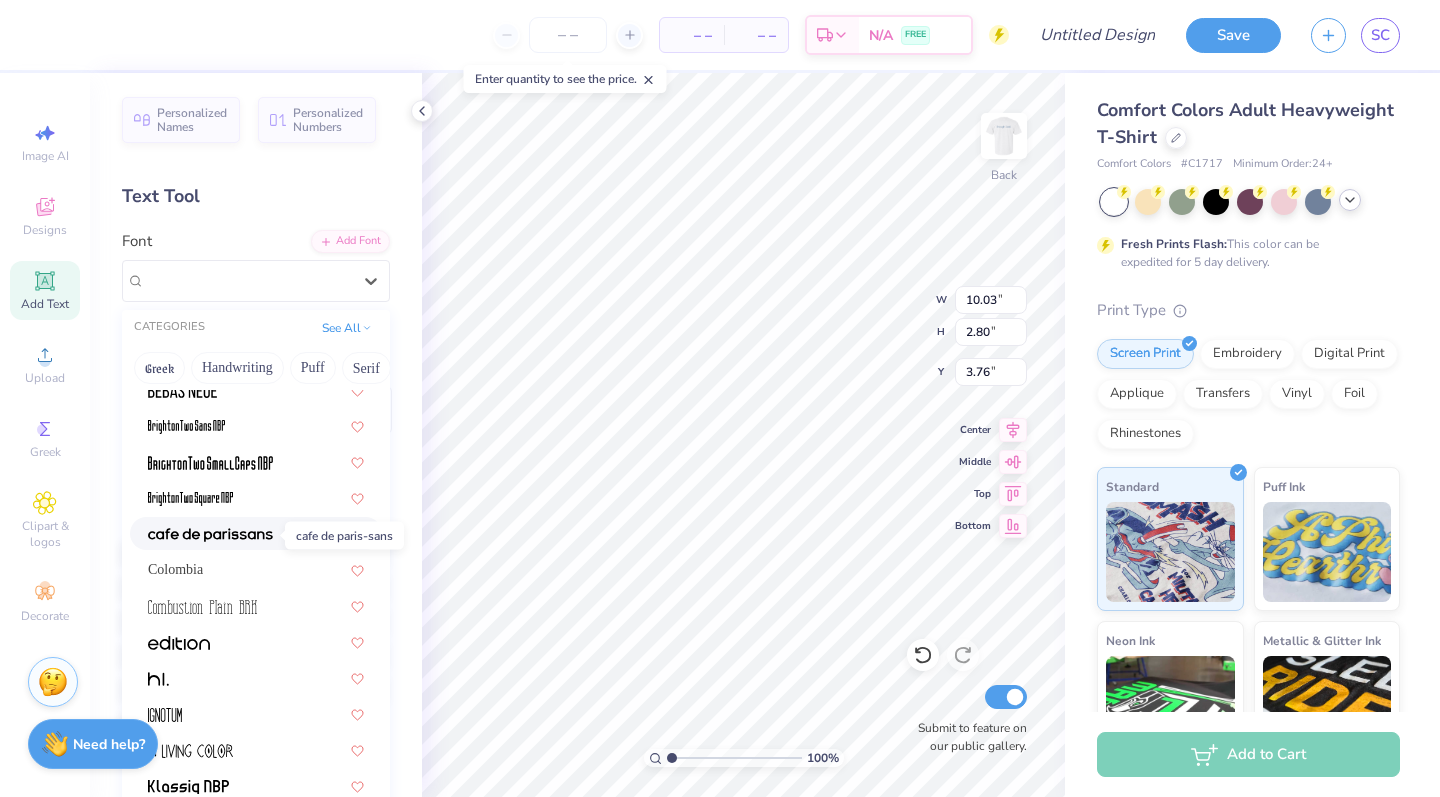 scroll, scrollTop: 120, scrollLeft: 0, axis: vertical 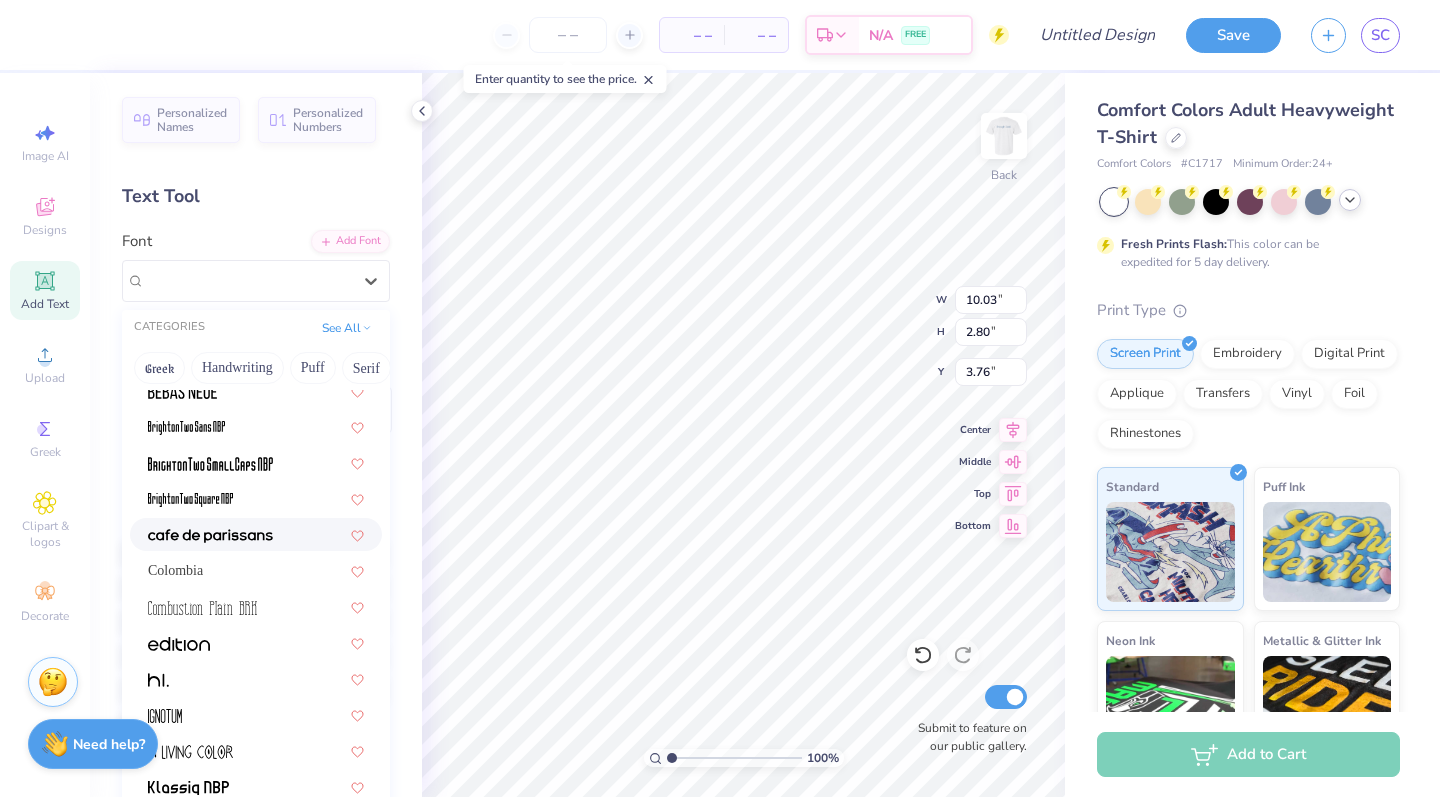 click at bounding box center [210, 536] 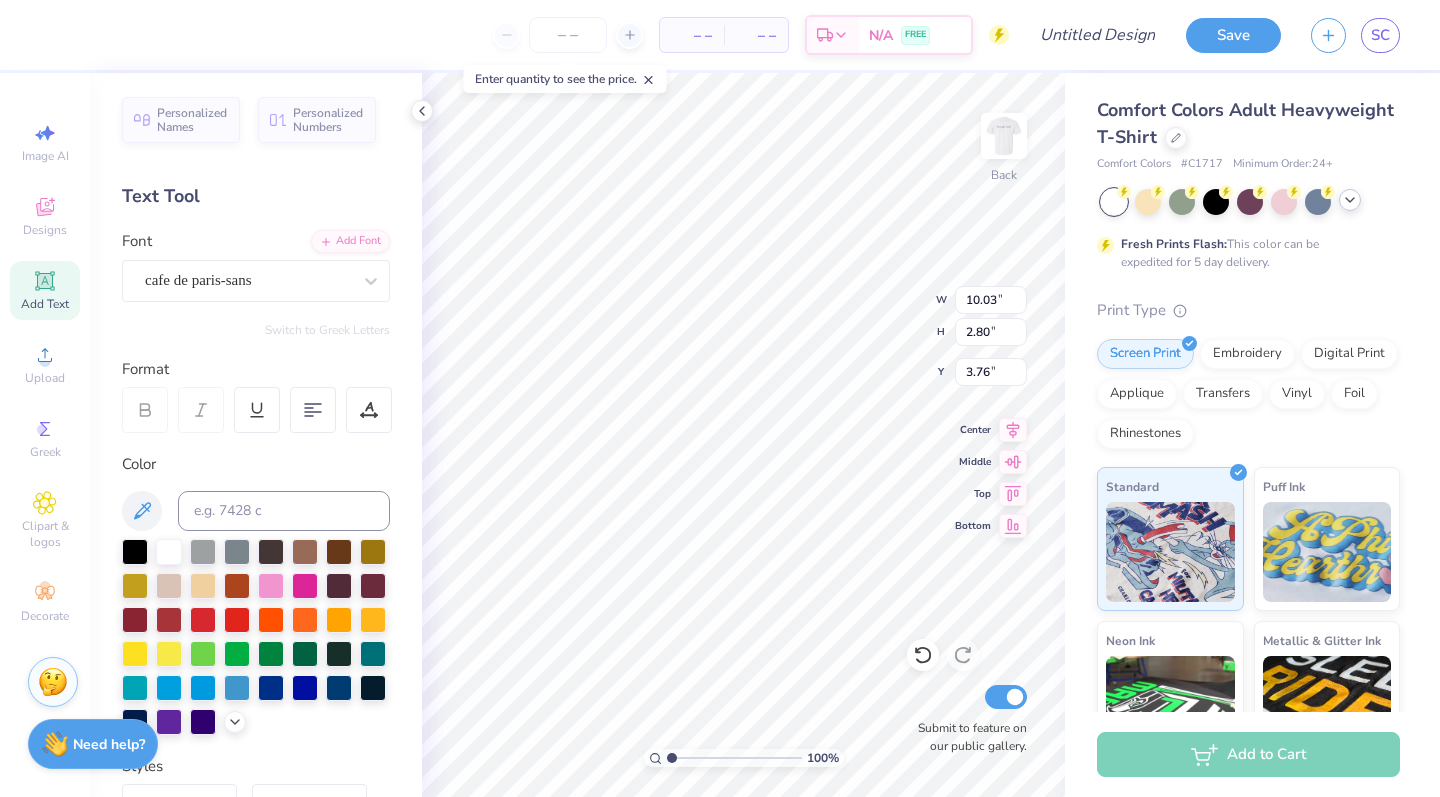 type on "7.96" 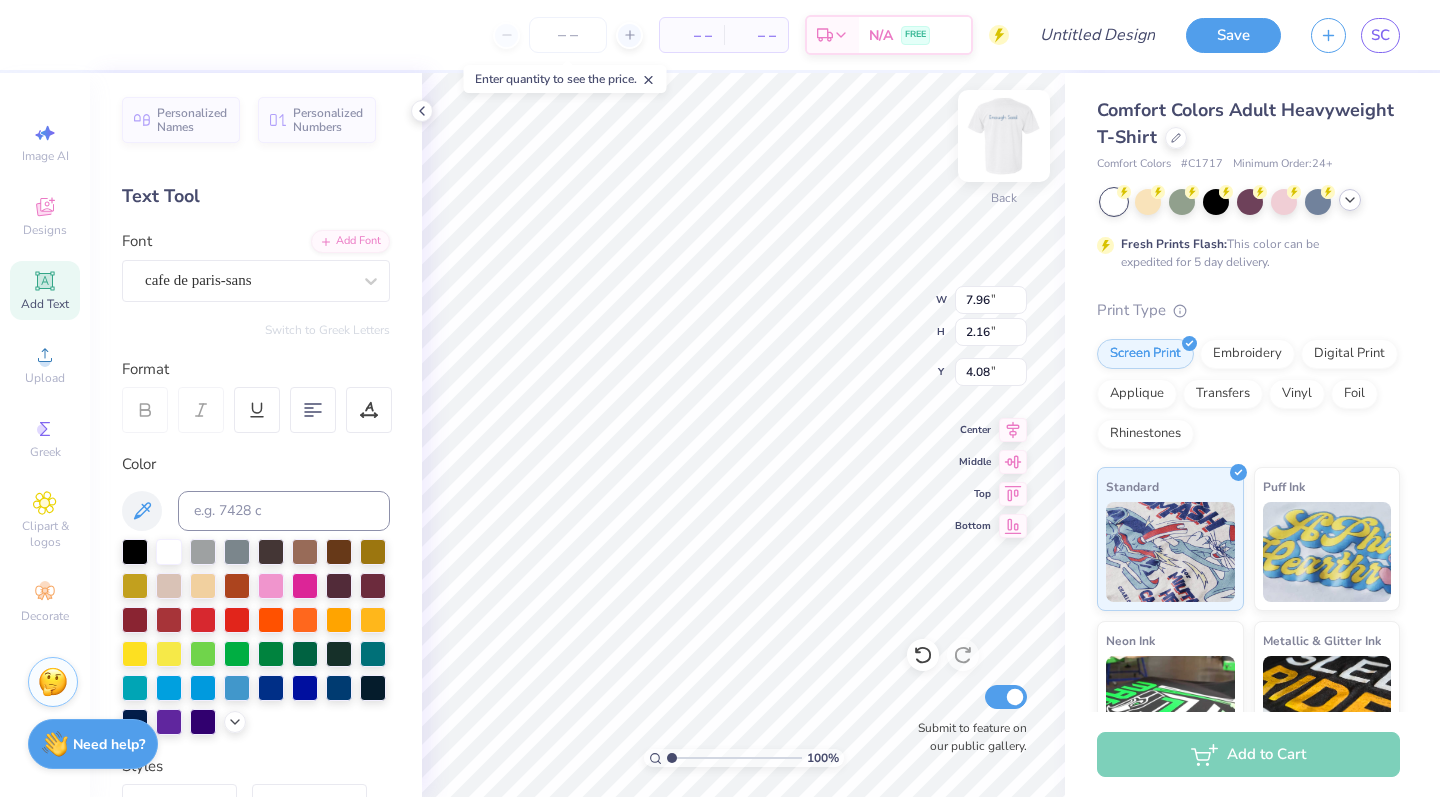 click at bounding box center (1004, 136) 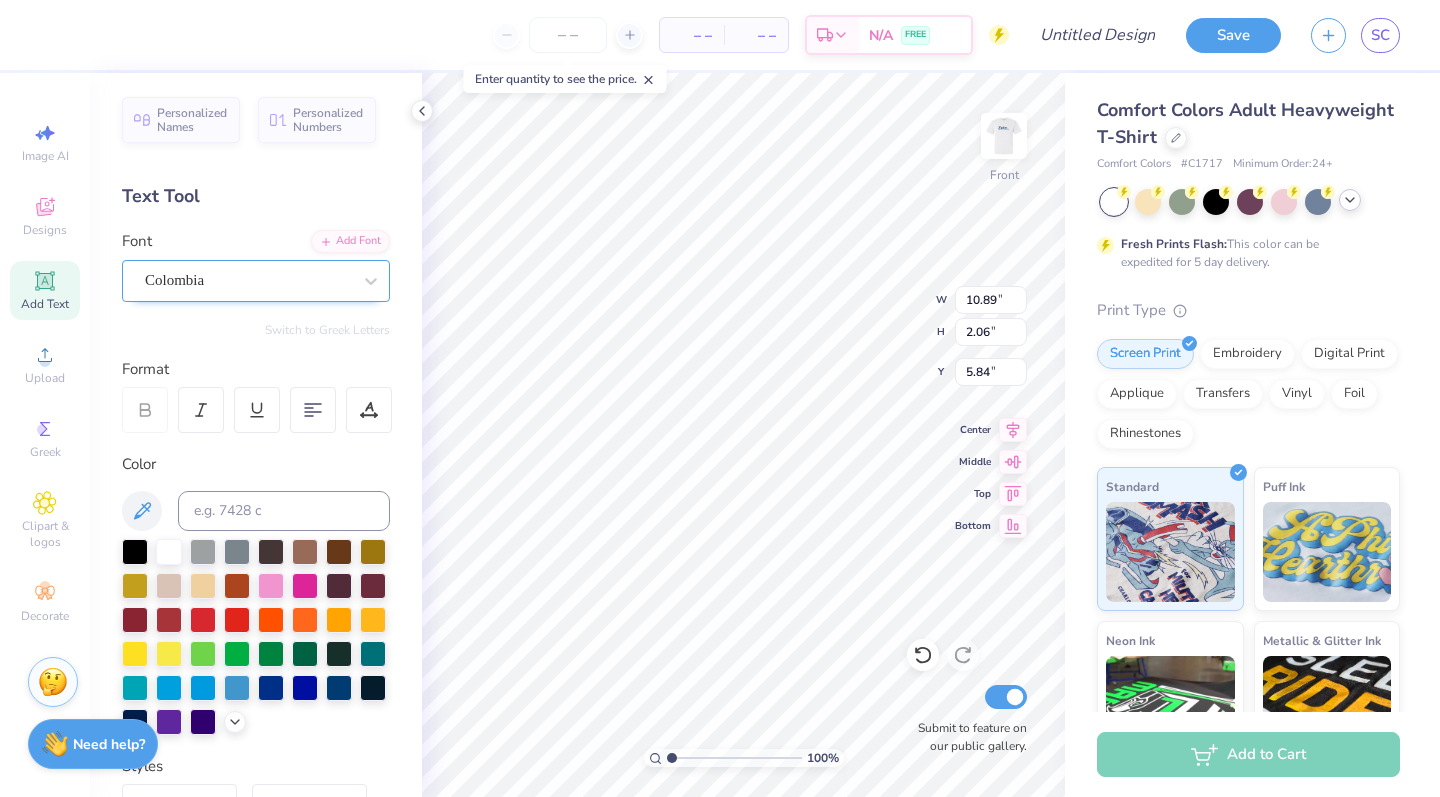 click on "Colombia" at bounding box center (248, 280) 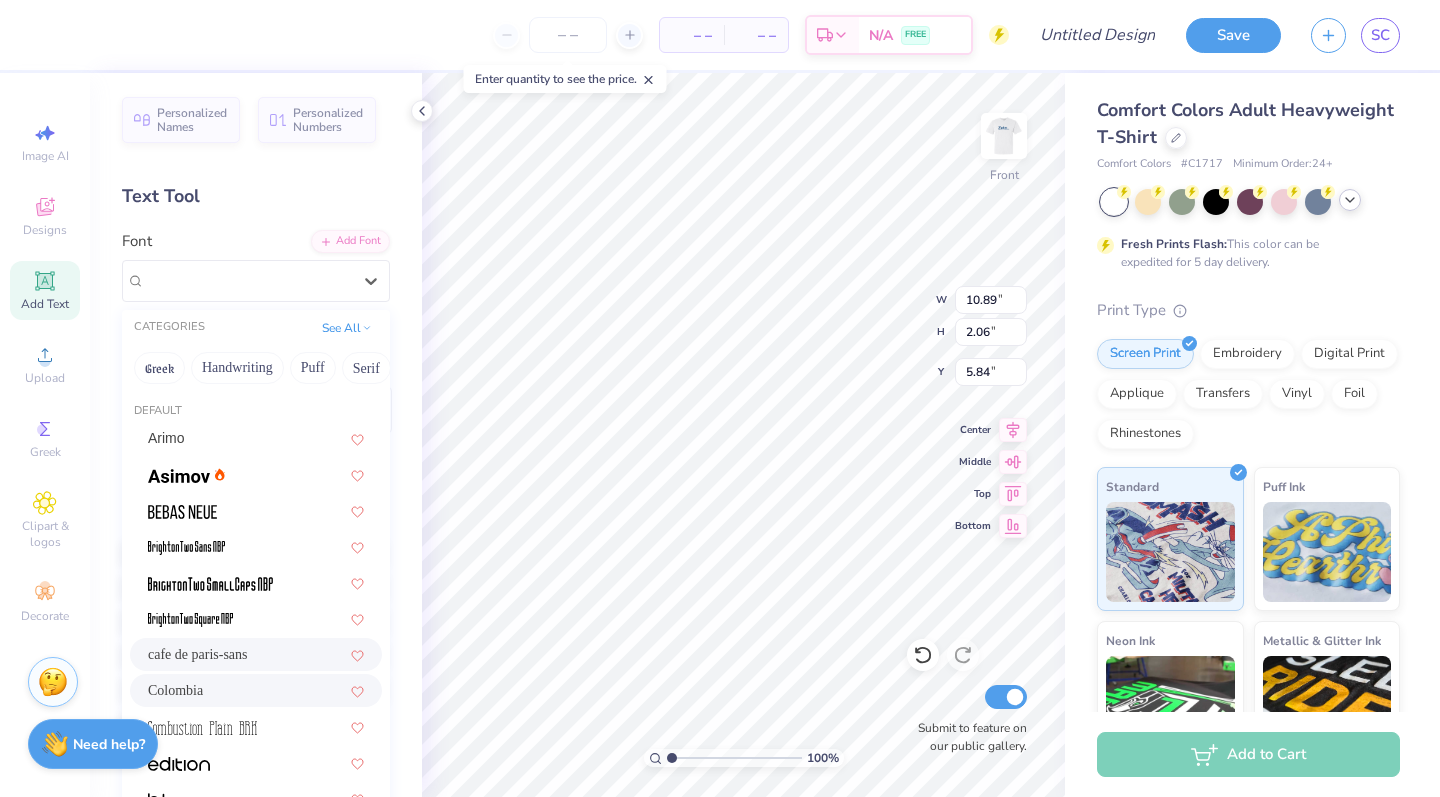 click on "cafe de paris-sans" at bounding box center [256, 654] 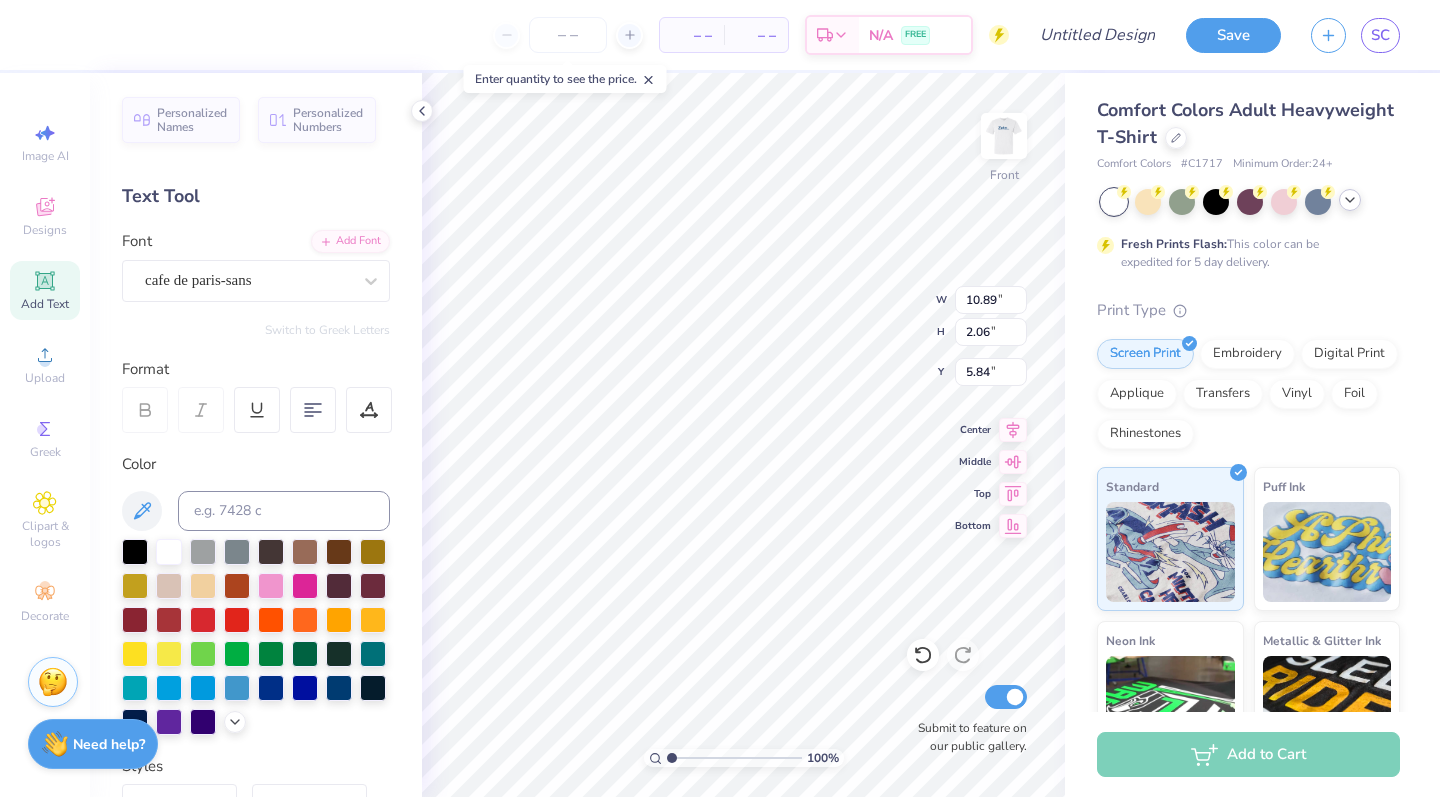 type on "11.49" 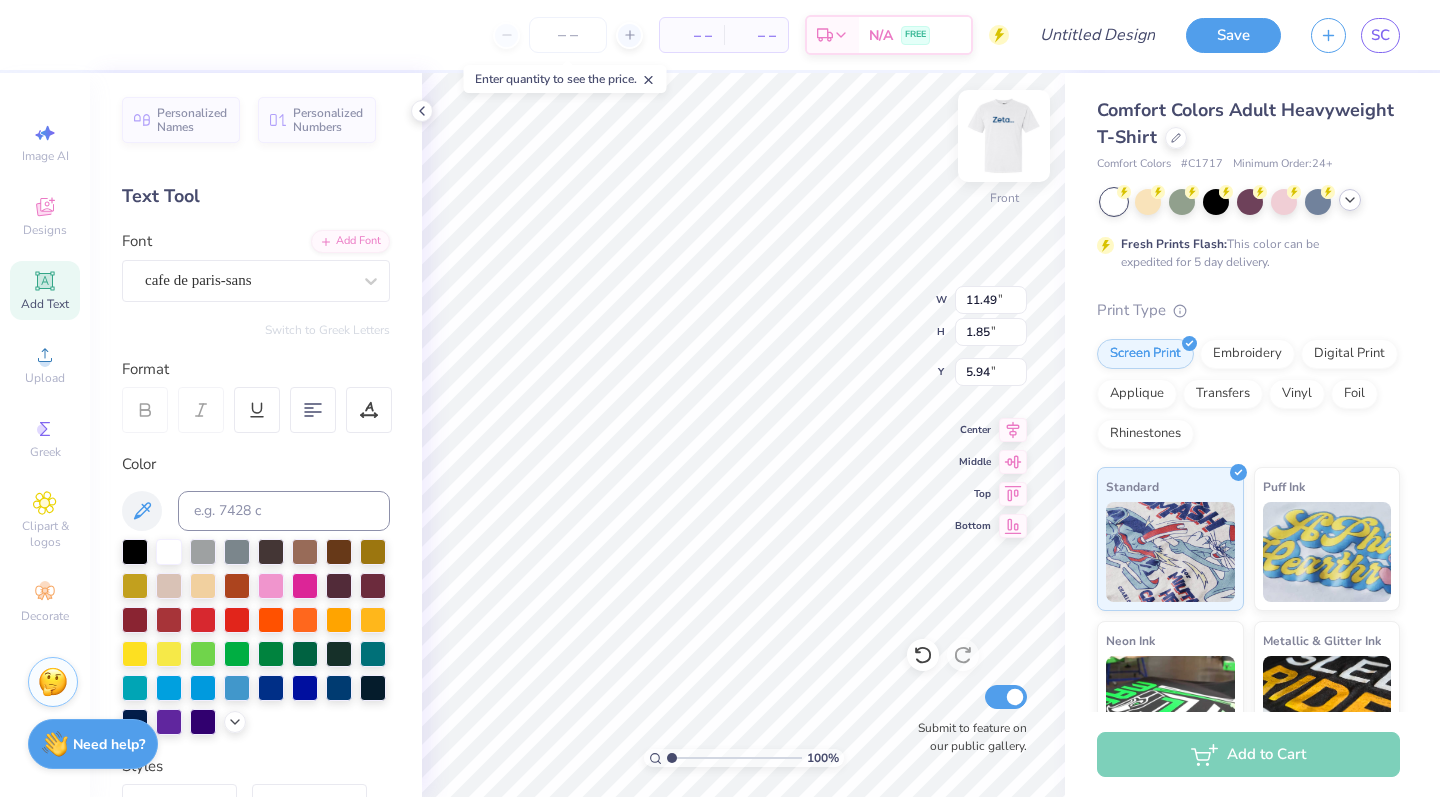 click at bounding box center (1004, 136) 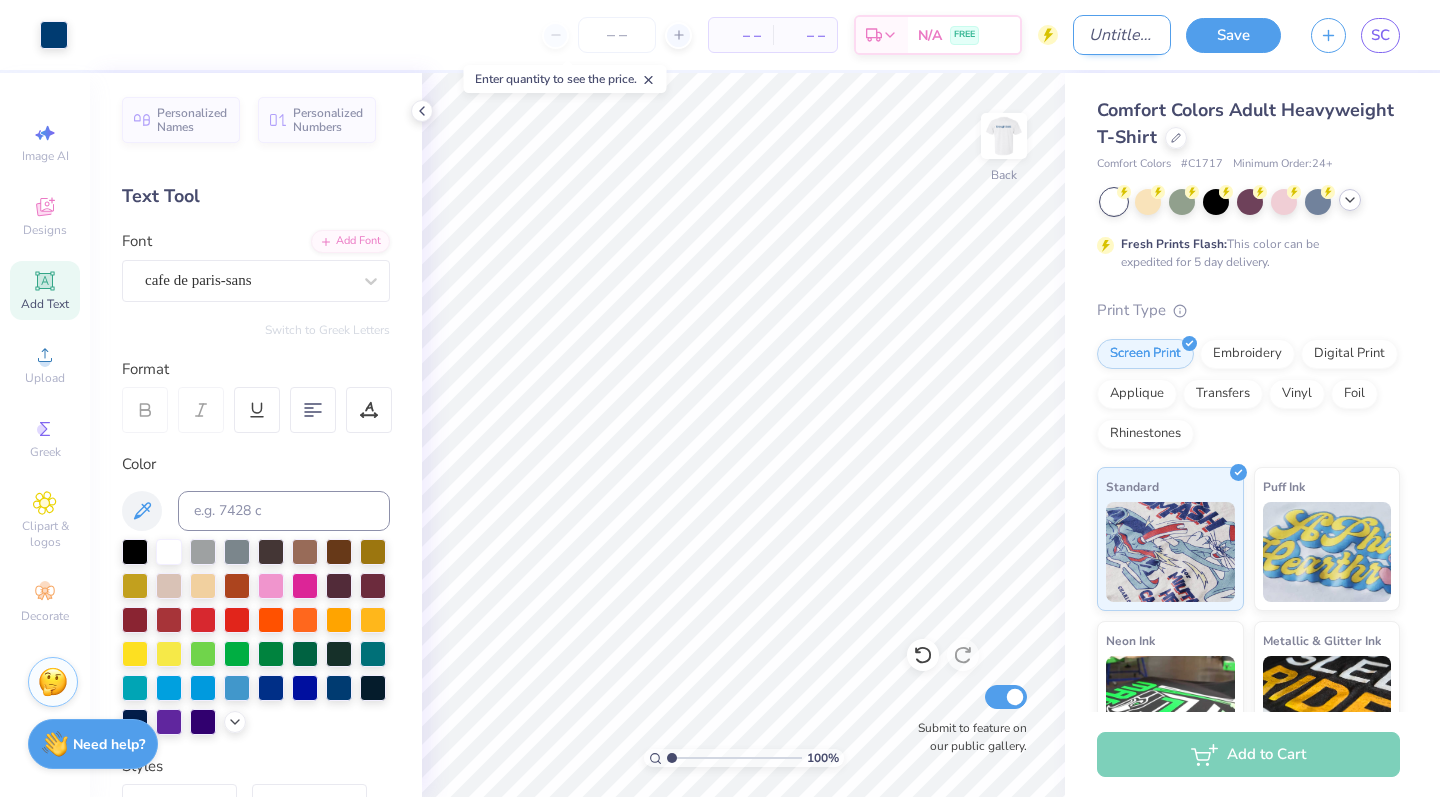 click on "Design Title" at bounding box center [1122, 35] 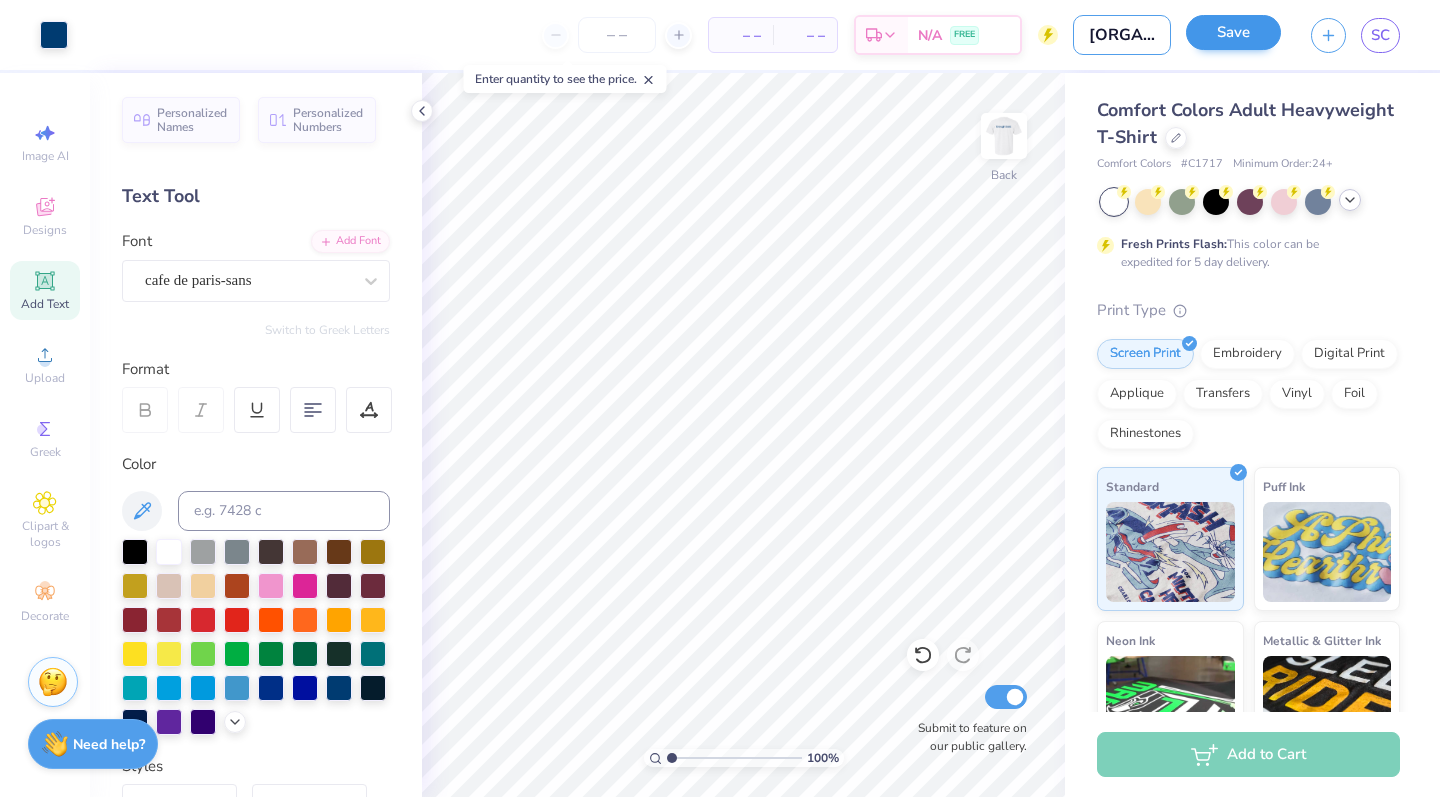 type on "B2S Shirt- Enough Said." 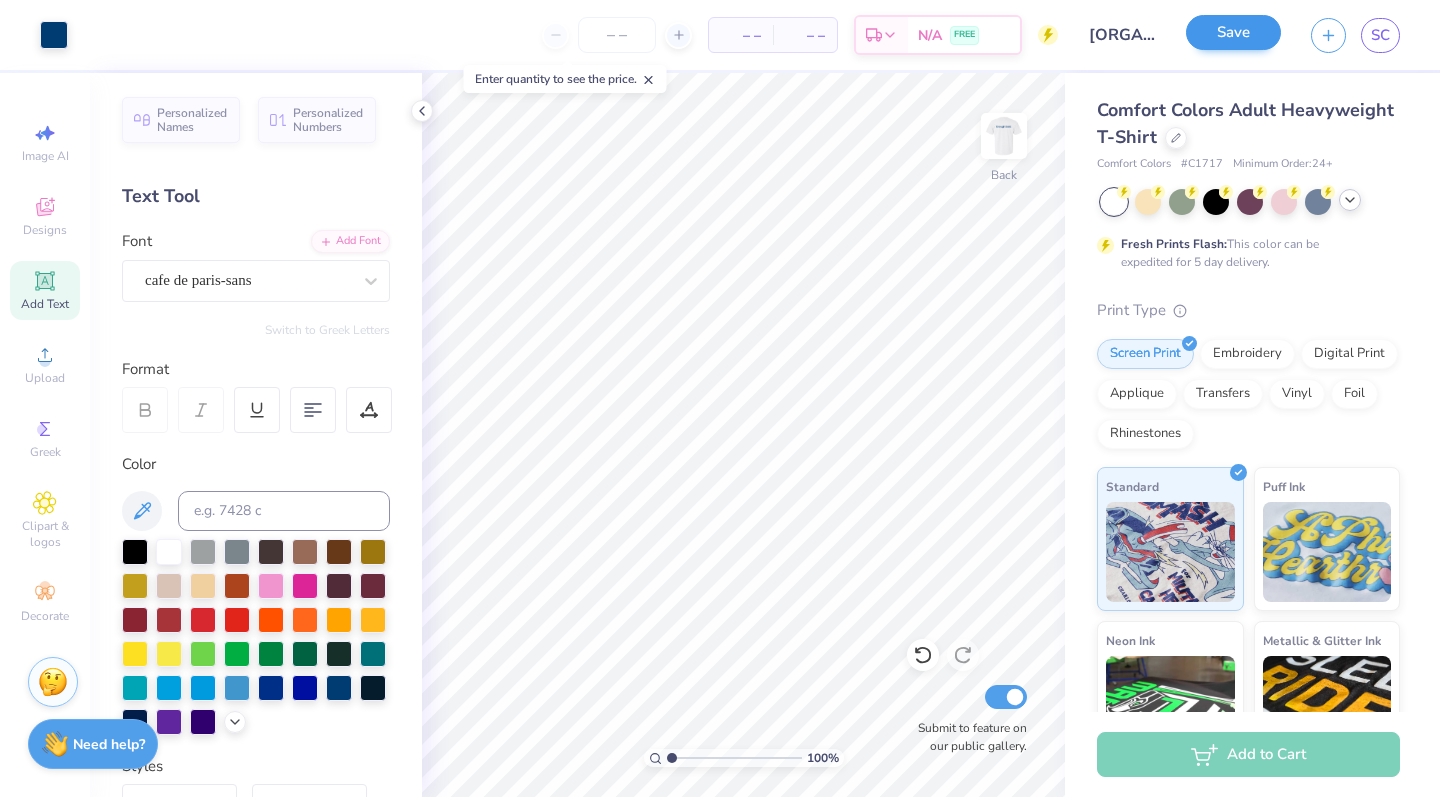 click on "Save" at bounding box center (1233, 32) 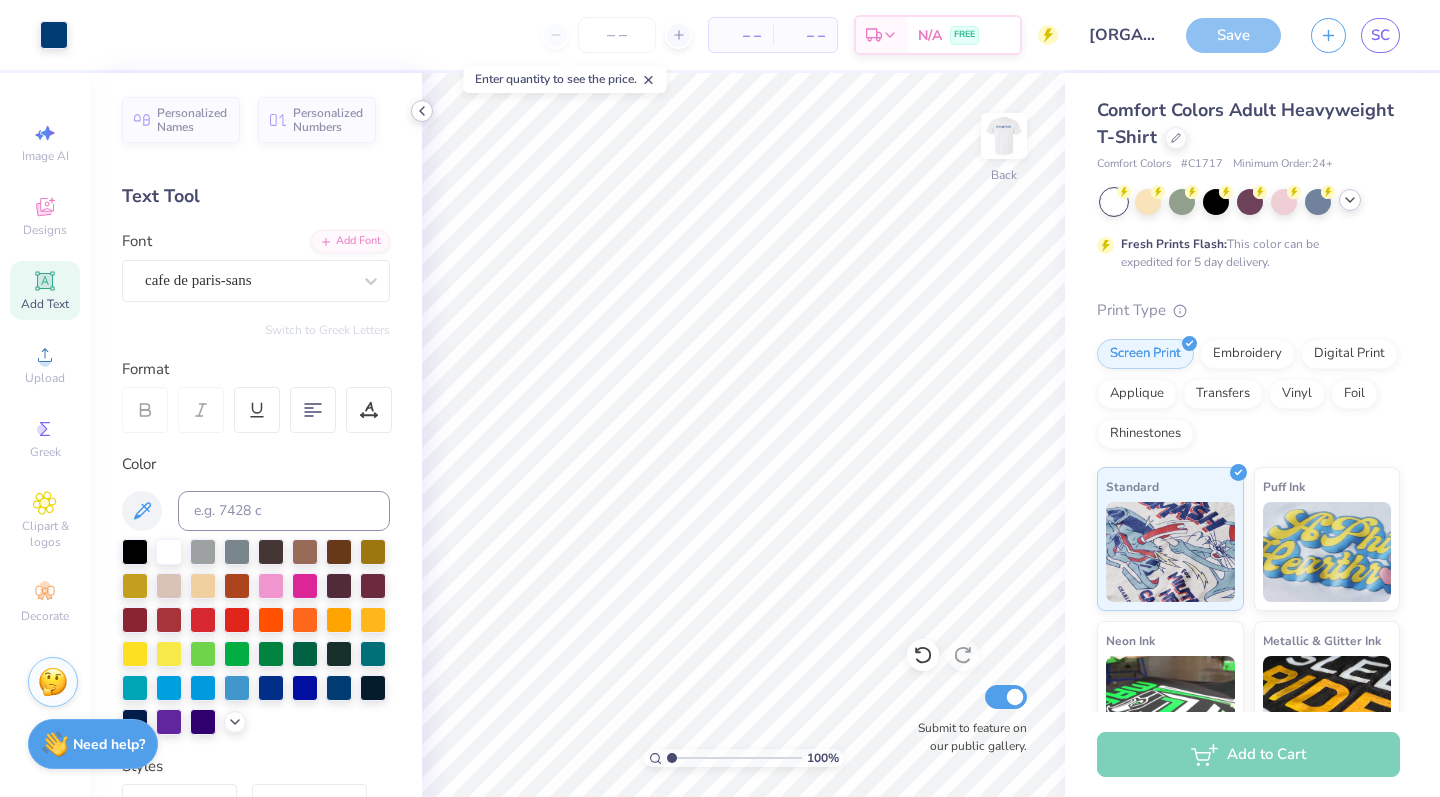 click 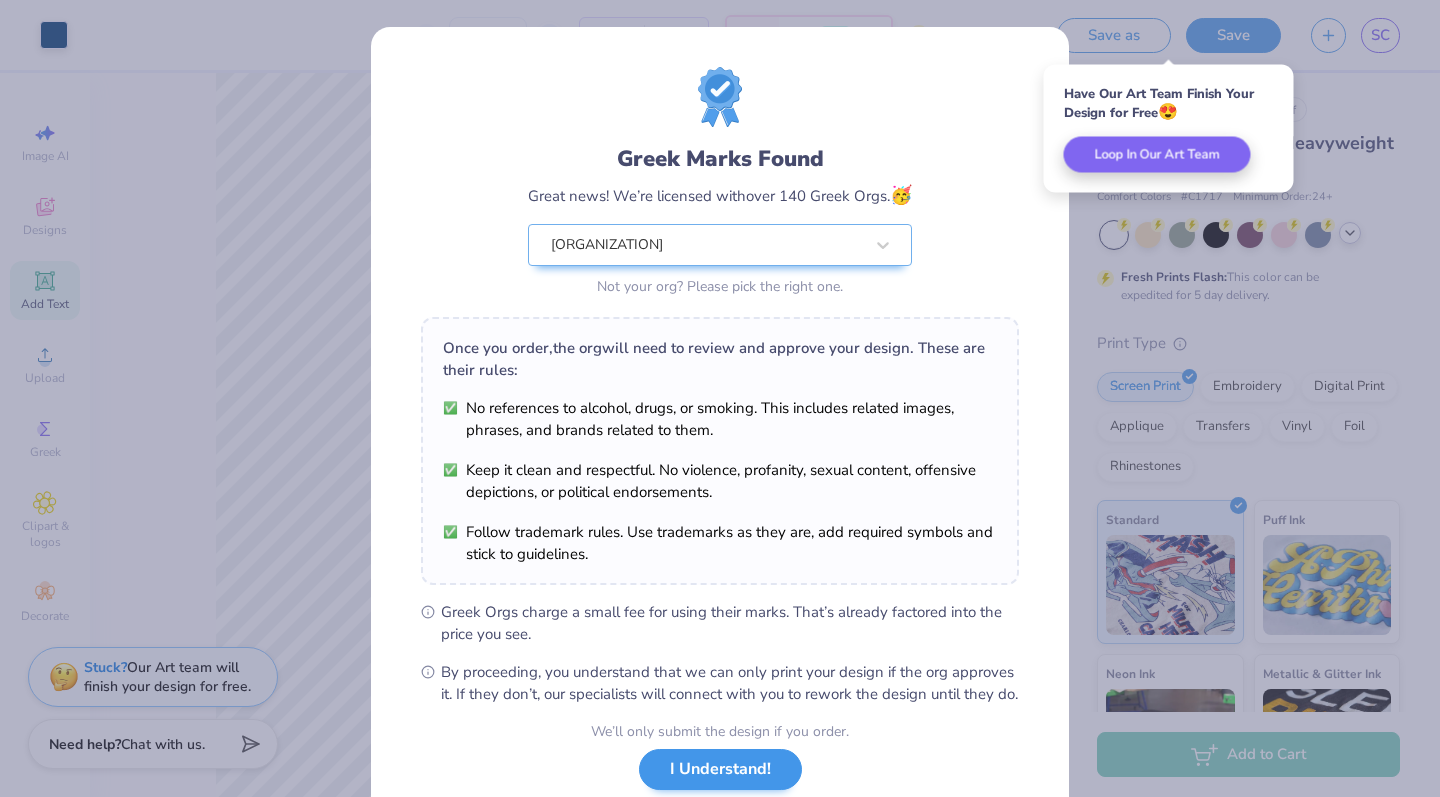 click on "I Understand!" at bounding box center (720, 769) 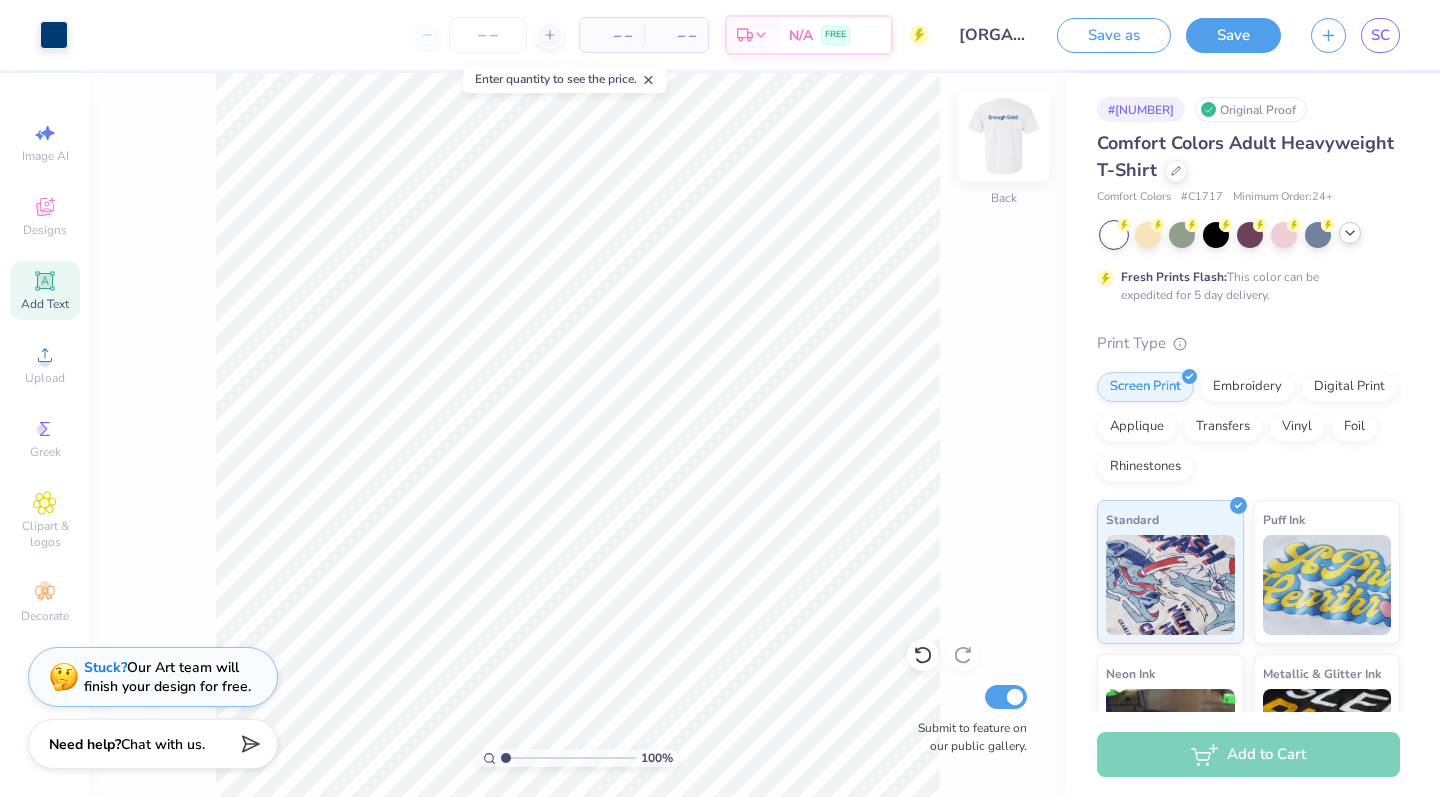 click at bounding box center [1004, 136] 